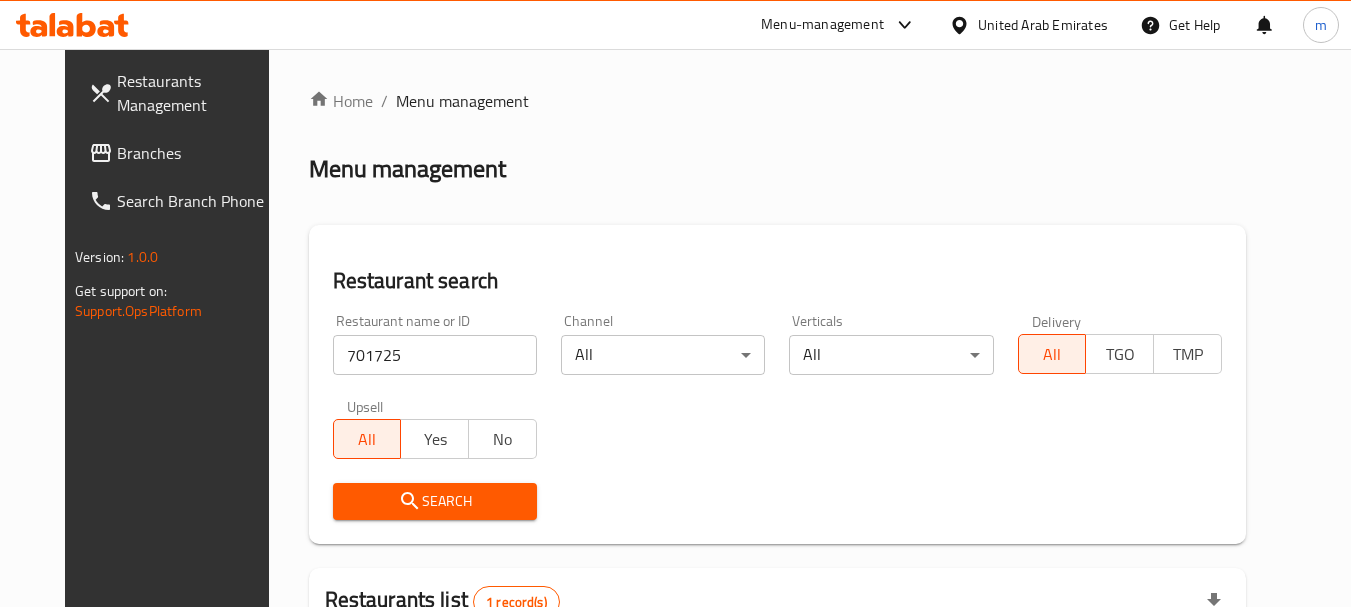 scroll, scrollTop: 260, scrollLeft: 0, axis: vertical 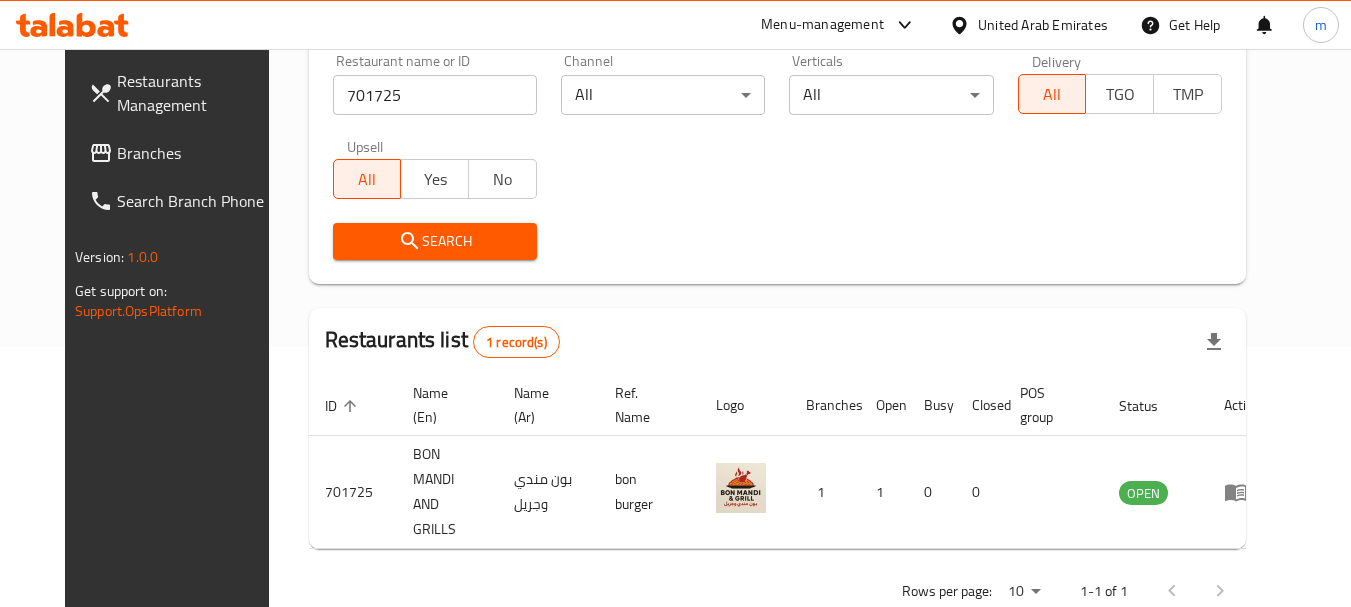 click 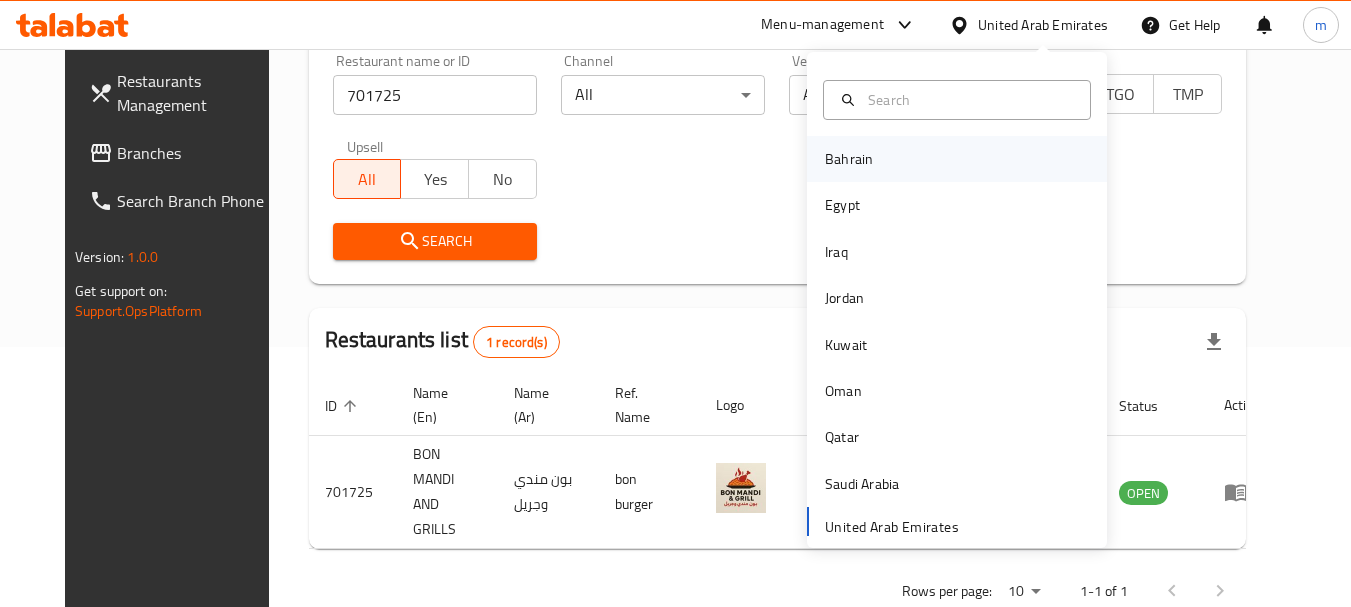 click on "Bahrain" at bounding box center (849, 159) 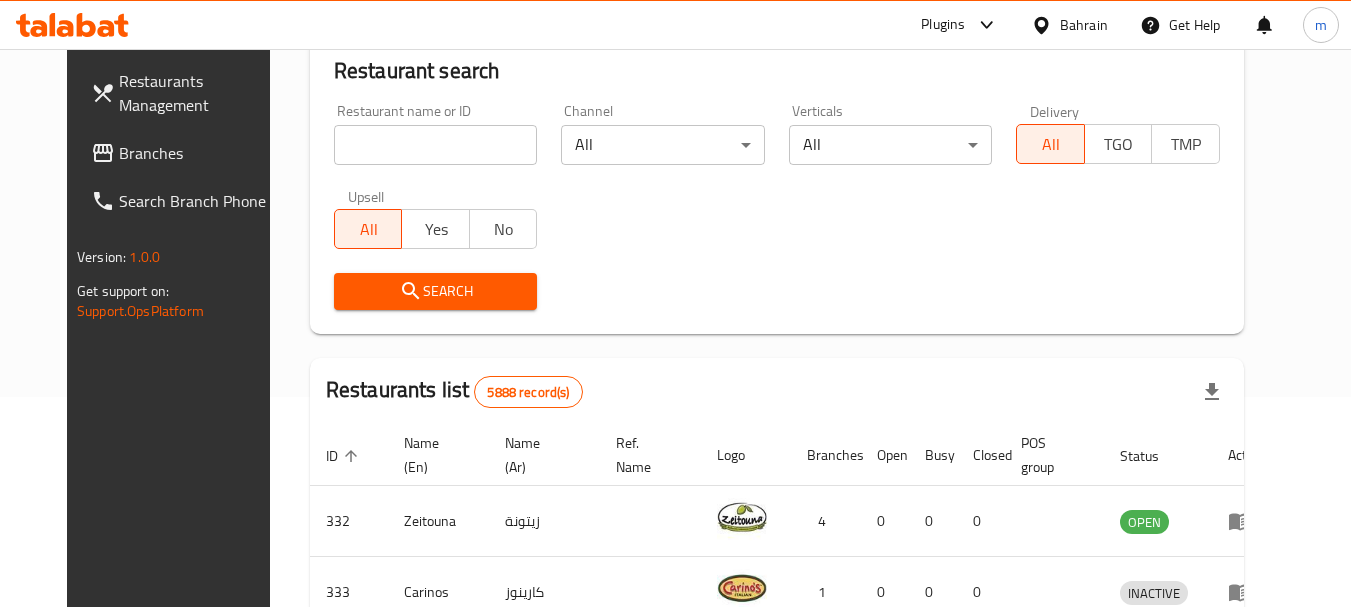 scroll, scrollTop: 260, scrollLeft: 0, axis: vertical 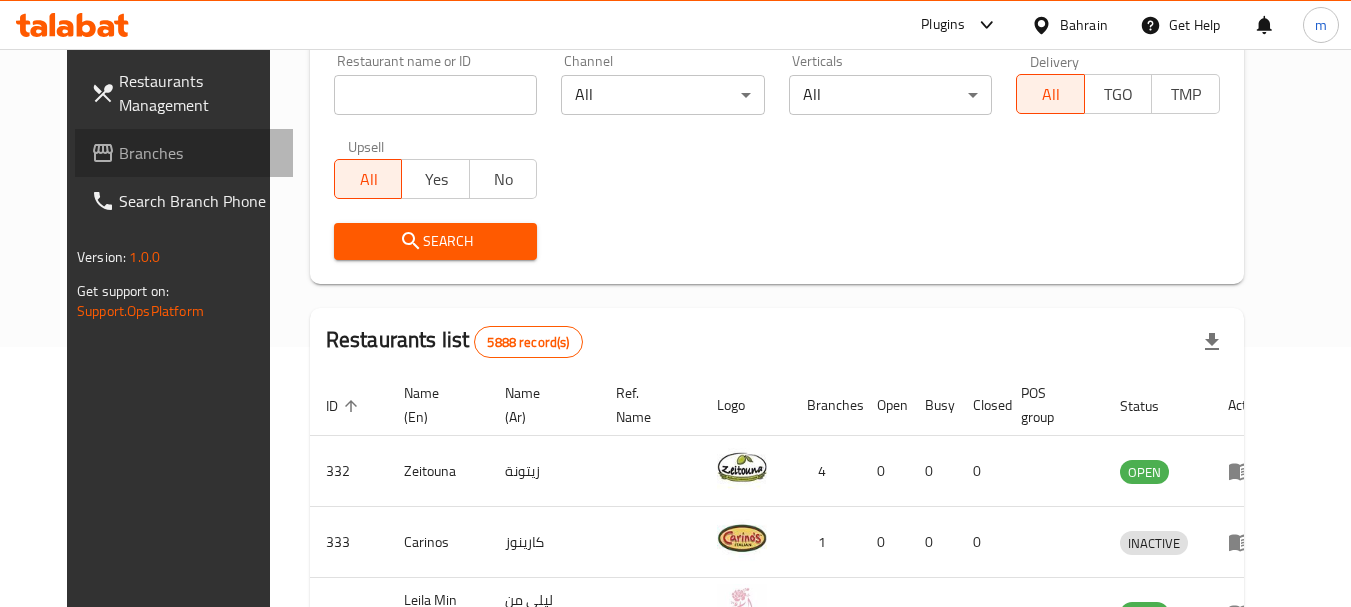 click on "Branches" at bounding box center (198, 153) 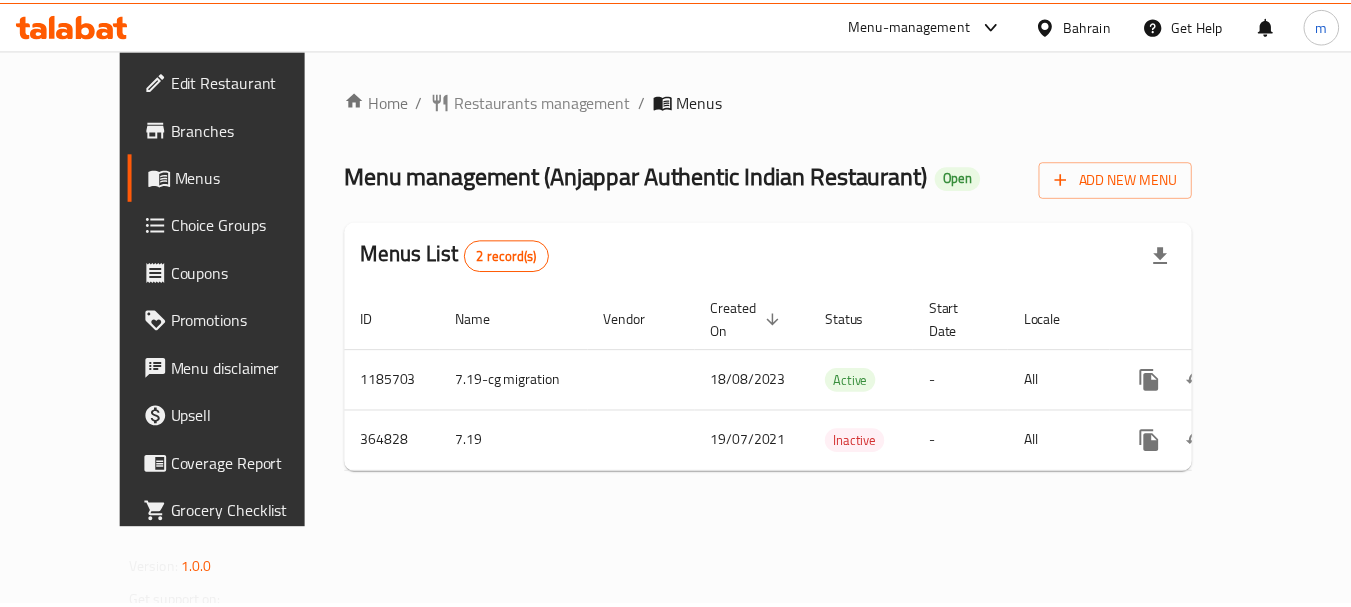 scroll, scrollTop: 0, scrollLeft: 0, axis: both 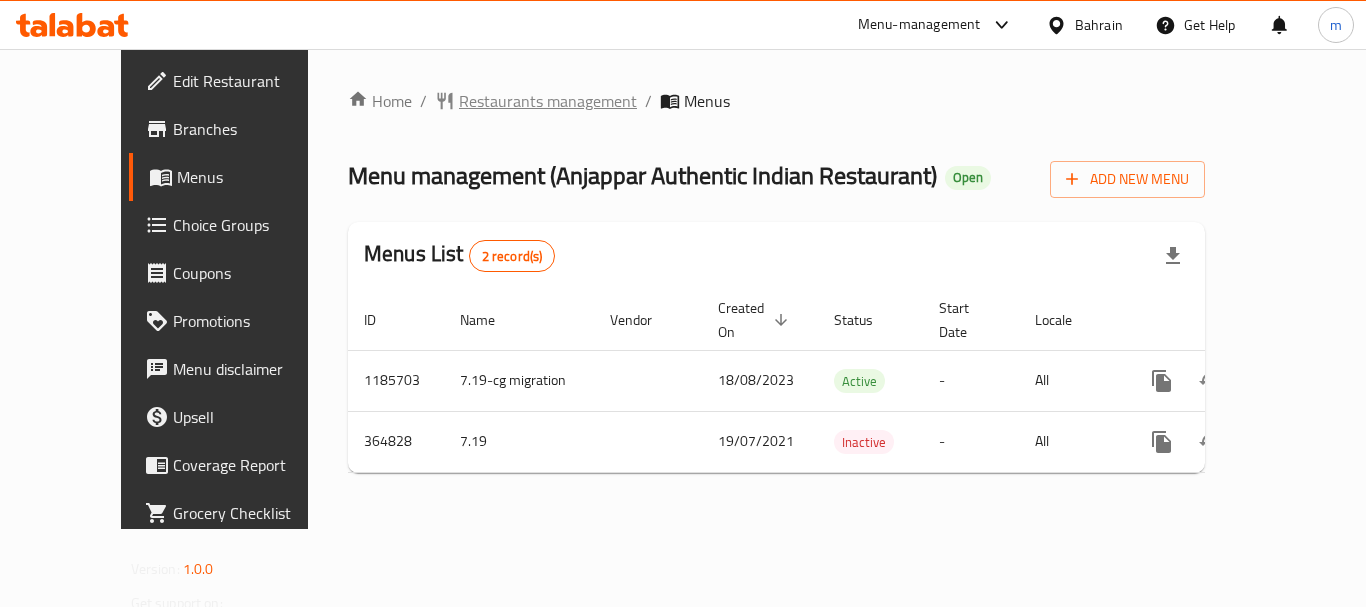 click on "Restaurants management" at bounding box center [548, 101] 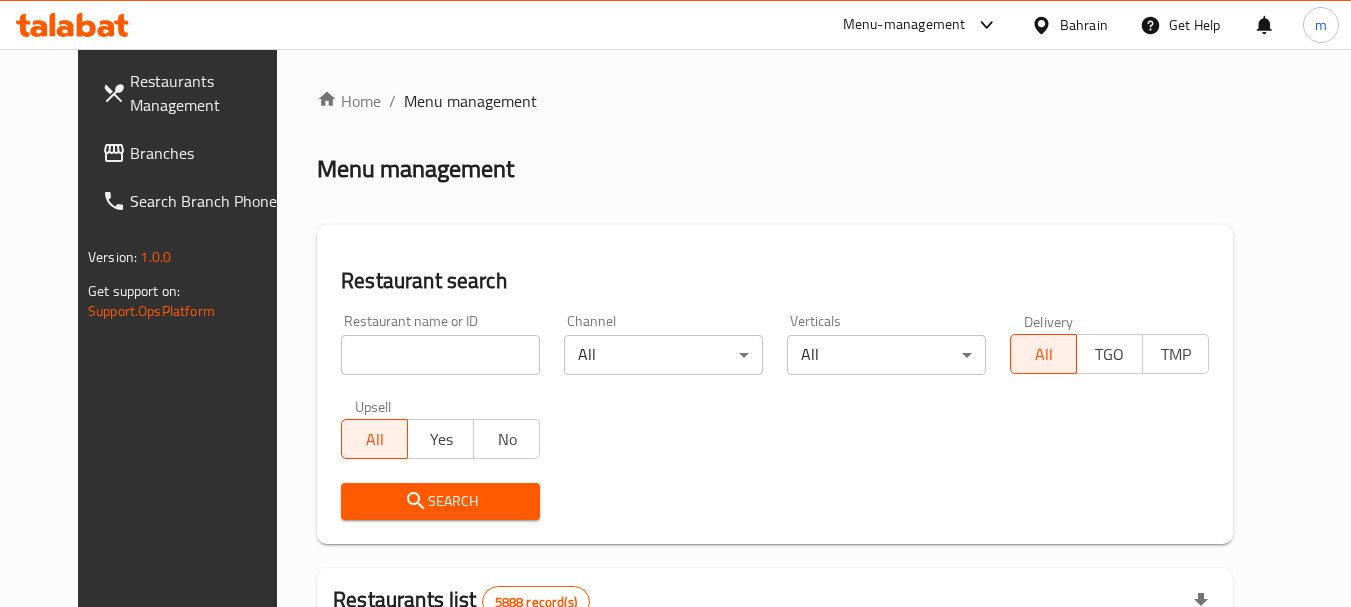 click at bounding box center (440, 355) 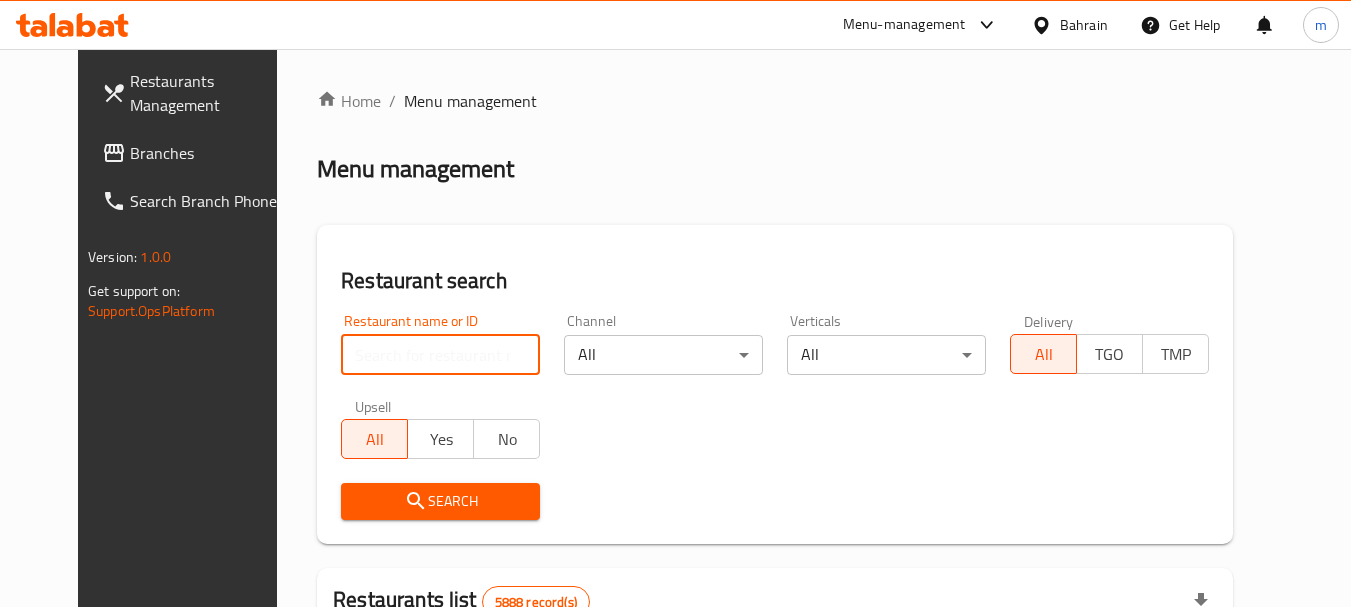 paste on "631042" 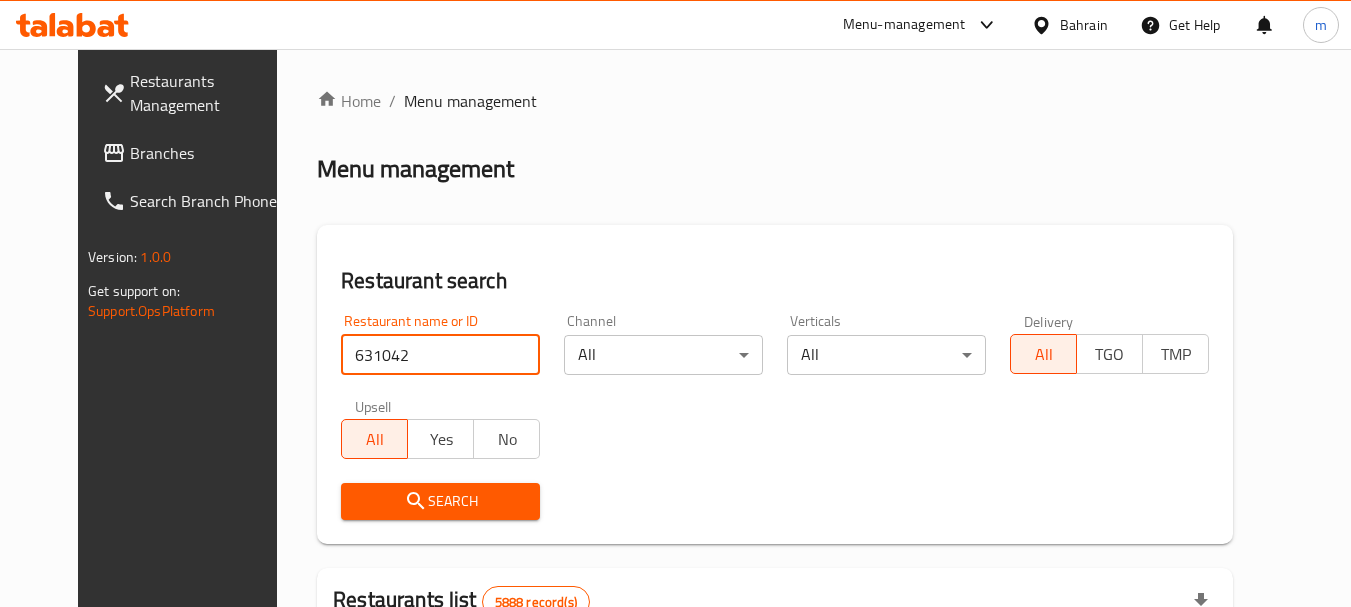 type on "631042" 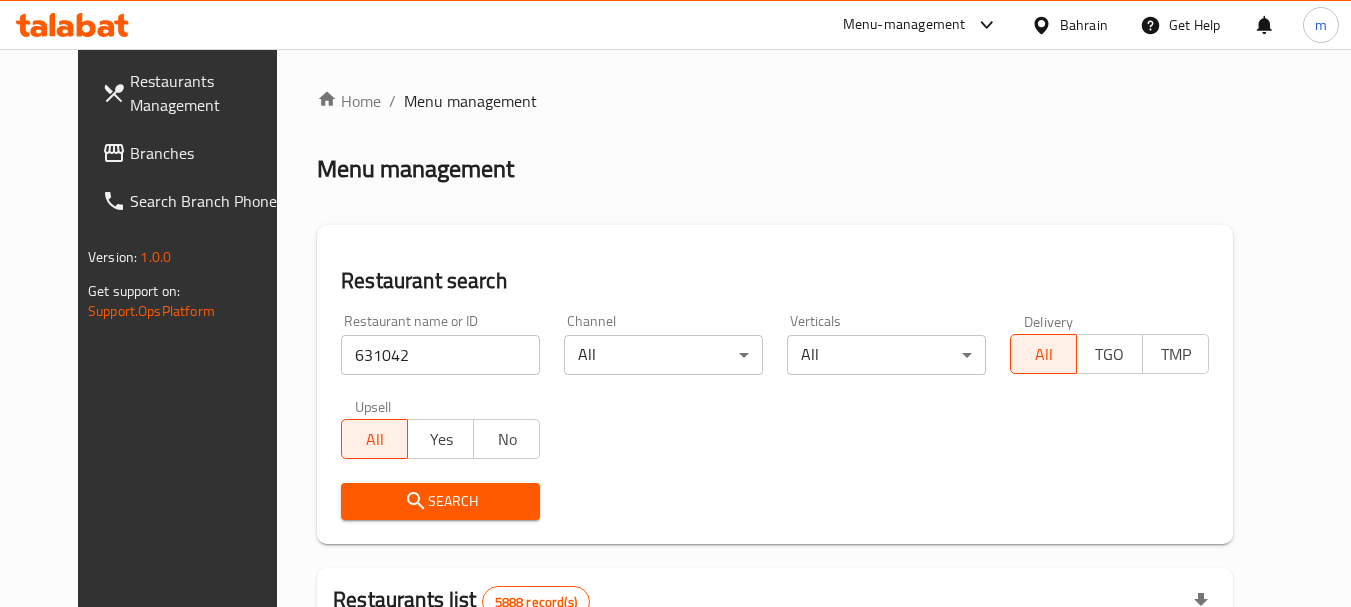 click 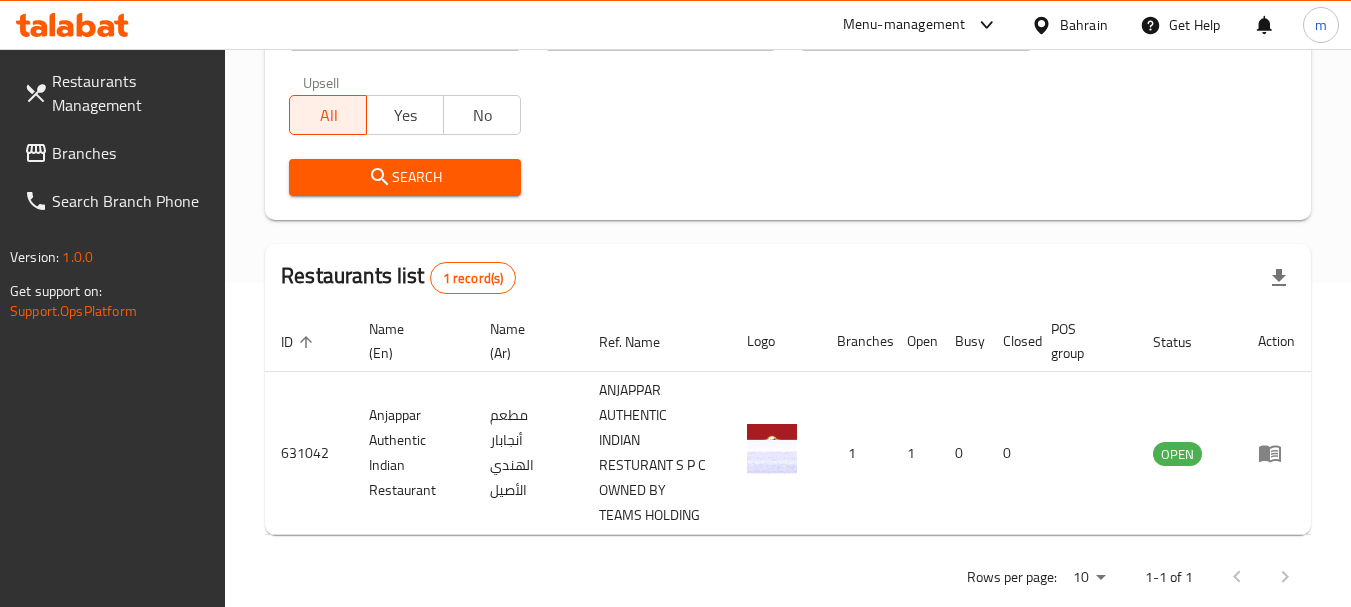scroll, scrollTop: 335, scrollLeft: 0, axis: vertical 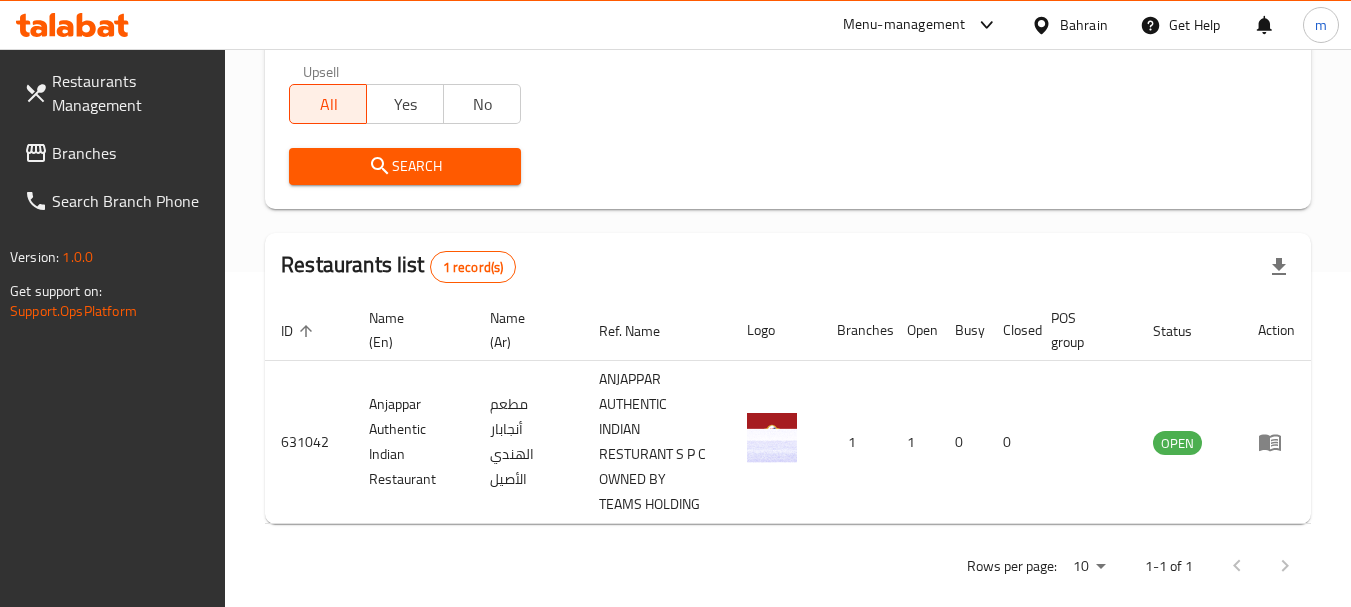 click 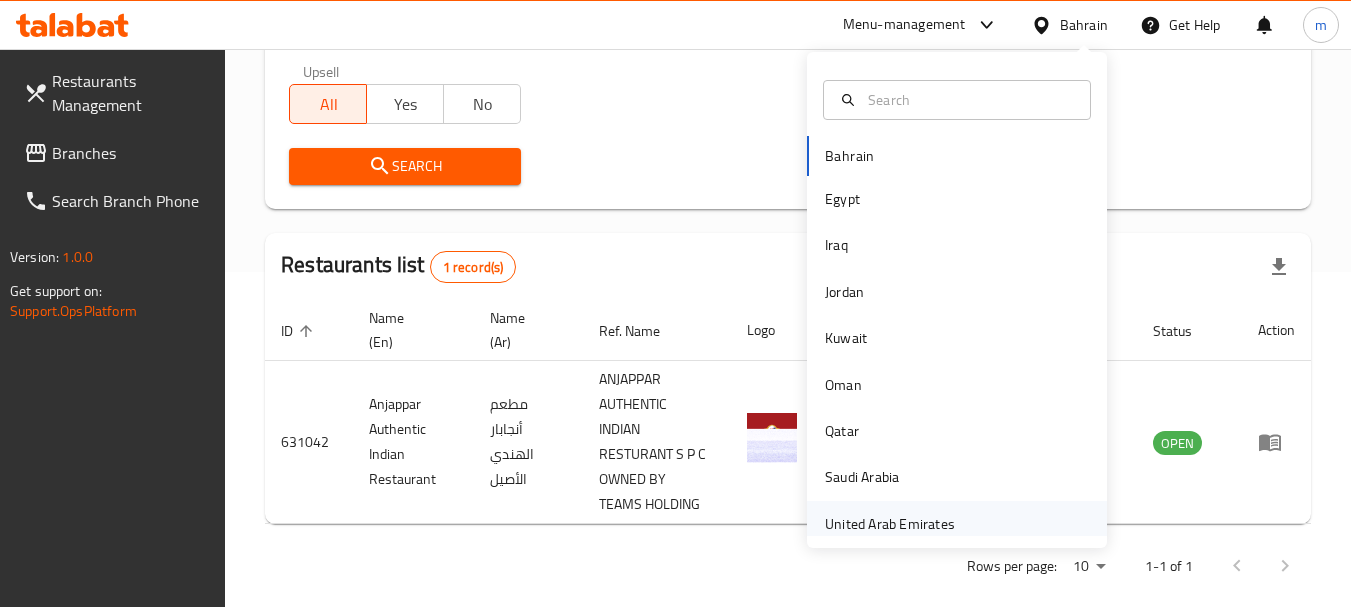 click on "United Arab Emirates" at bounding box center (890, 524) 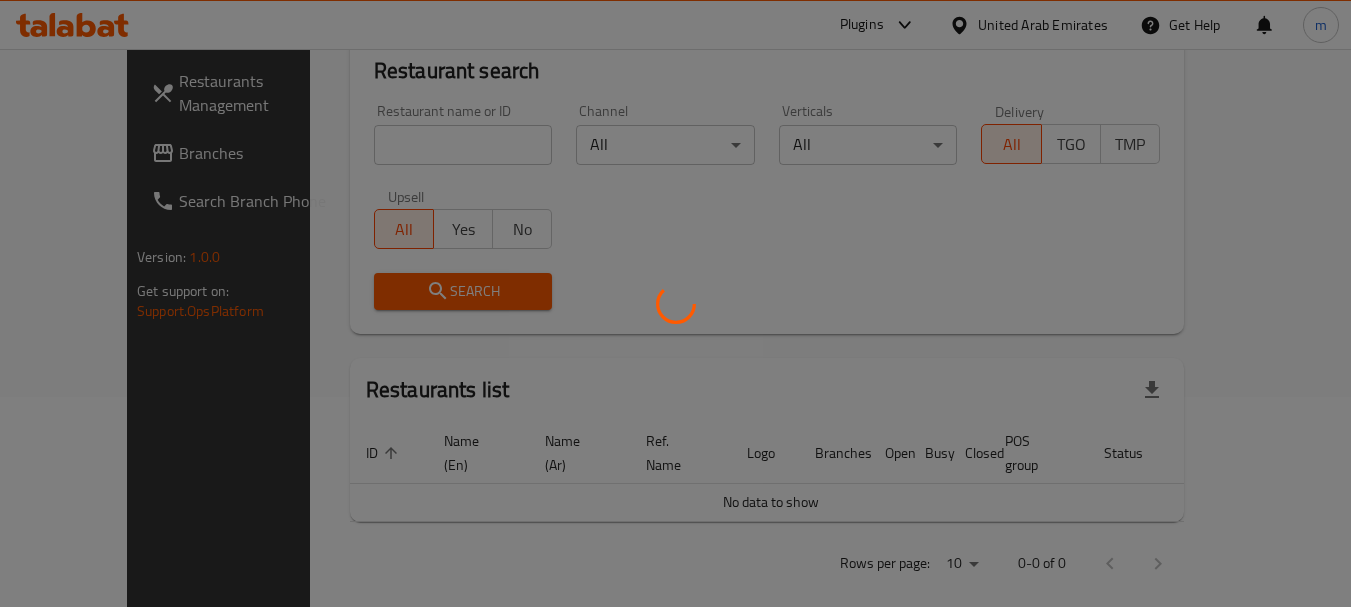 scroll, scrollTop: 335, scrollLeft: 0, axis: vertical 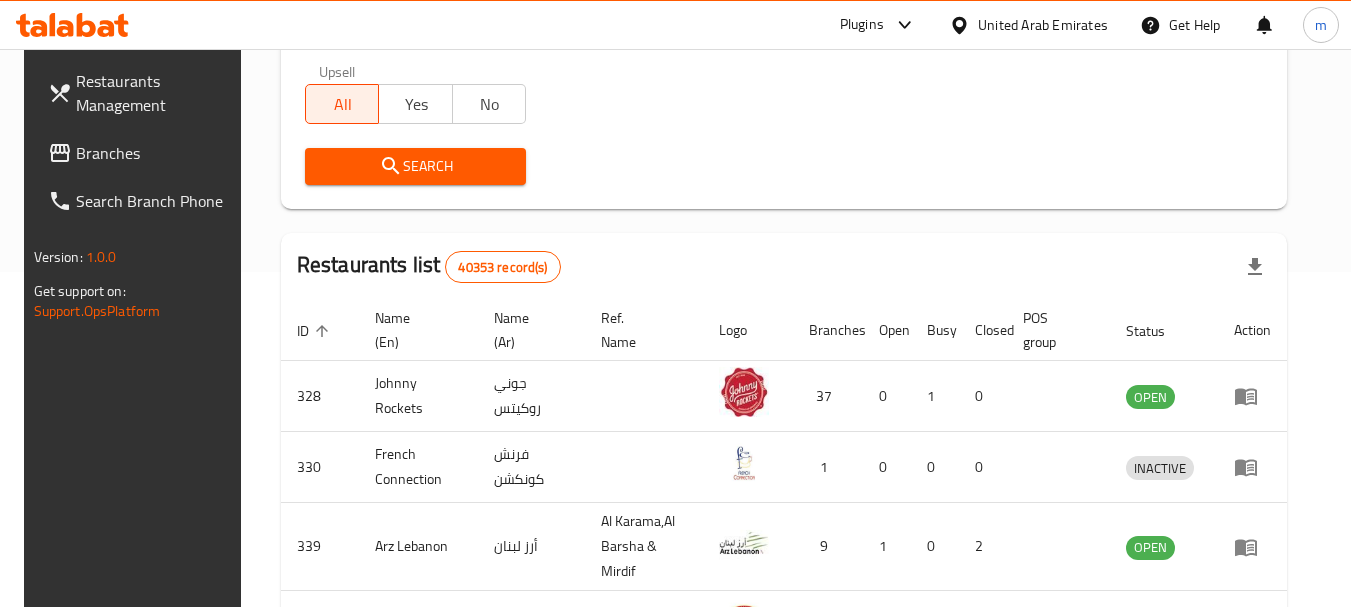 click on "Branches" at bounding box center (155, 153) 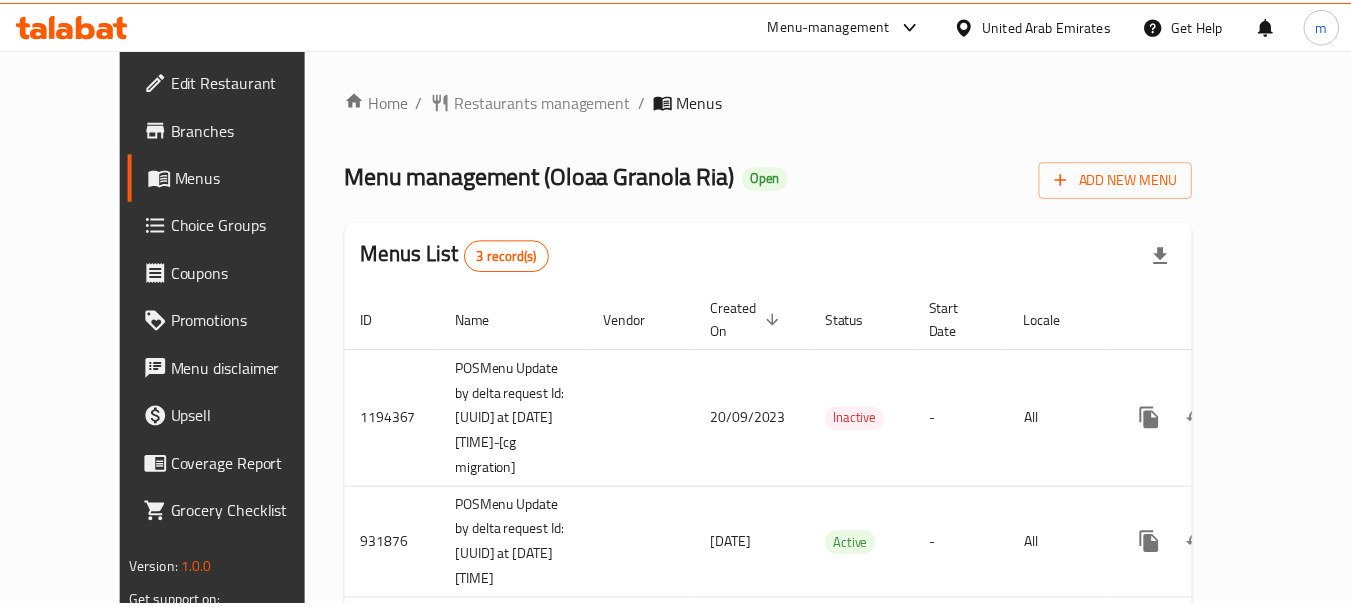 scroll, scrollTop: 0, scrollLeft: 0, axis: both 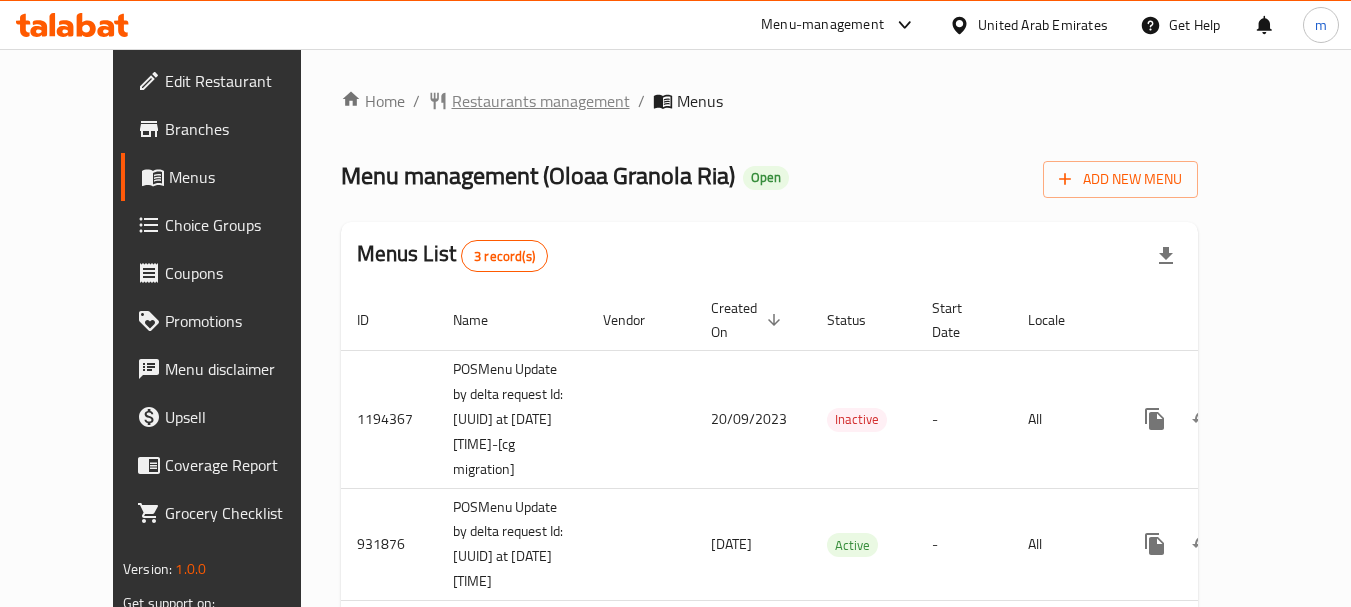 click on "Restaurants management" at bounding box center [541, 101] 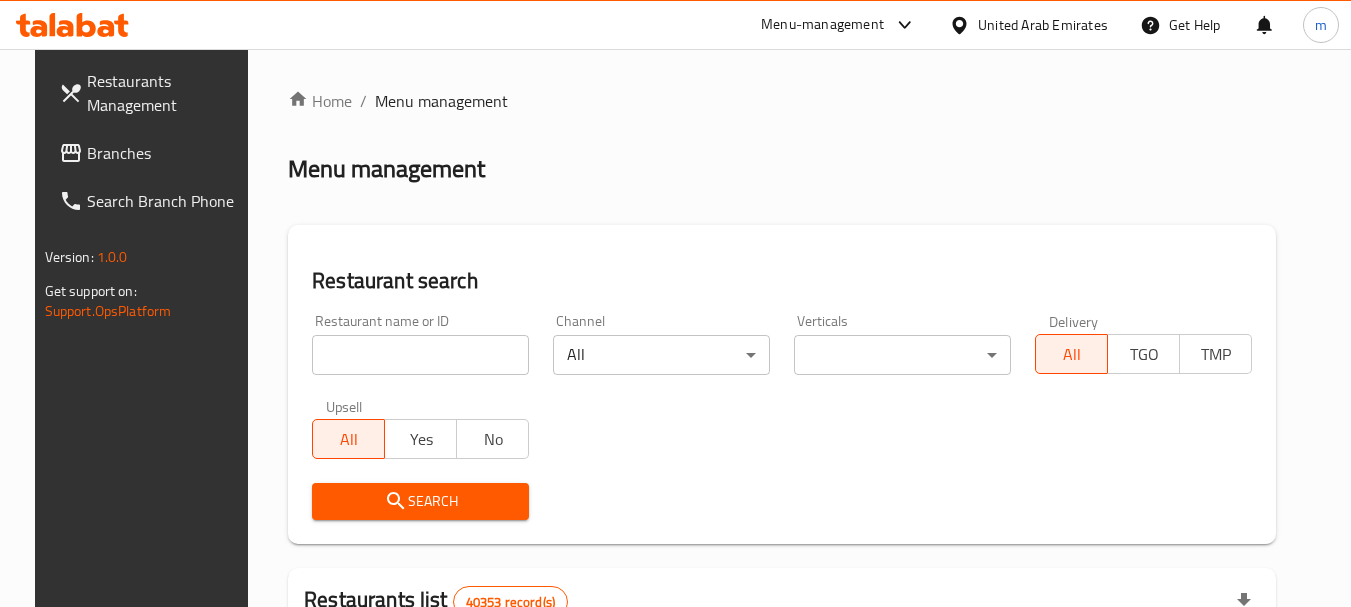 click at bounding box center (420, 355) 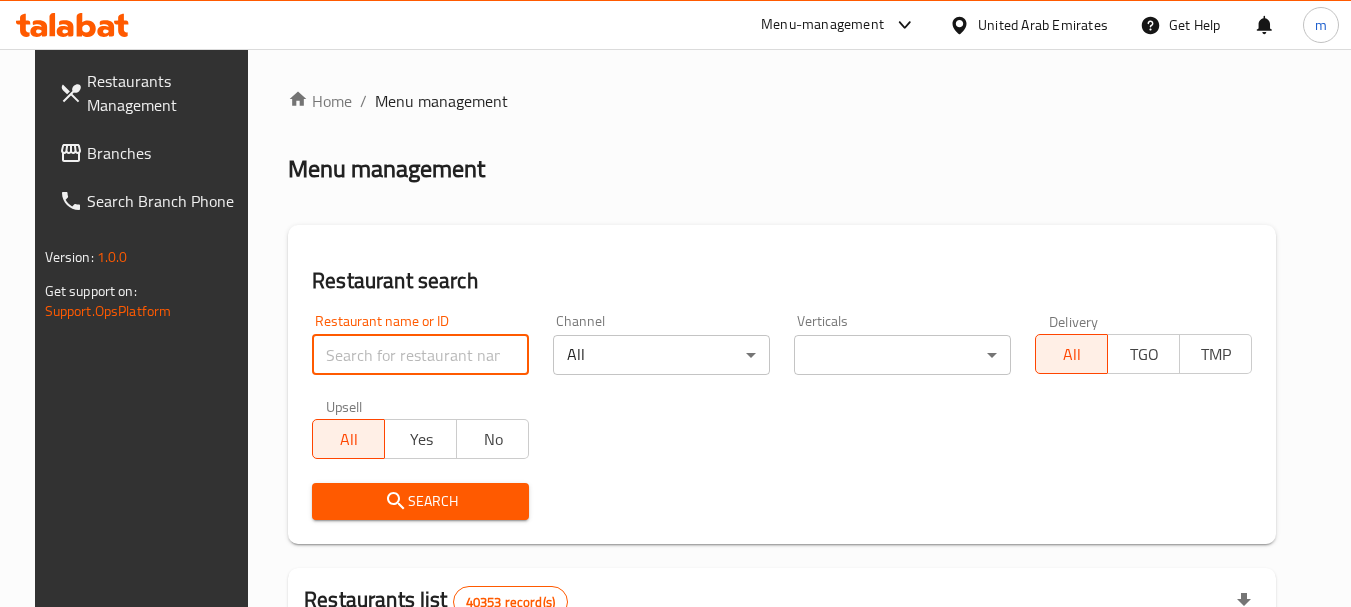 paste on "633307" 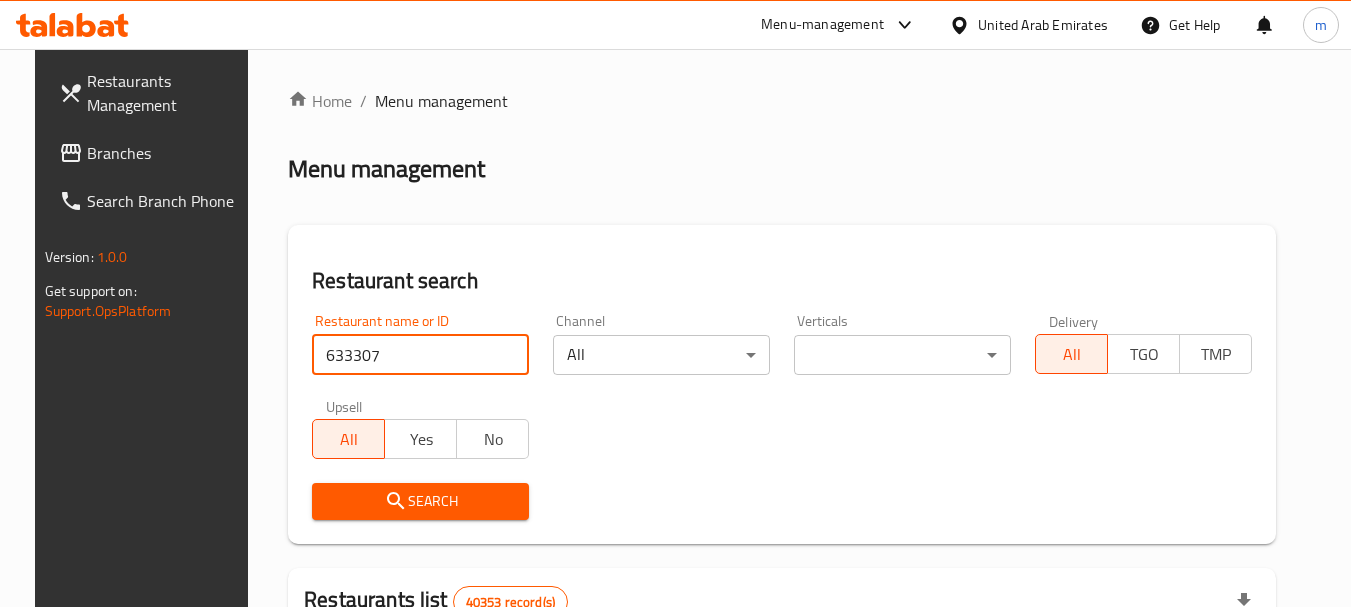 type on "633307" 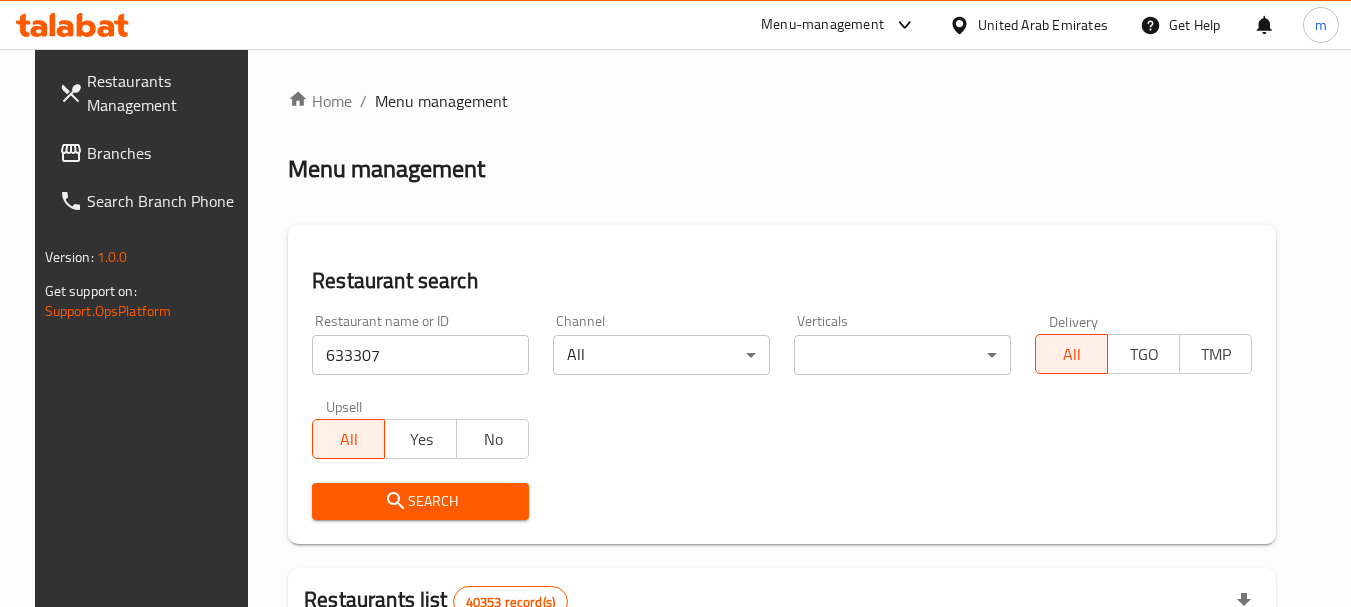 click on "Search" at bounding box center [420, 501] 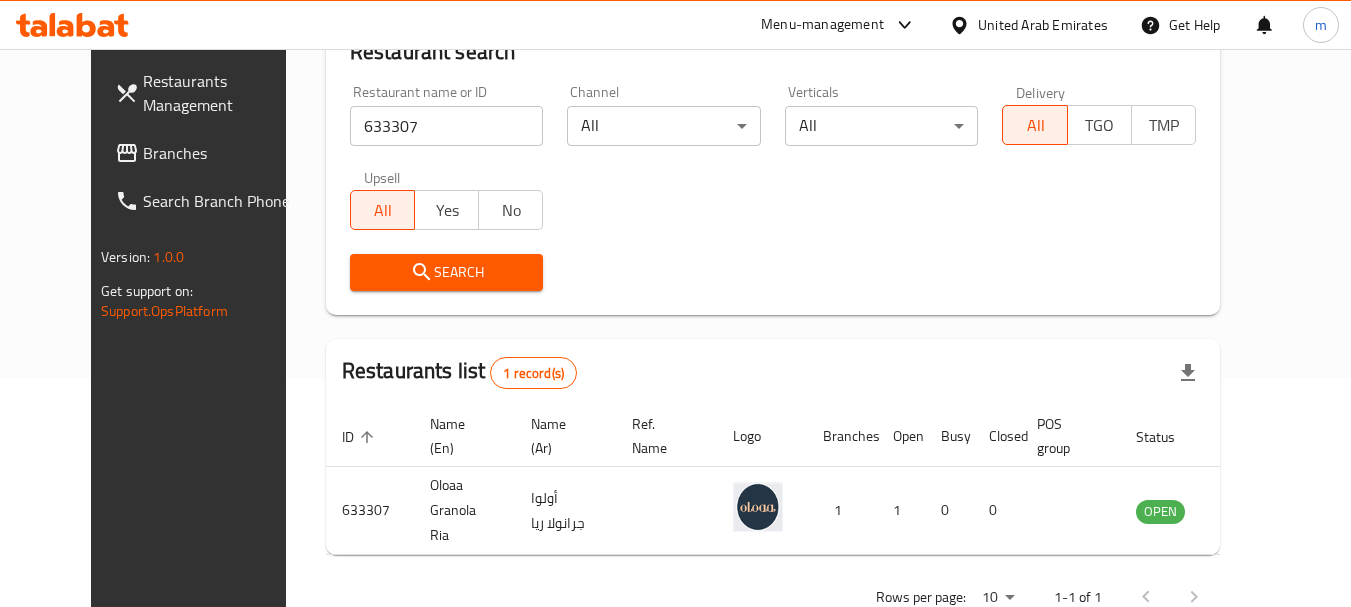 scroll, scrollTop: 260, scrollLeft: 0, axis: vertical 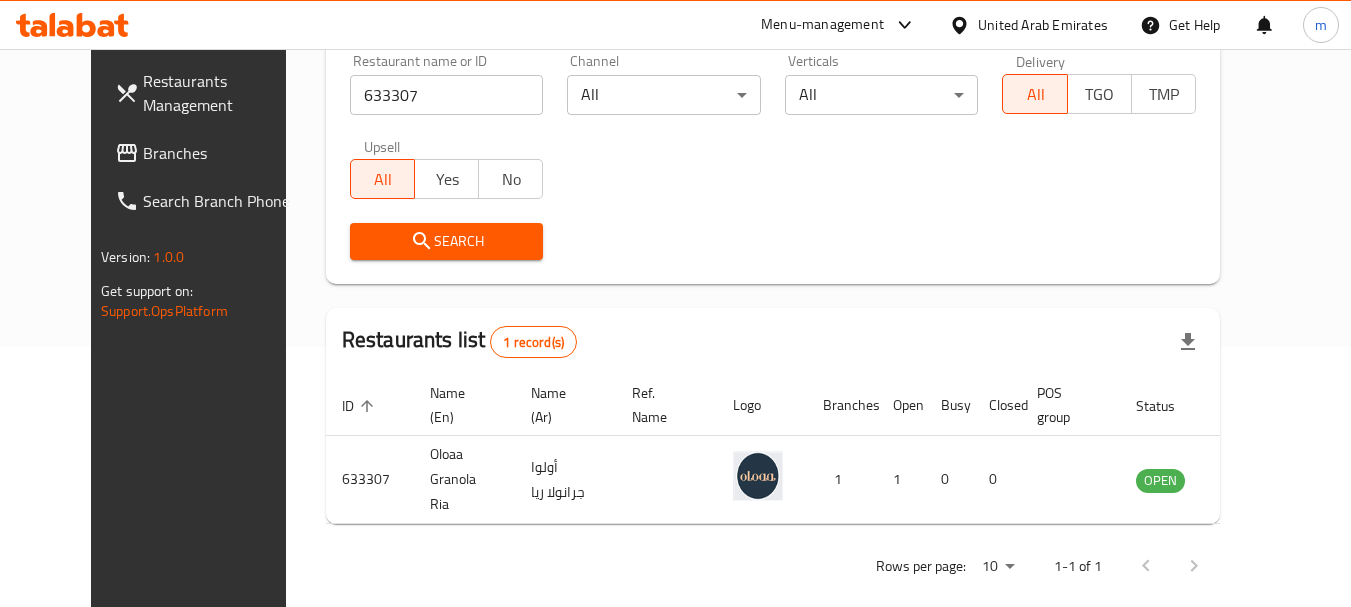 click 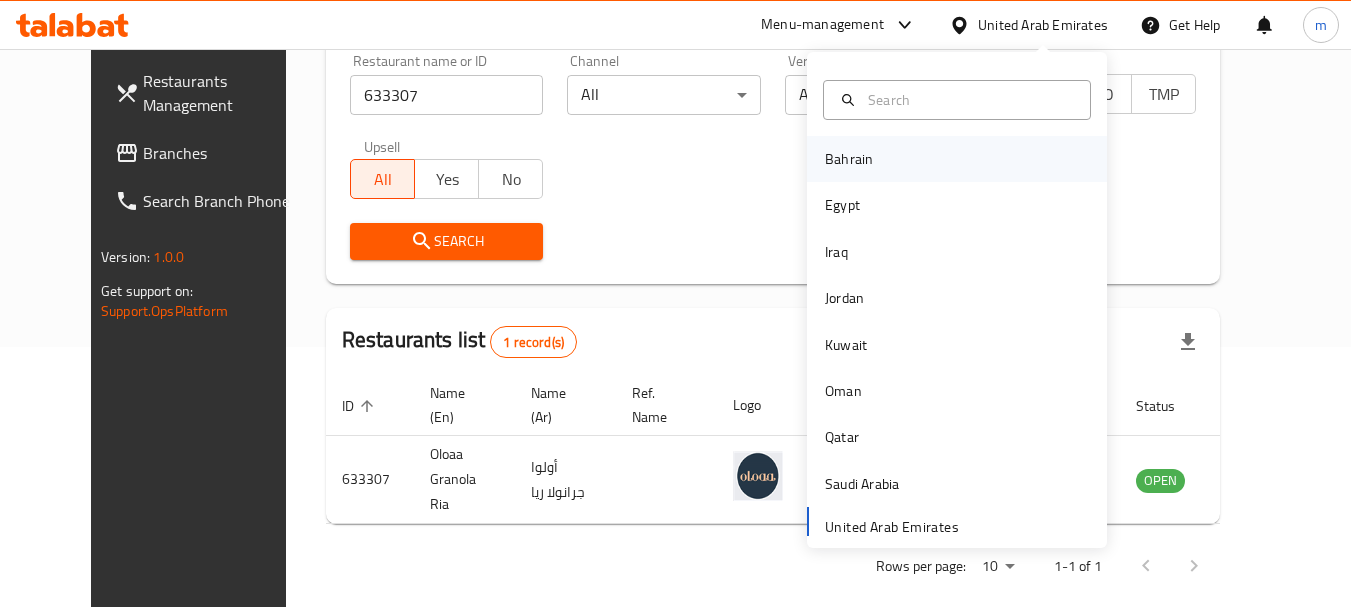 click on "Bahrain" at bounding box center [957, 159] 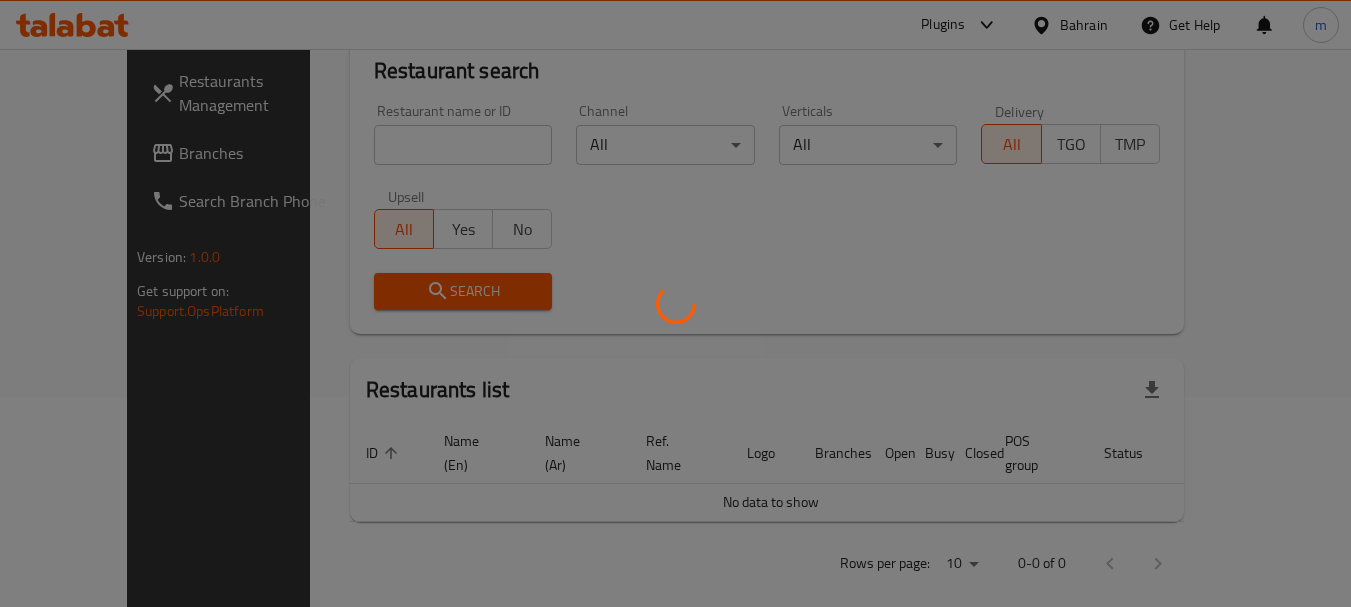 scroll, scrollTop: 260, scrollLeft: 0, axis: vertical 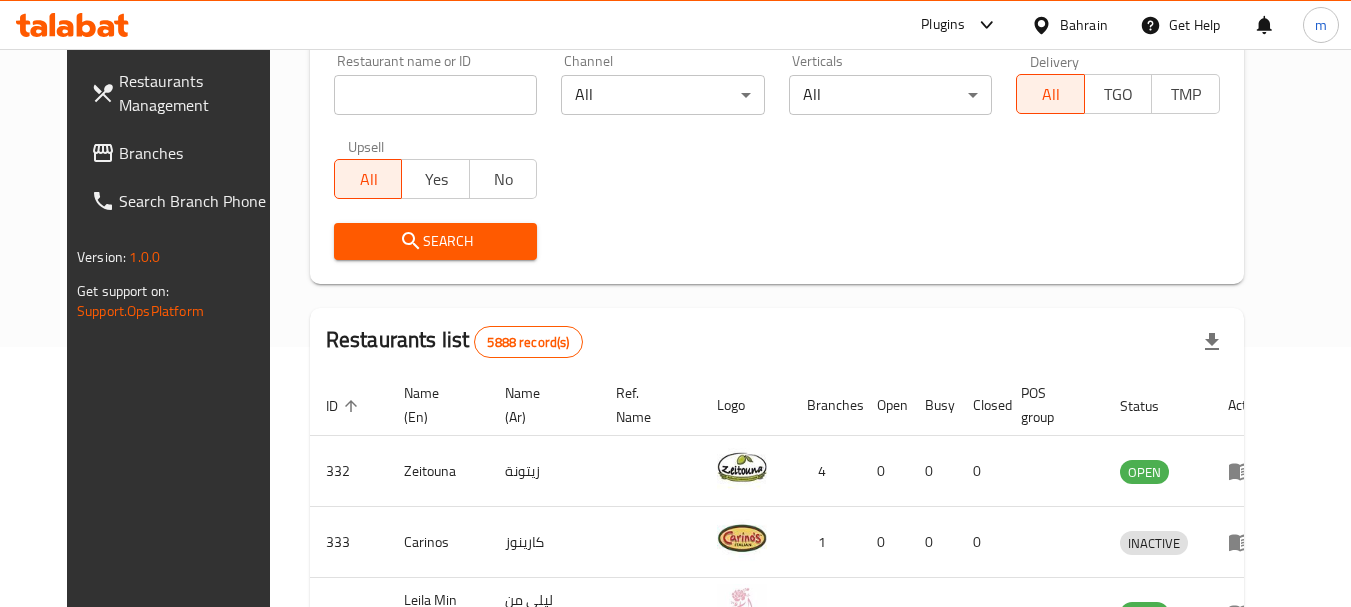 click on "Branches" at bounding box center [184, 153] 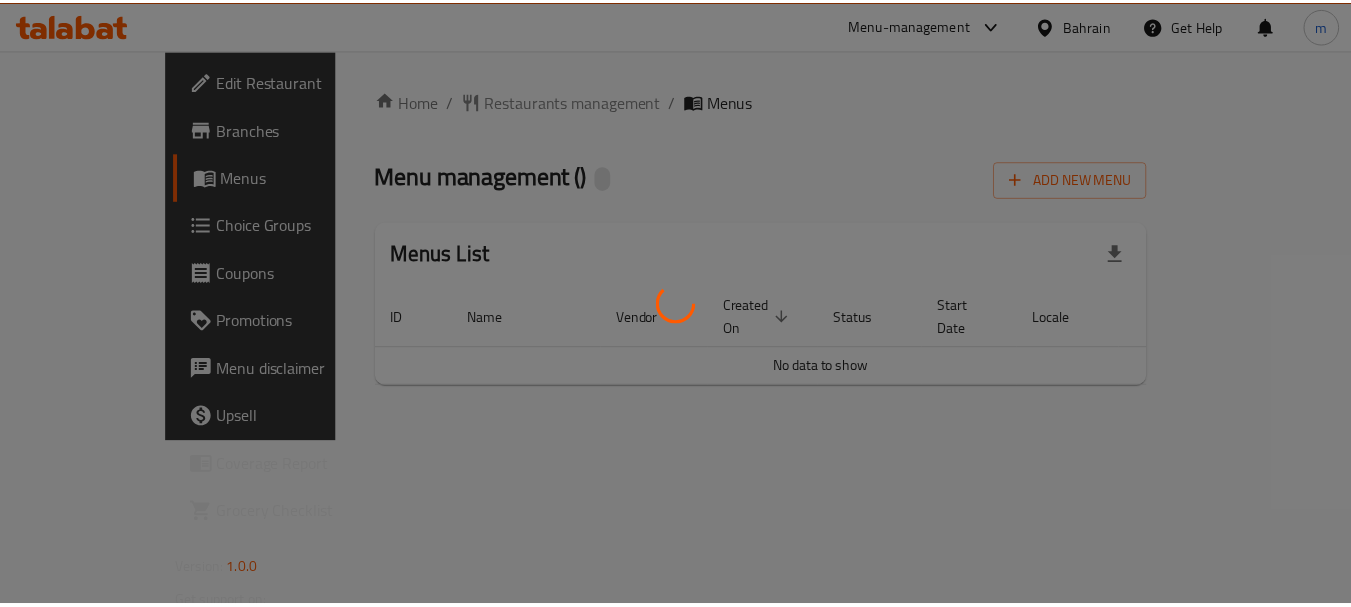 scroll, scrollTop: 0, scrollLeft: 0, axis: both 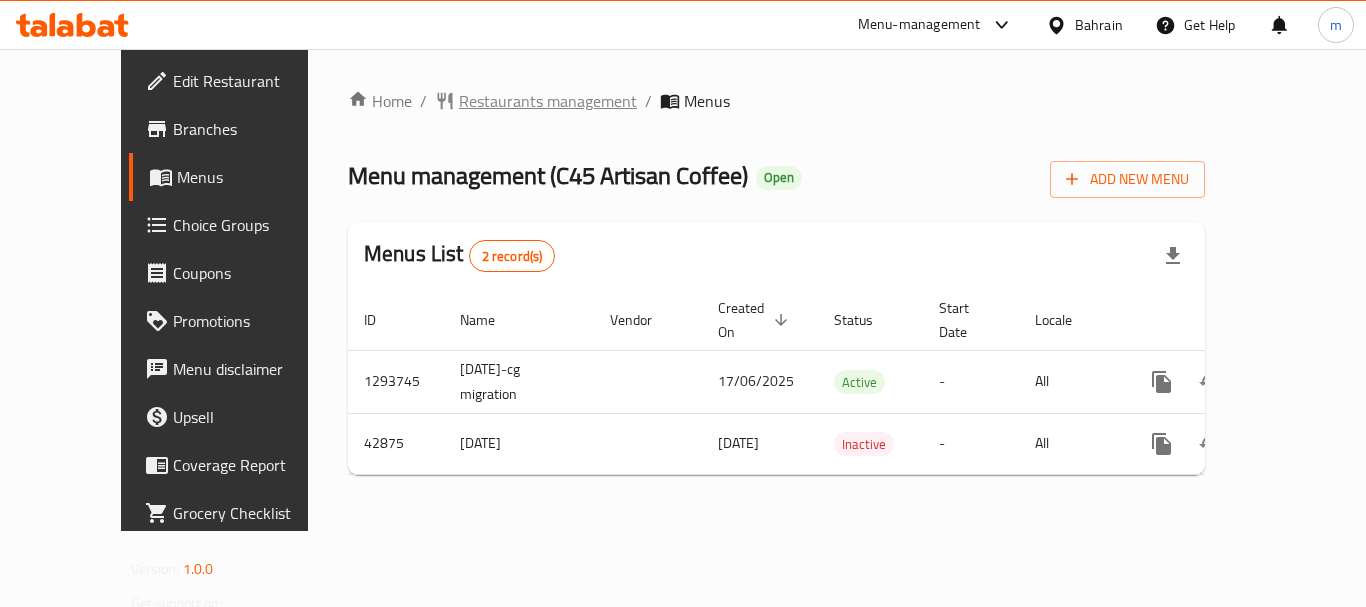 click on "Restaurants management" at bounding box center (548, 101) 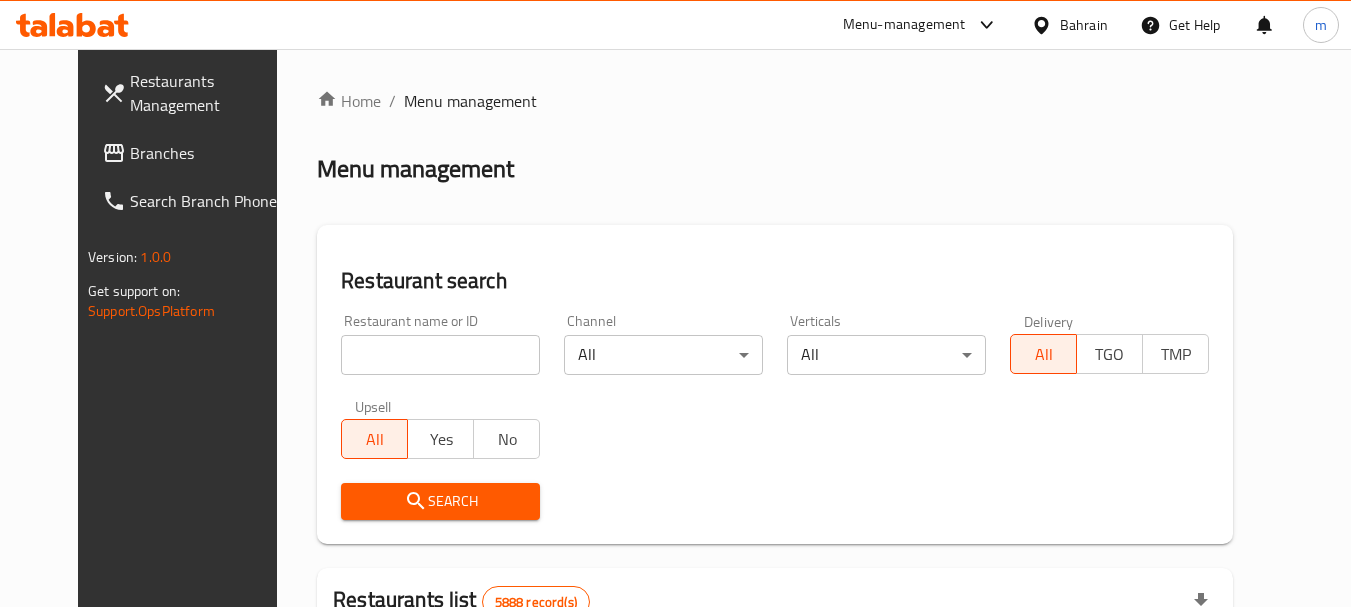 click at bounding box center (440, 355) 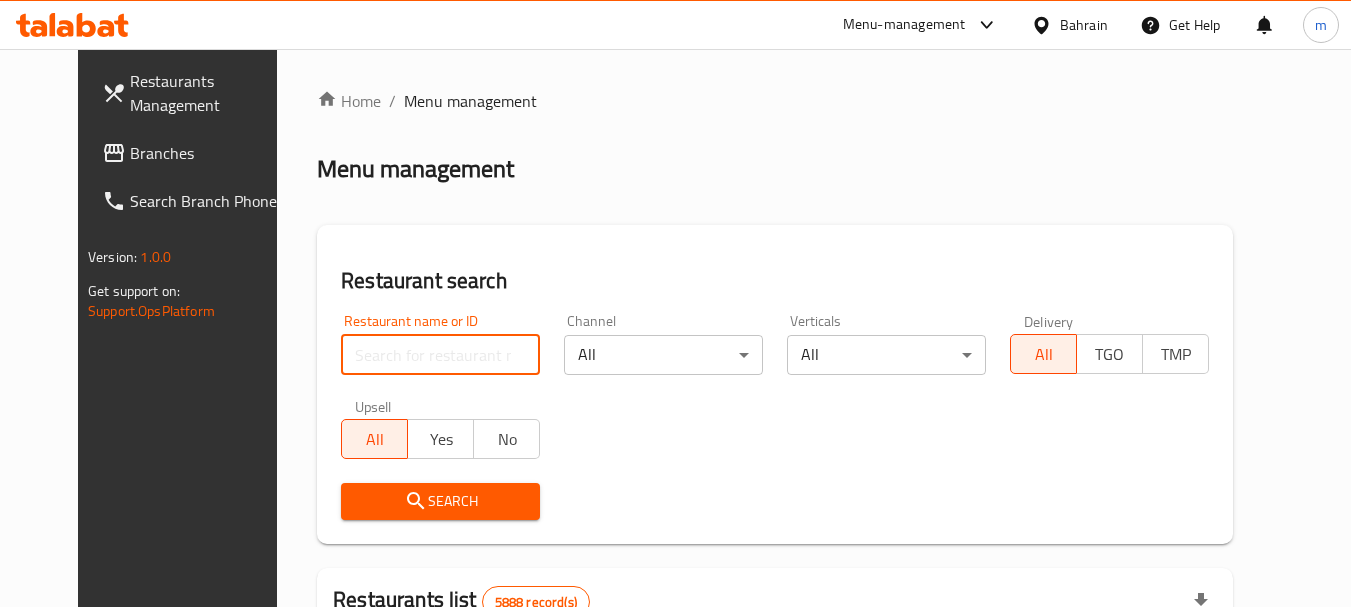 paste on "22210" 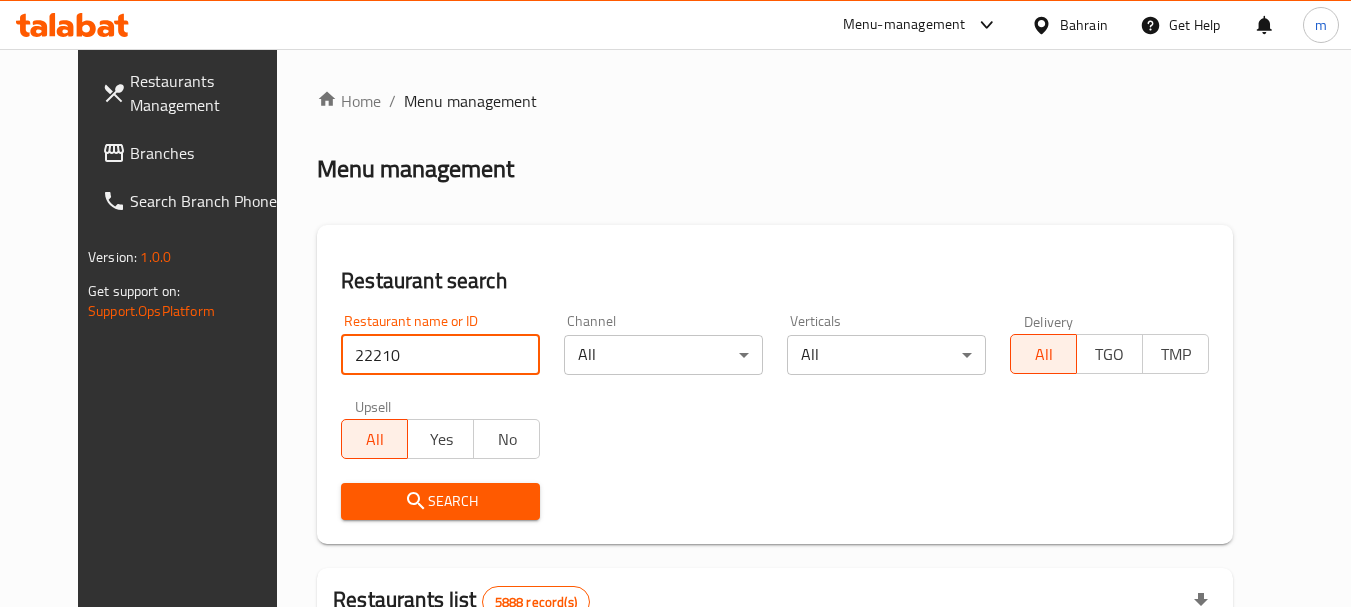 type on "22210" 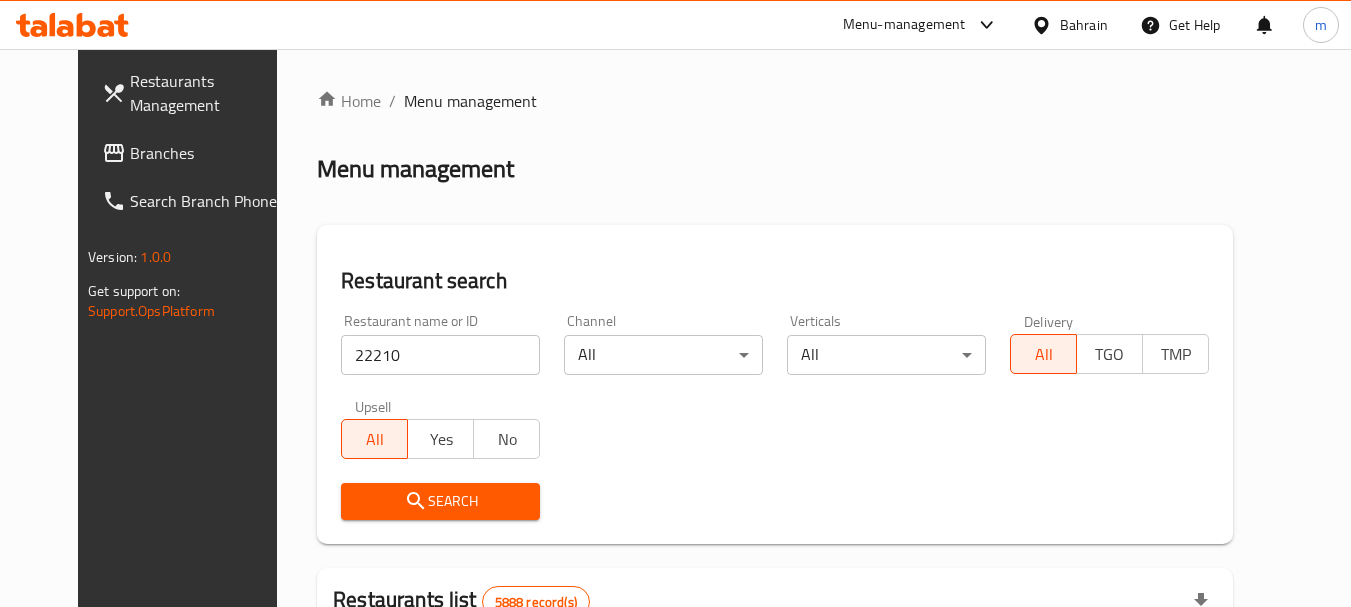 click on "Search" at bounding box center (440, 501) 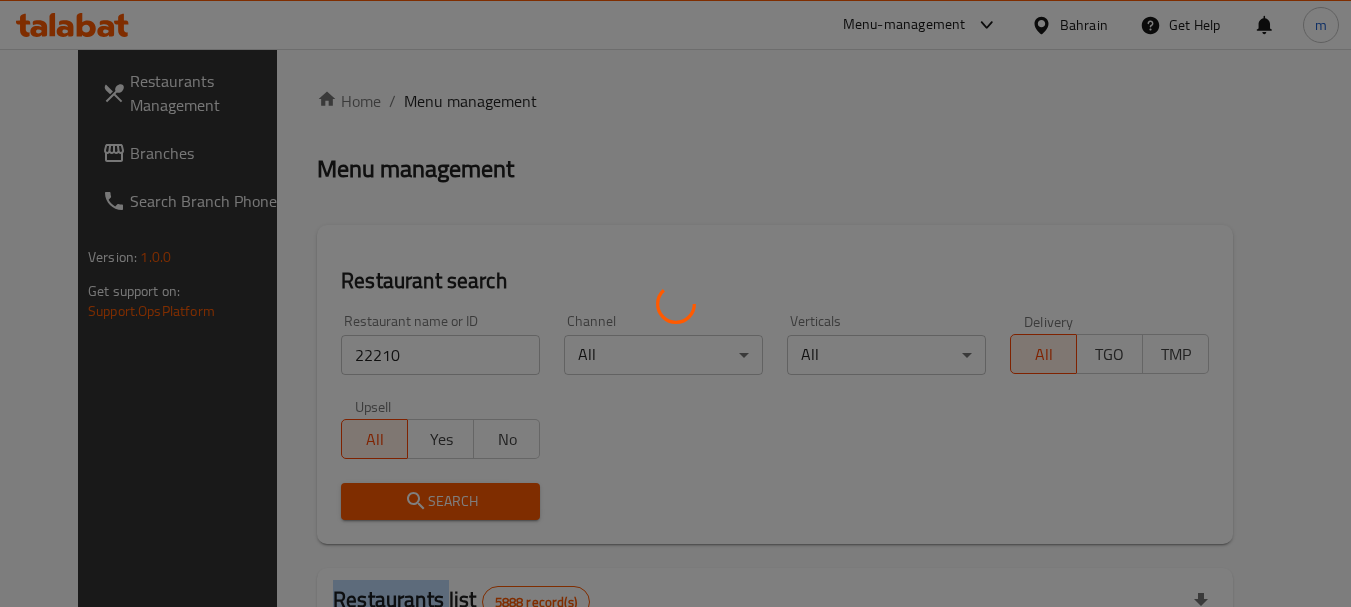 click at bounding box center (675, 303) 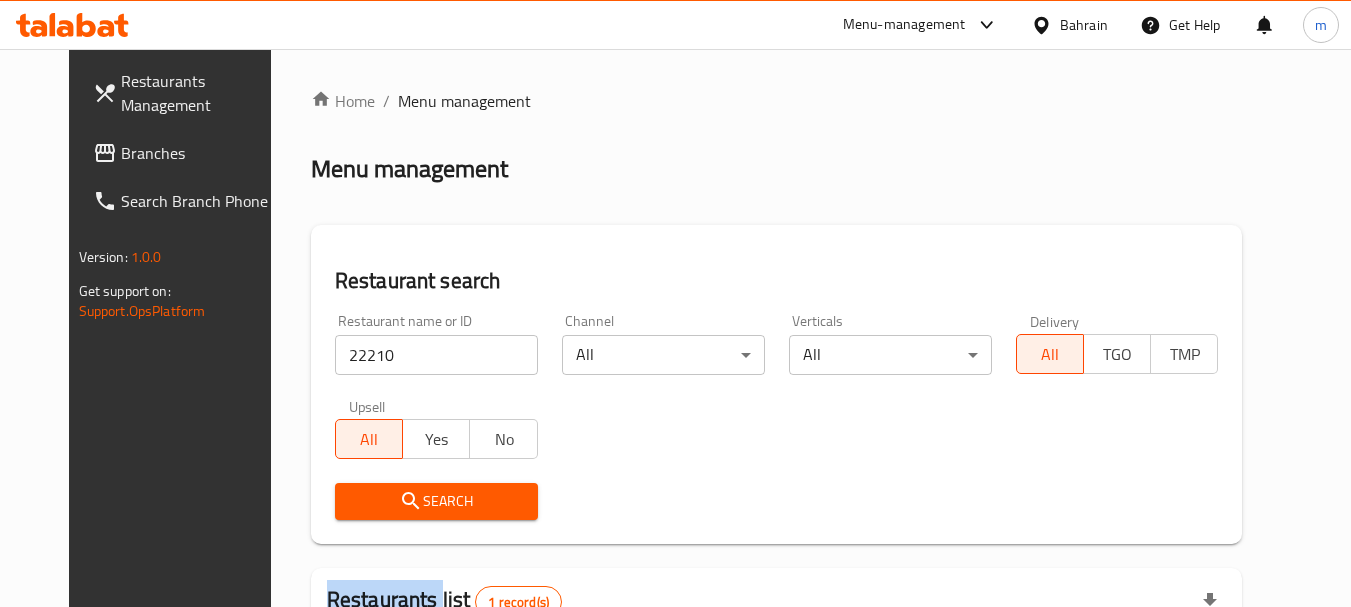 scroll, scrollTop: 260, scrollLeft: 0, axis: vertical 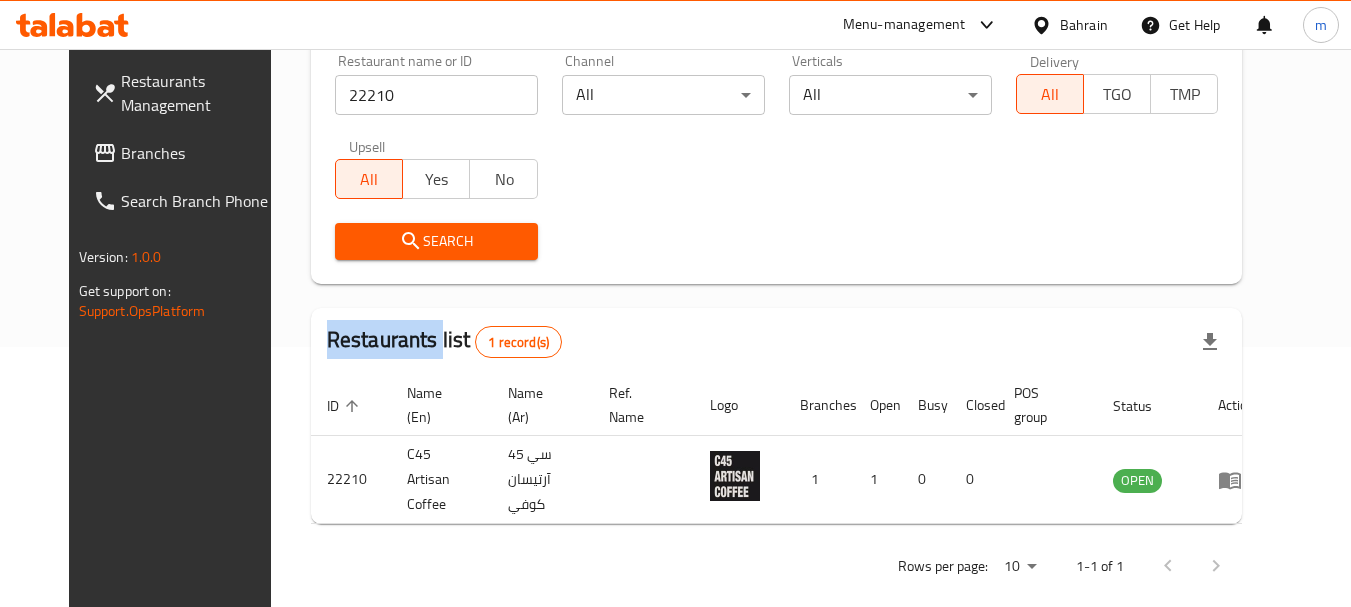 click 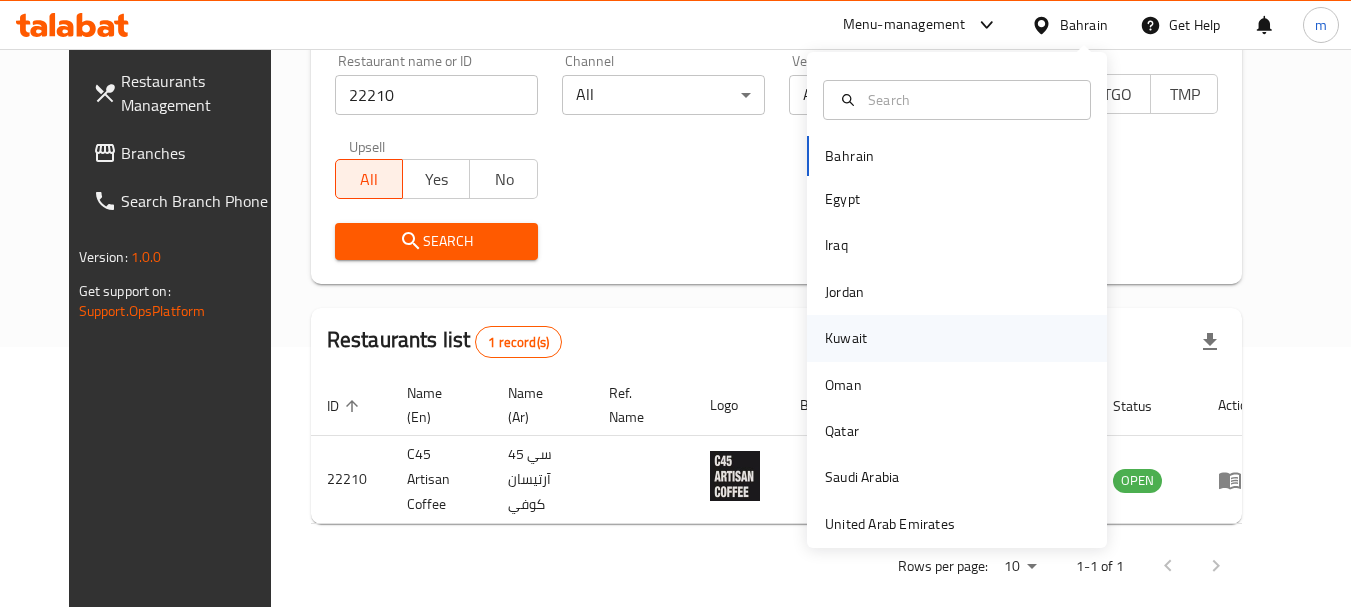 click on "Kuwait" at bounding box center [846, 338] 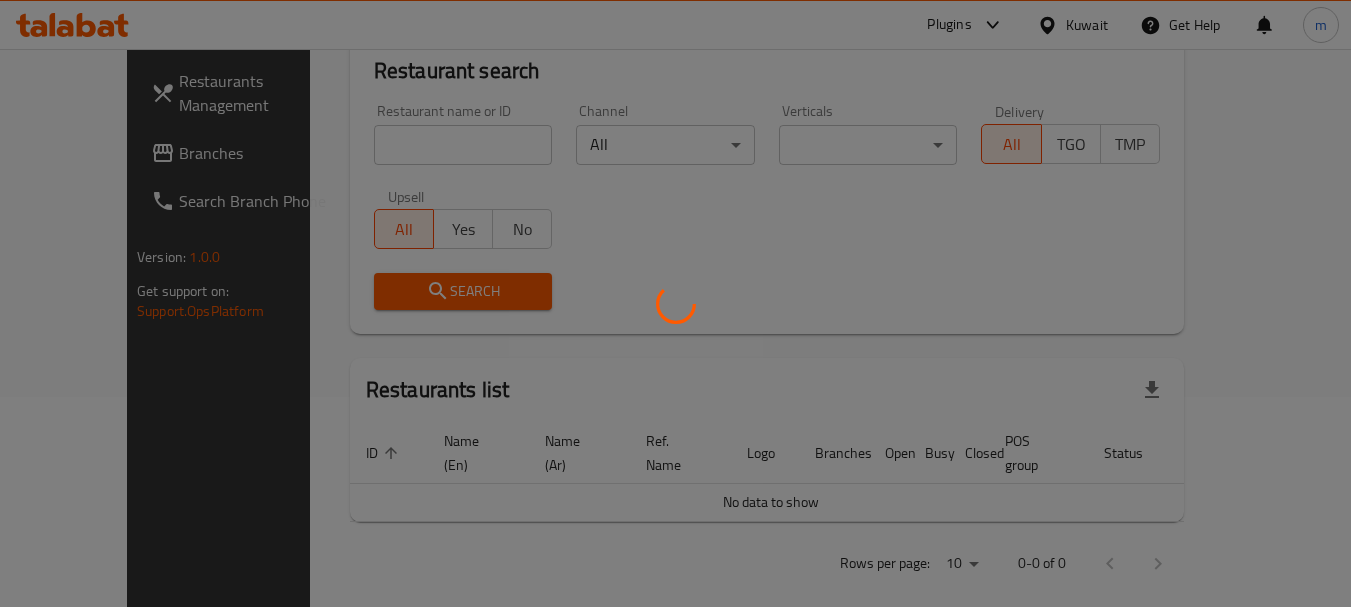 scroll, scrollTop: 260, scrollLeft: 0, axis: vertical 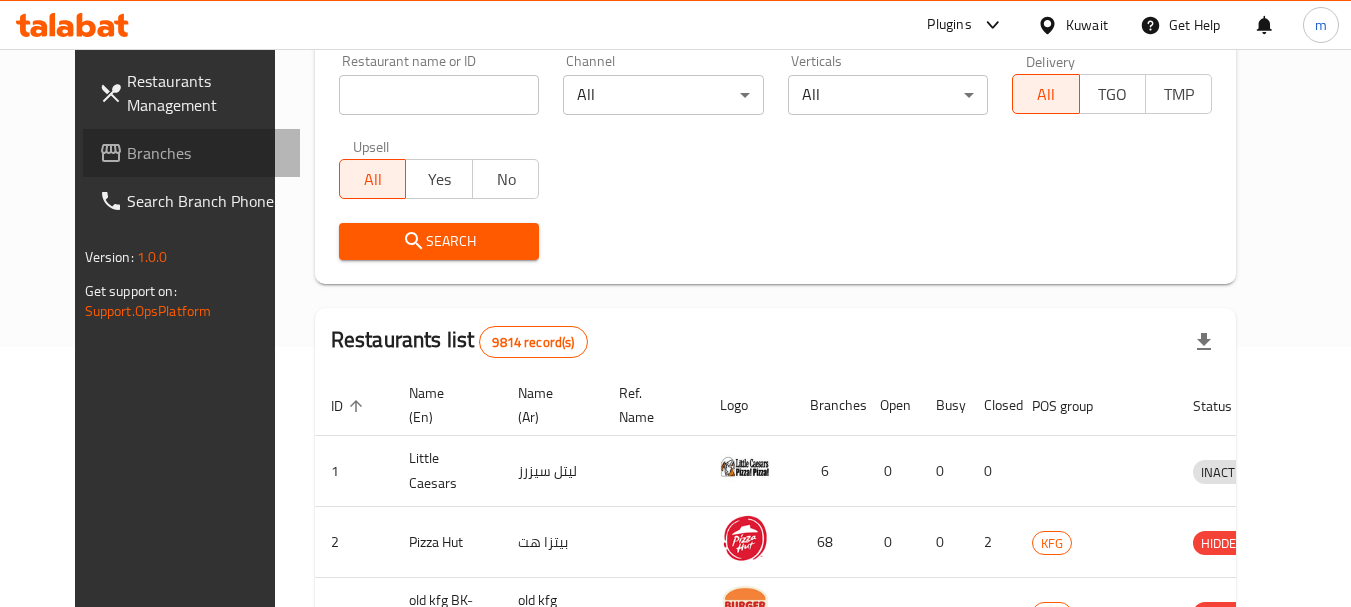 click on "Branches" at bounding box center (206, 153) 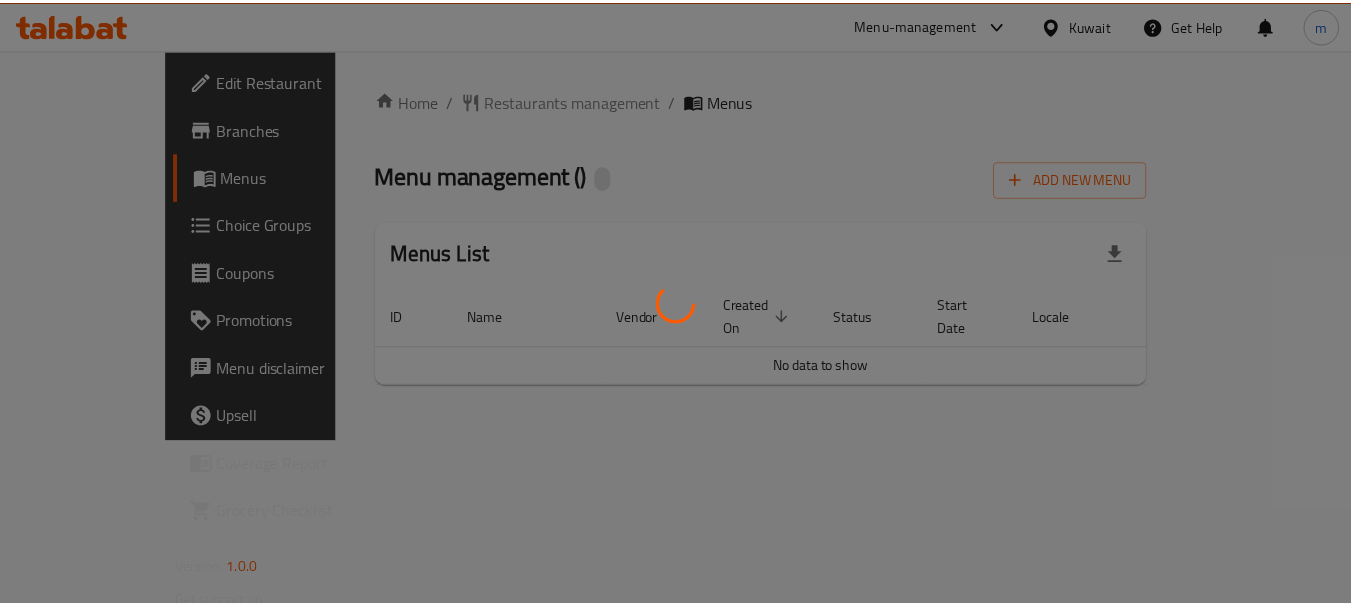 scroll, scrollTop: 0, scrollLeft: 0, axis: both 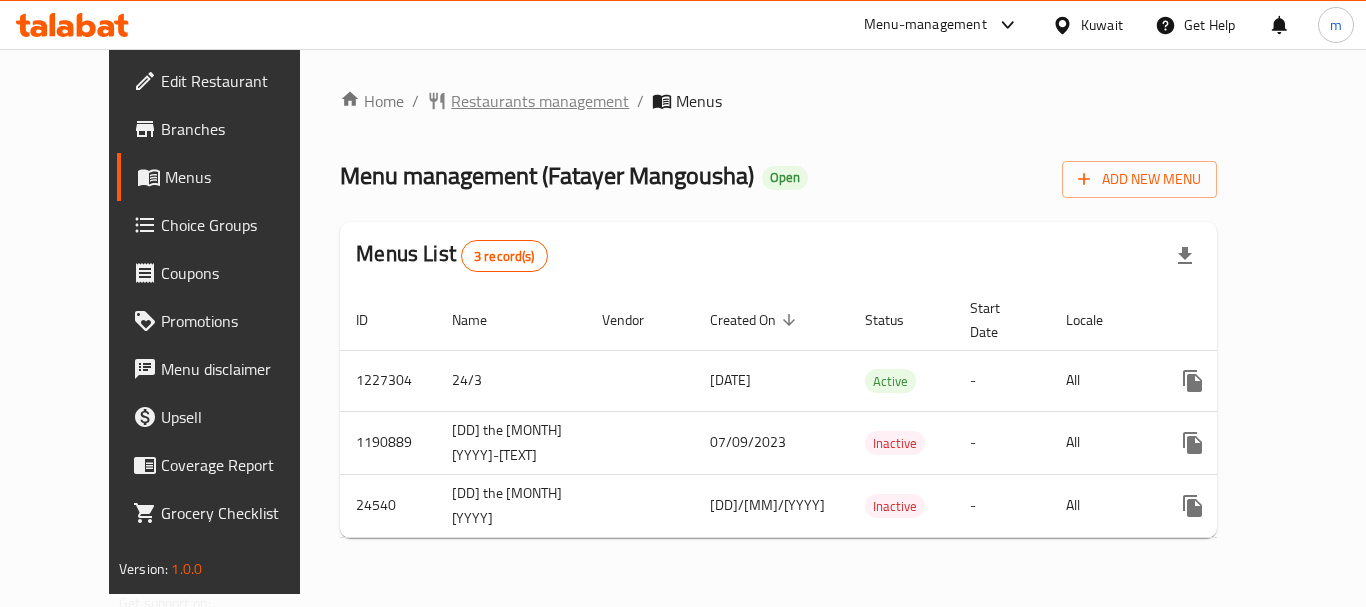 click on "Restaurants management" at bounding box center [540, 101] 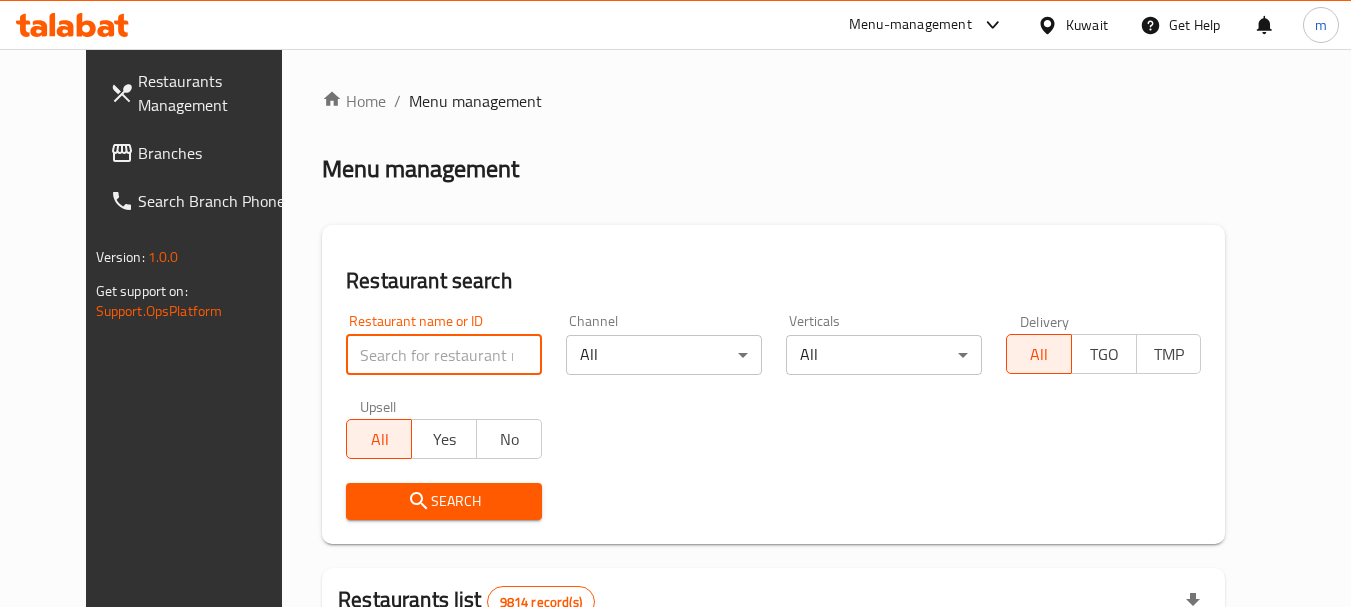 click at bounding box center (444, 355) 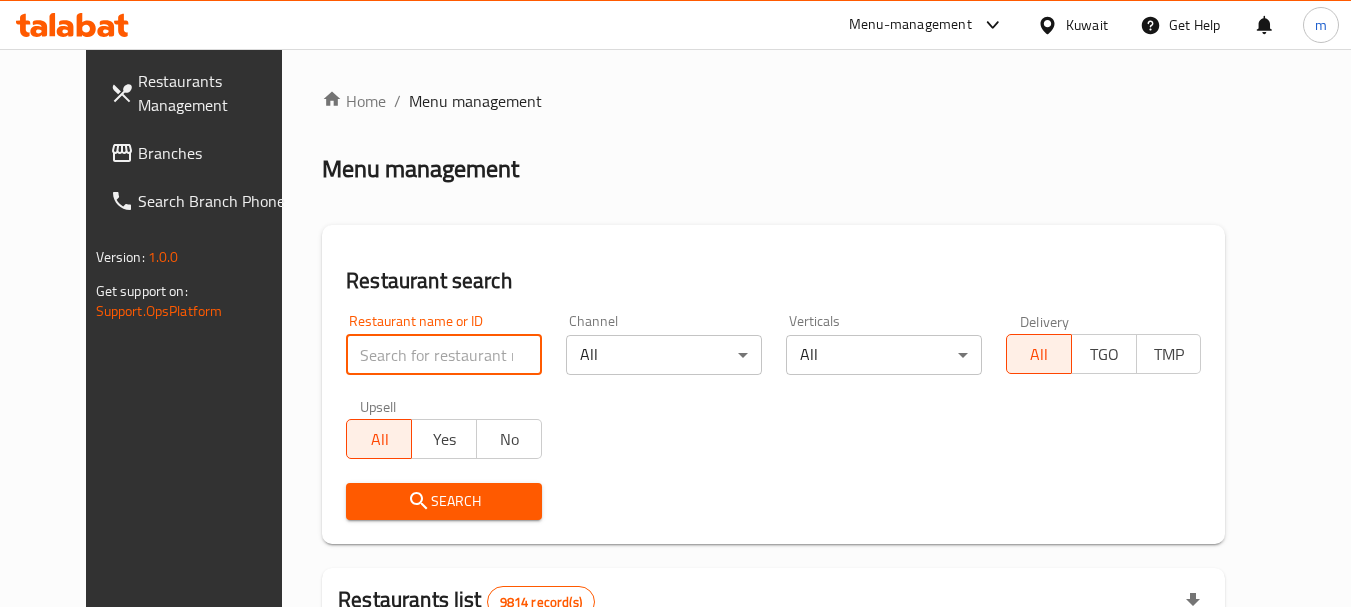 paste on "12891" 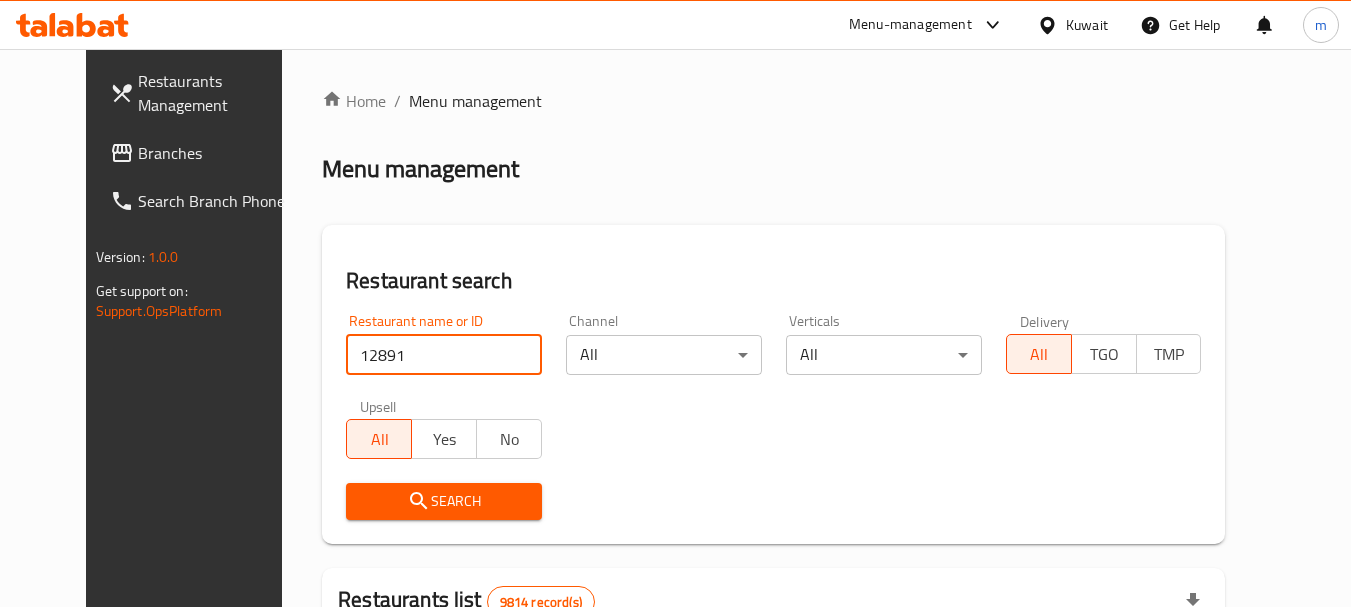type on "12891" 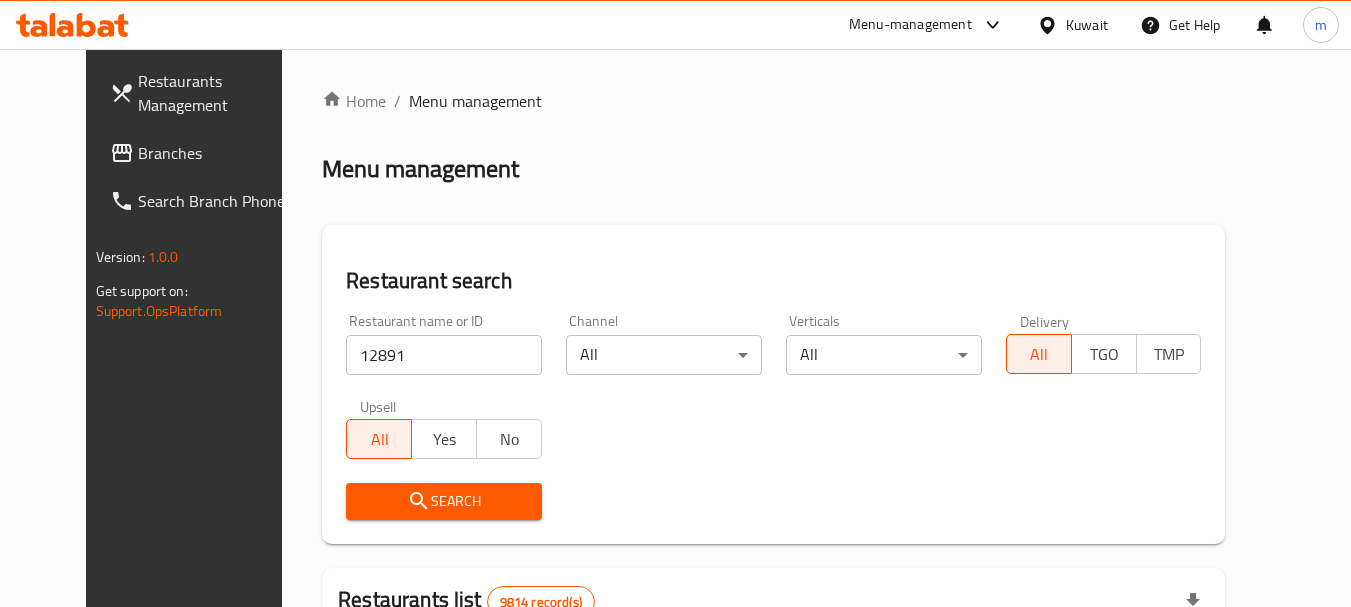 click on "Search" at bounding box center (444, 501) 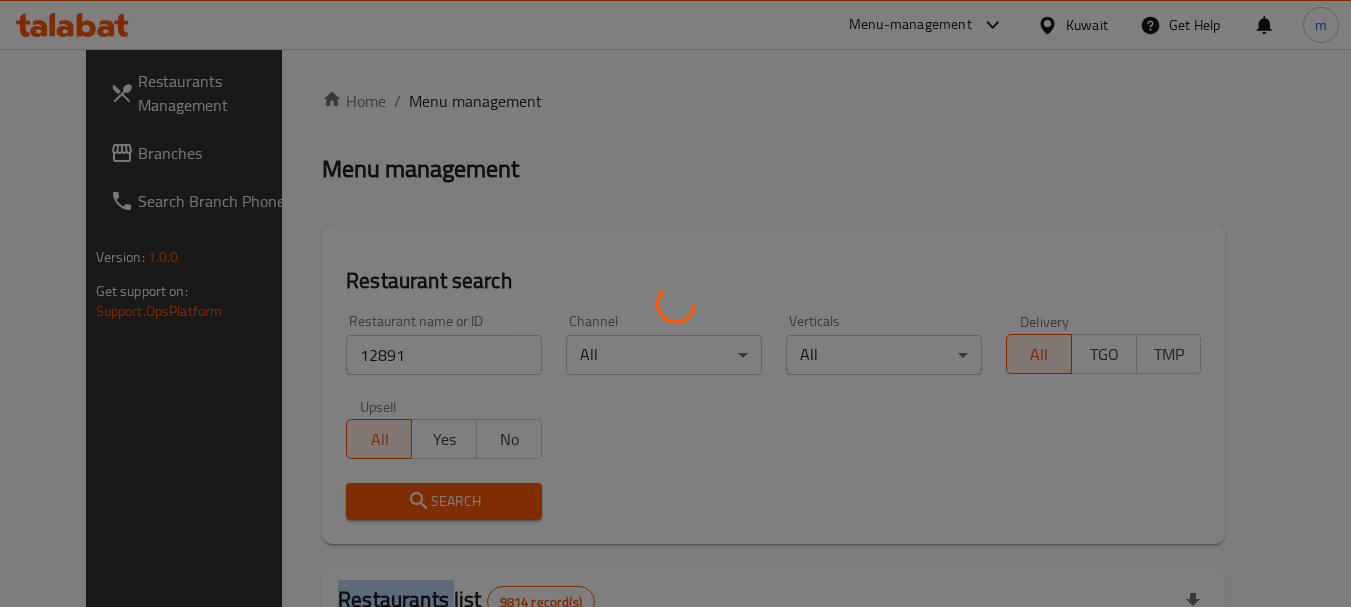 click at bounding box center (675, 303) 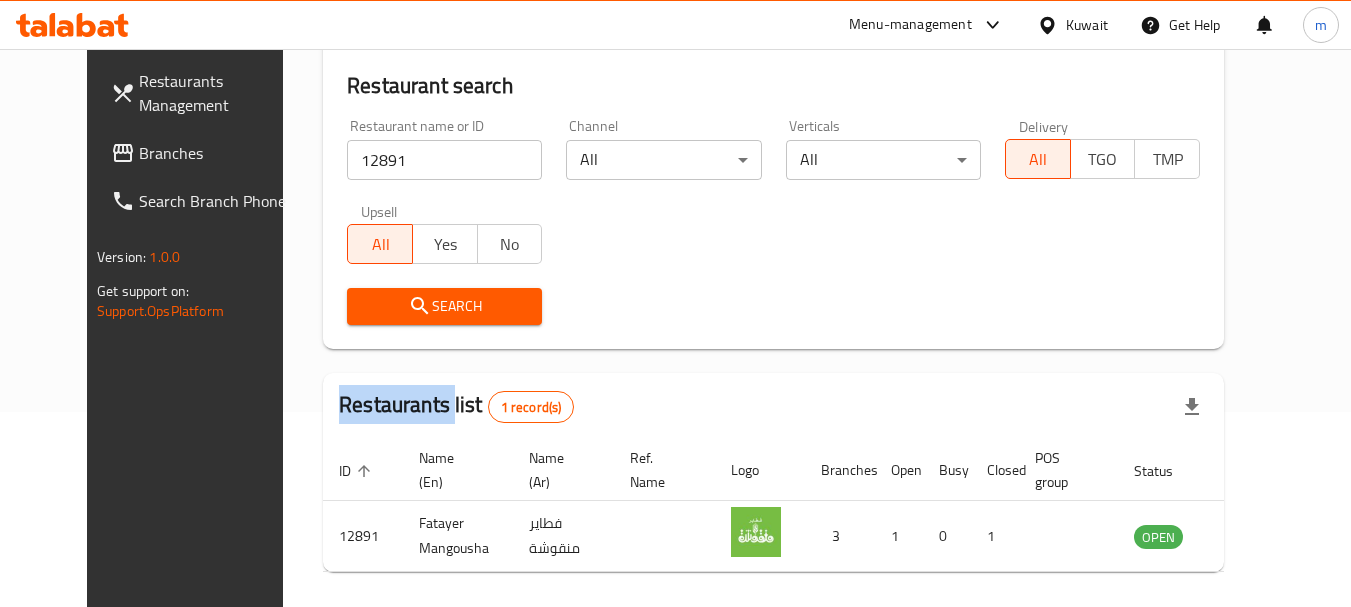 scroll, scrollTop: 160, scrollLeft: 0, axis: vertical 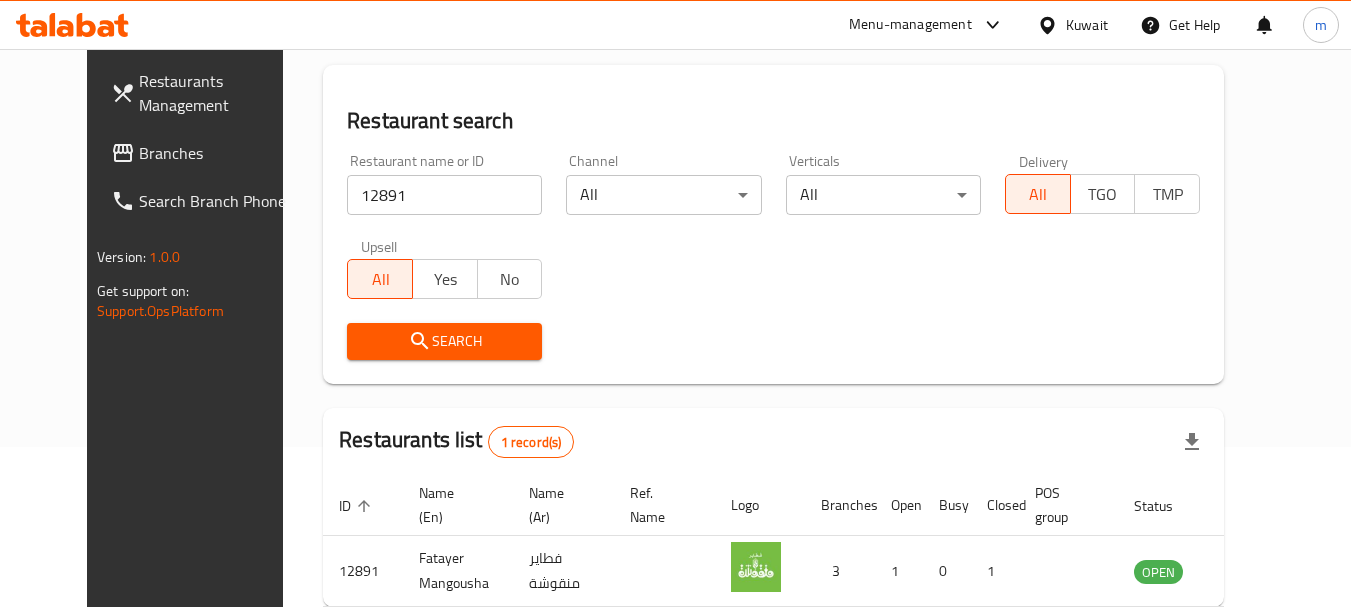 click on "Kuwait" at bounding box center [1072, 25] 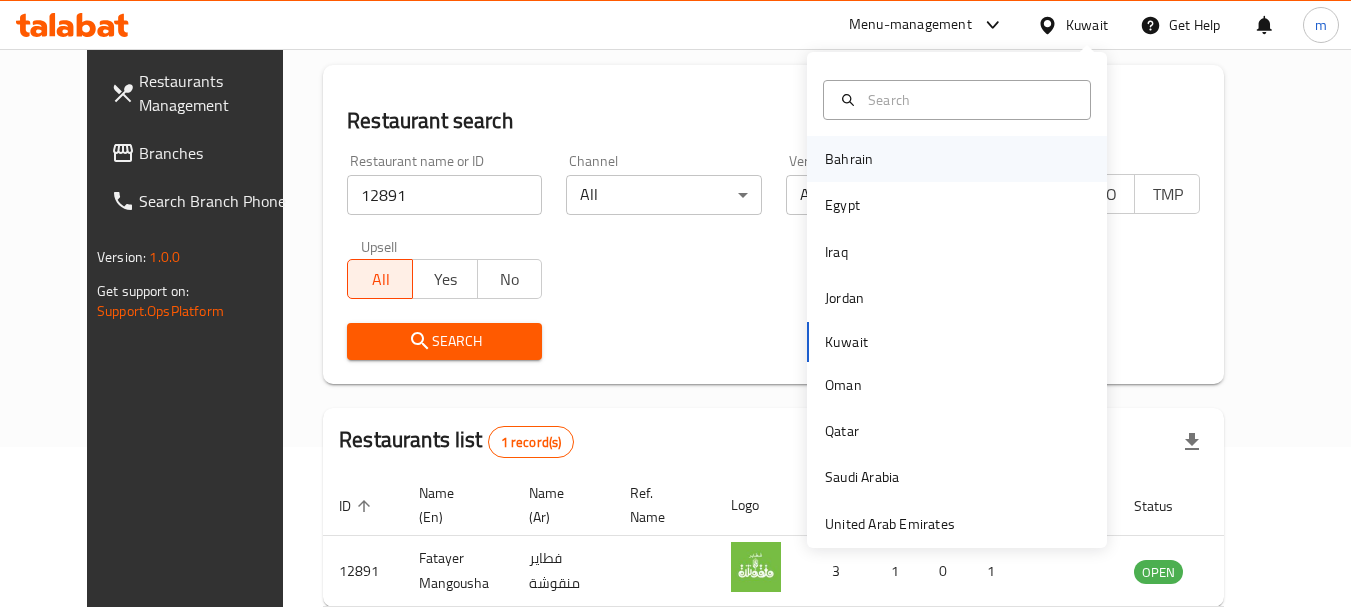 click on "Bahrain" at bounding box center [849, 159] 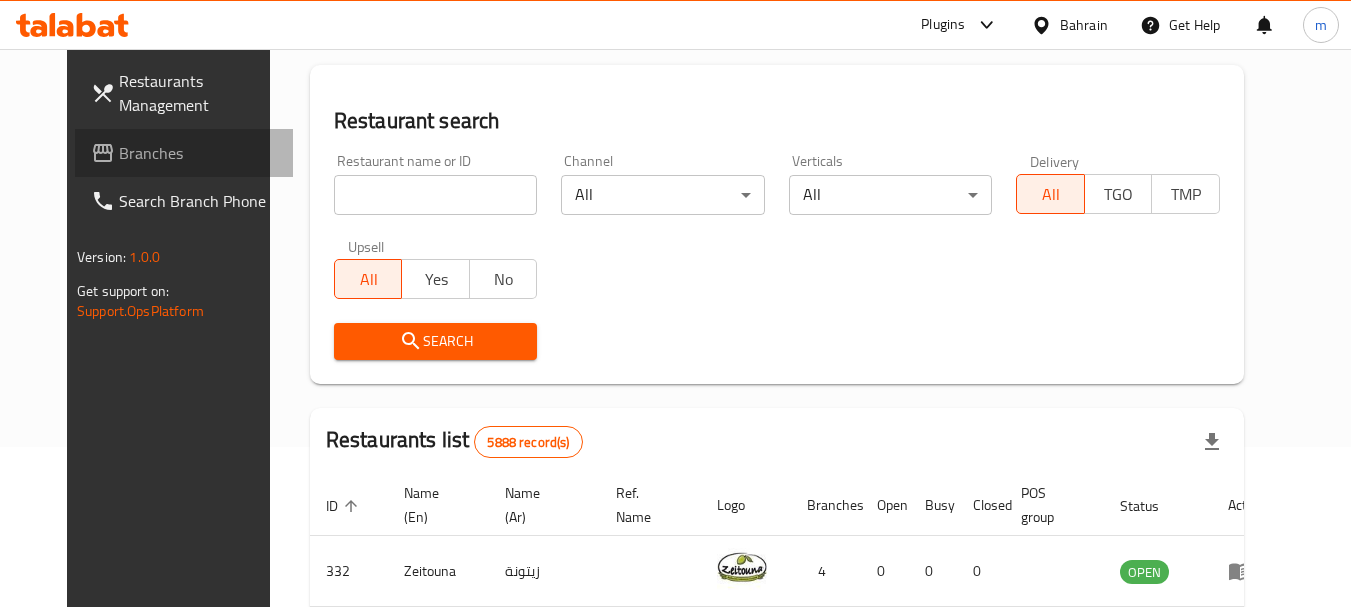 click on "Branches" at bounding box center [198, 153] 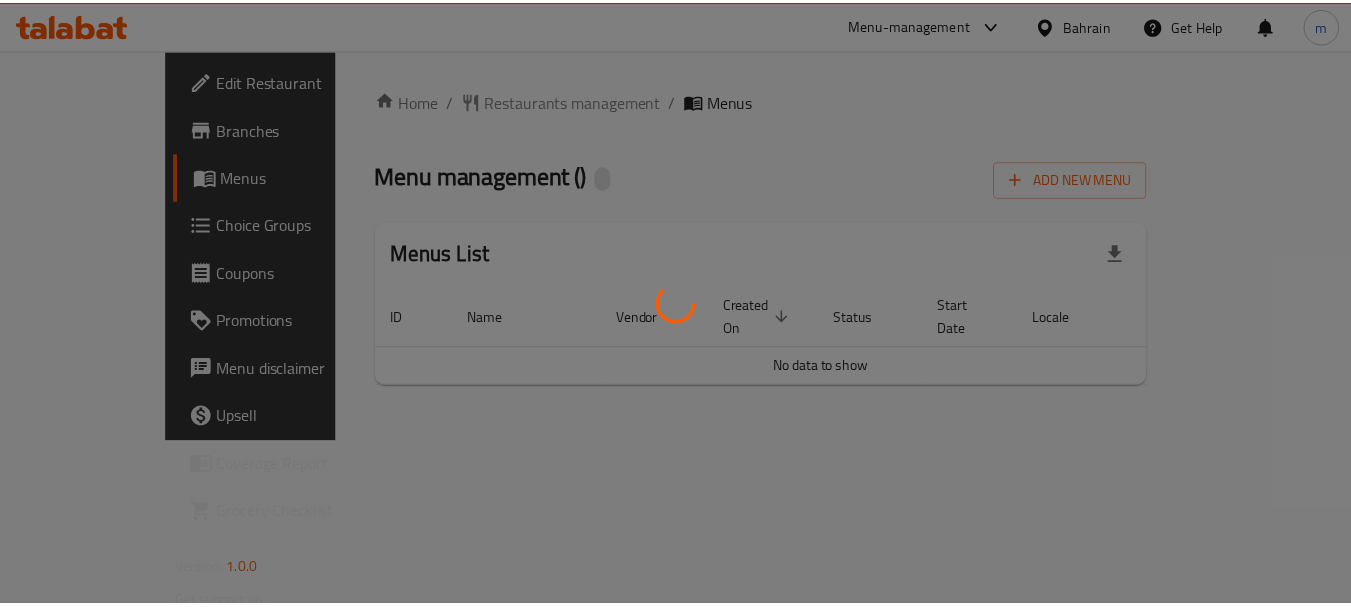 scroll, scrollTop: 0, scrollLeft: 0, axis: both 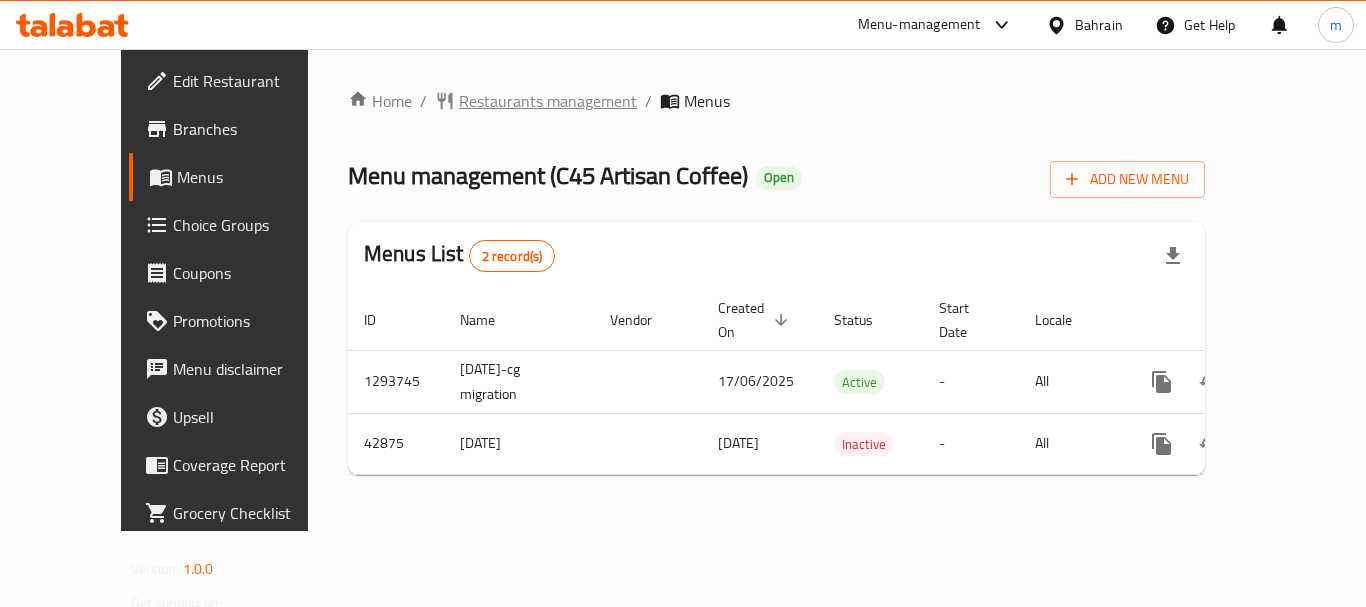 click on "Restaurants management" at bounding box center (548, 101) 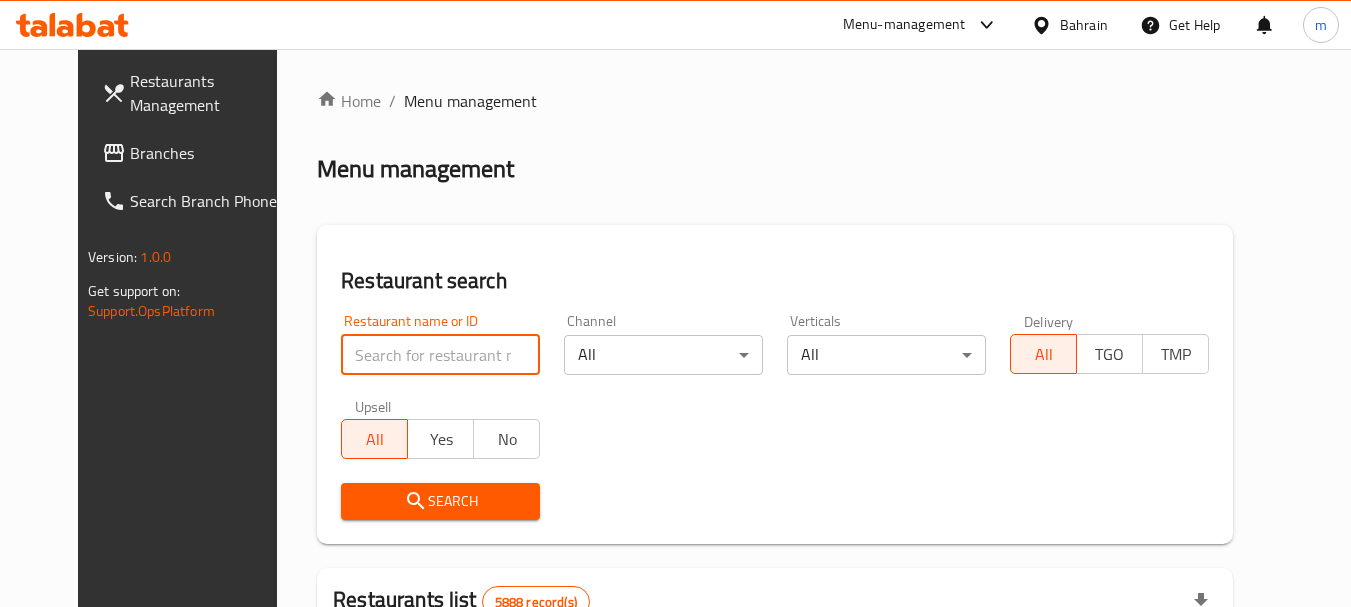 click at bounding box center (440, 355) 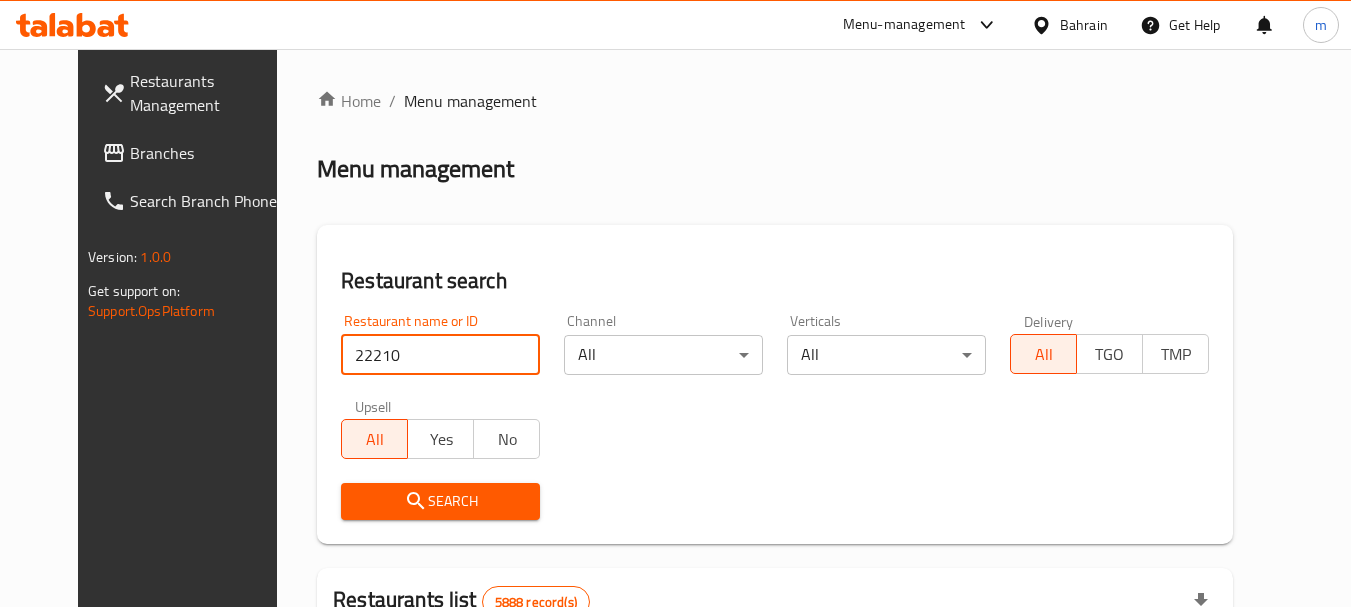 type on "22210" 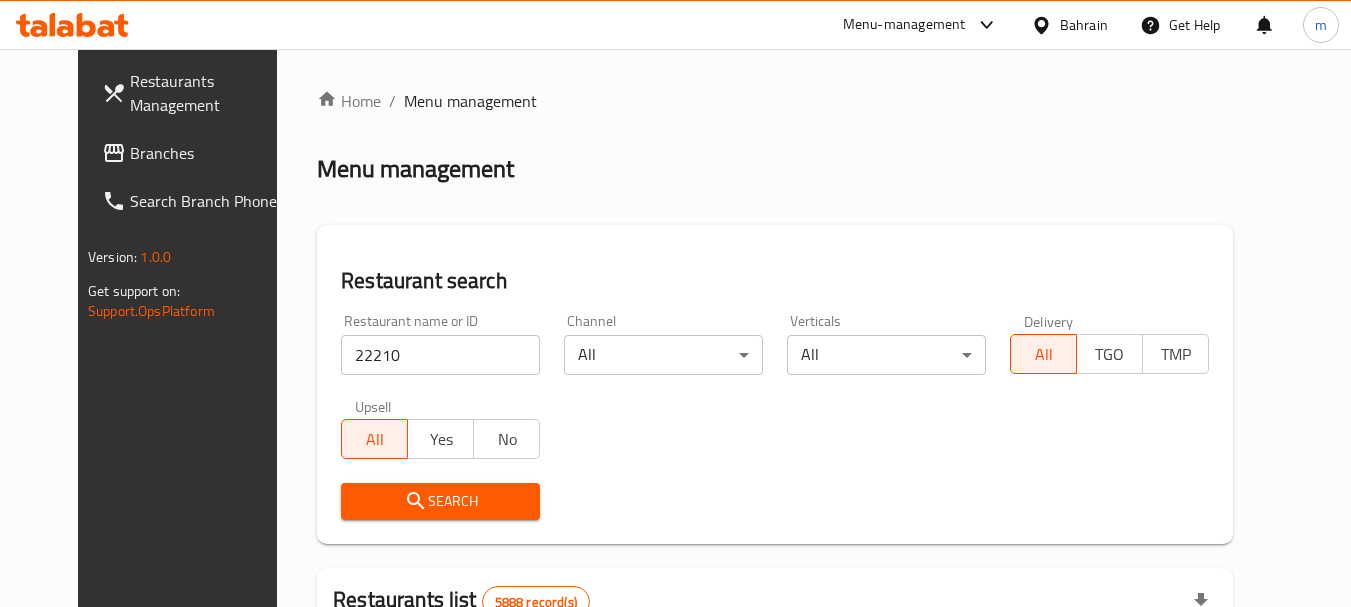 click on "Search" at bounding box center [440, 501] 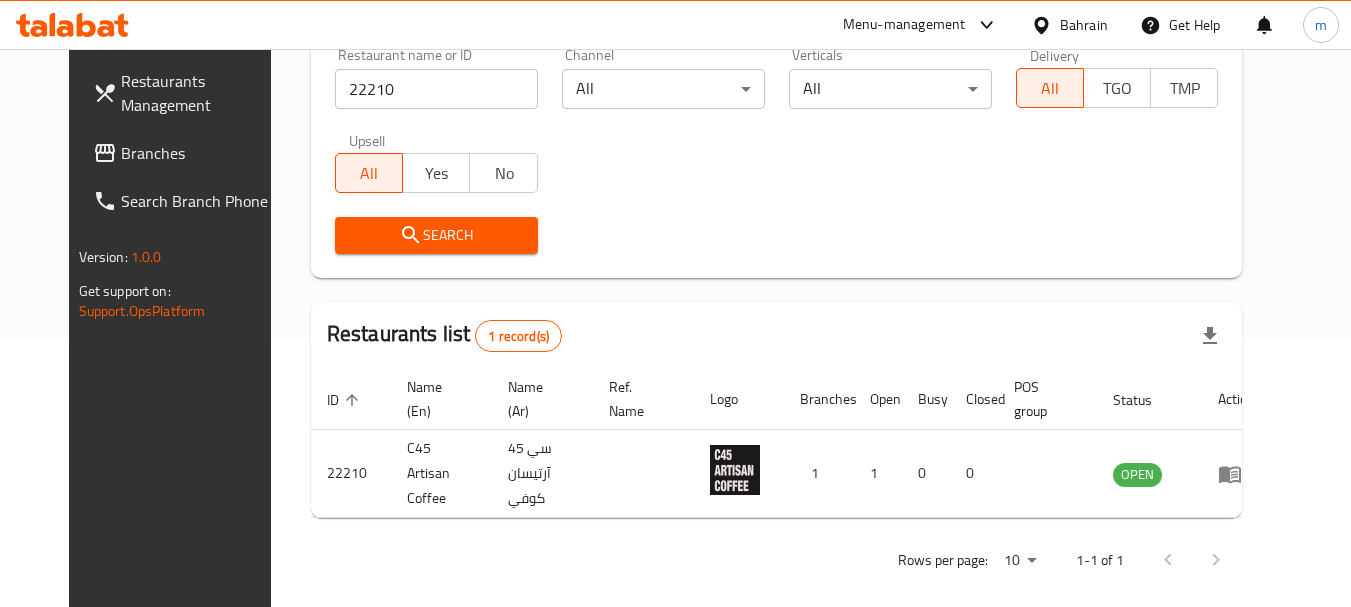 scroll, scrollTop: 268, scrollLeft: 0, axis: vertical 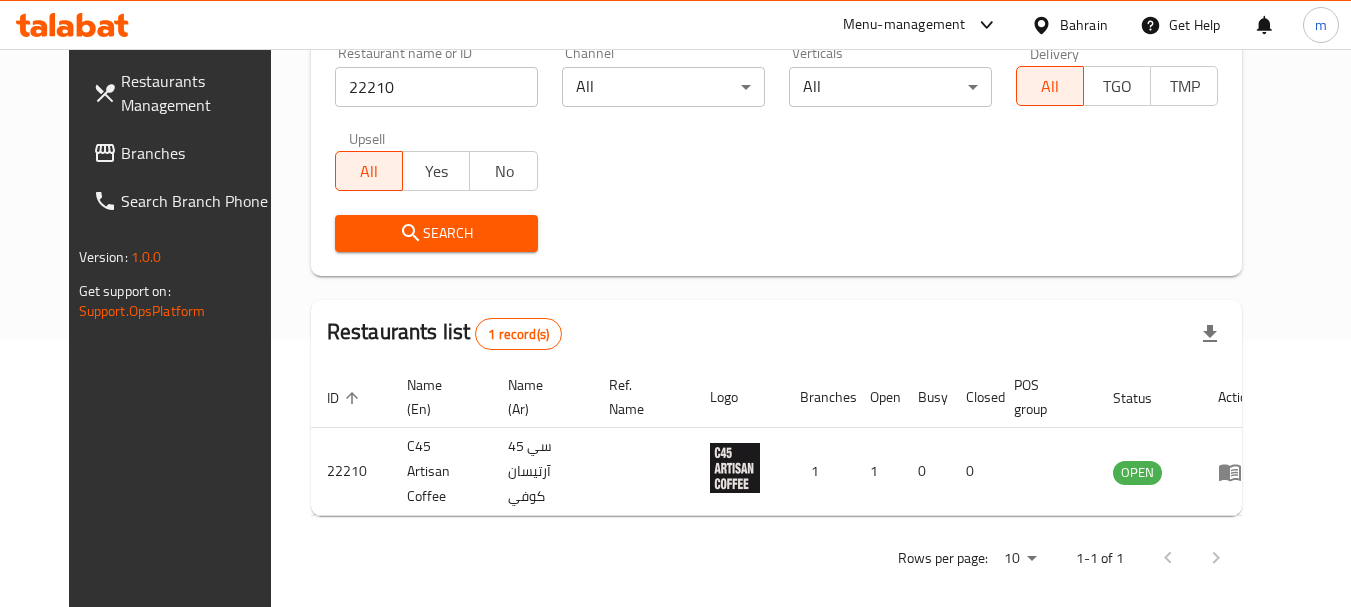 click 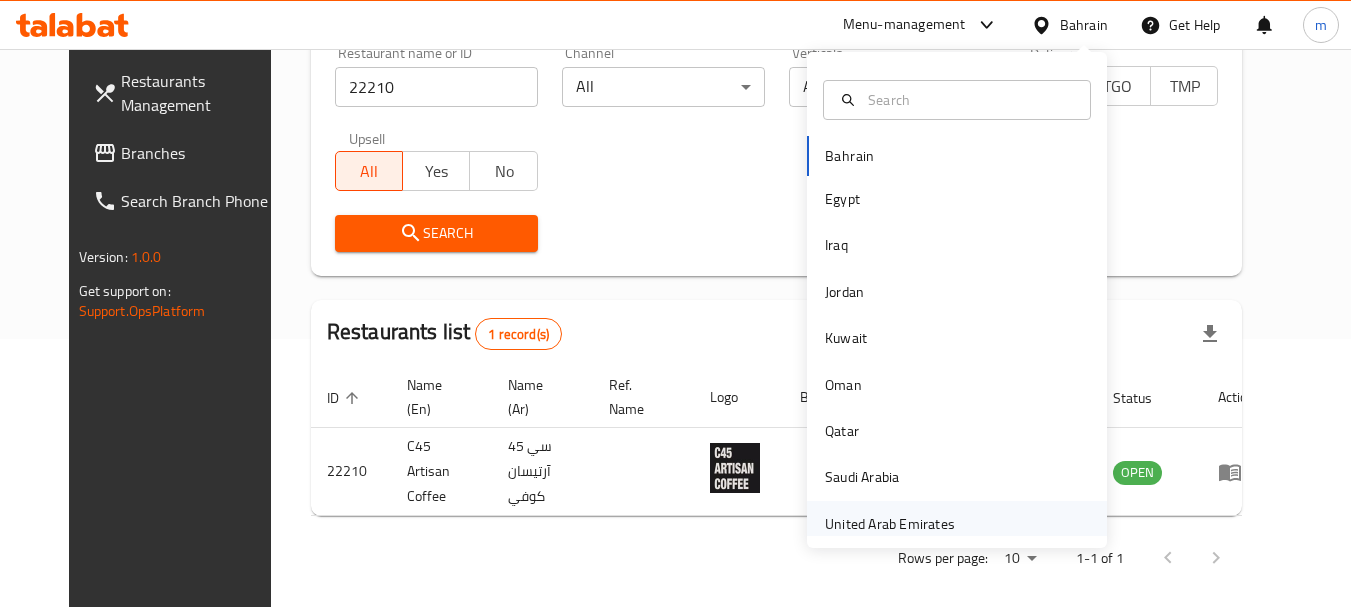 click on "United Arab Emirates" at bounding box center (890, 524) 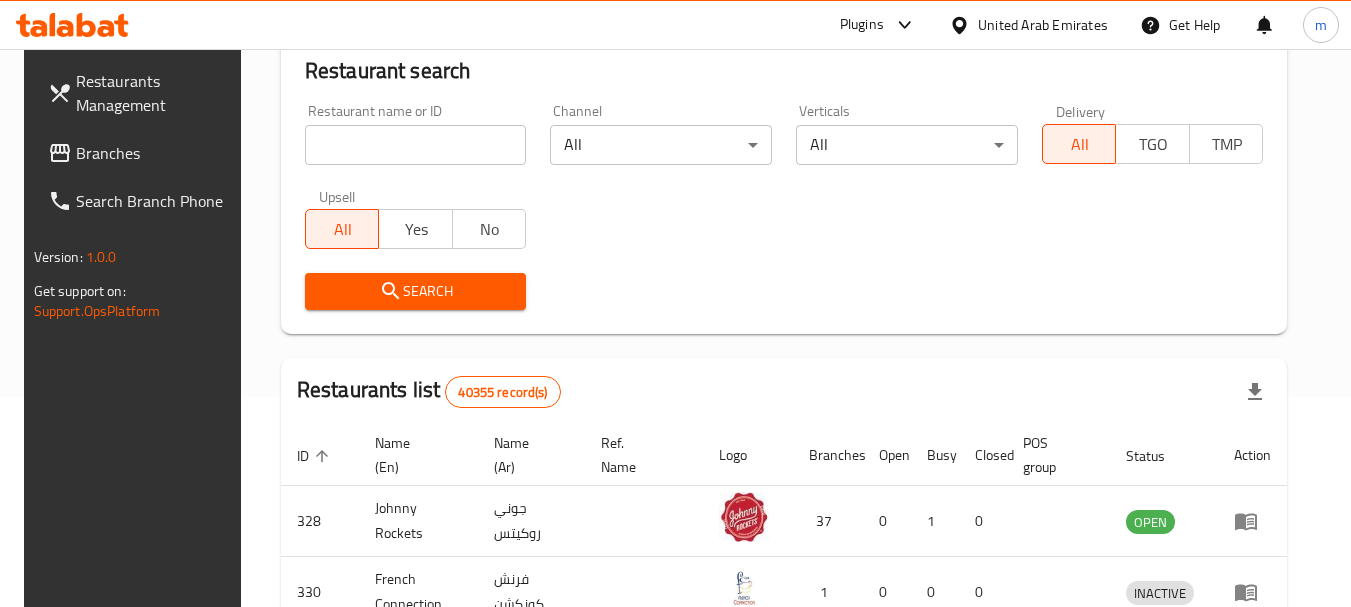 scroll, scrollTop: 268, scrollLeft: 0, axis: vertical 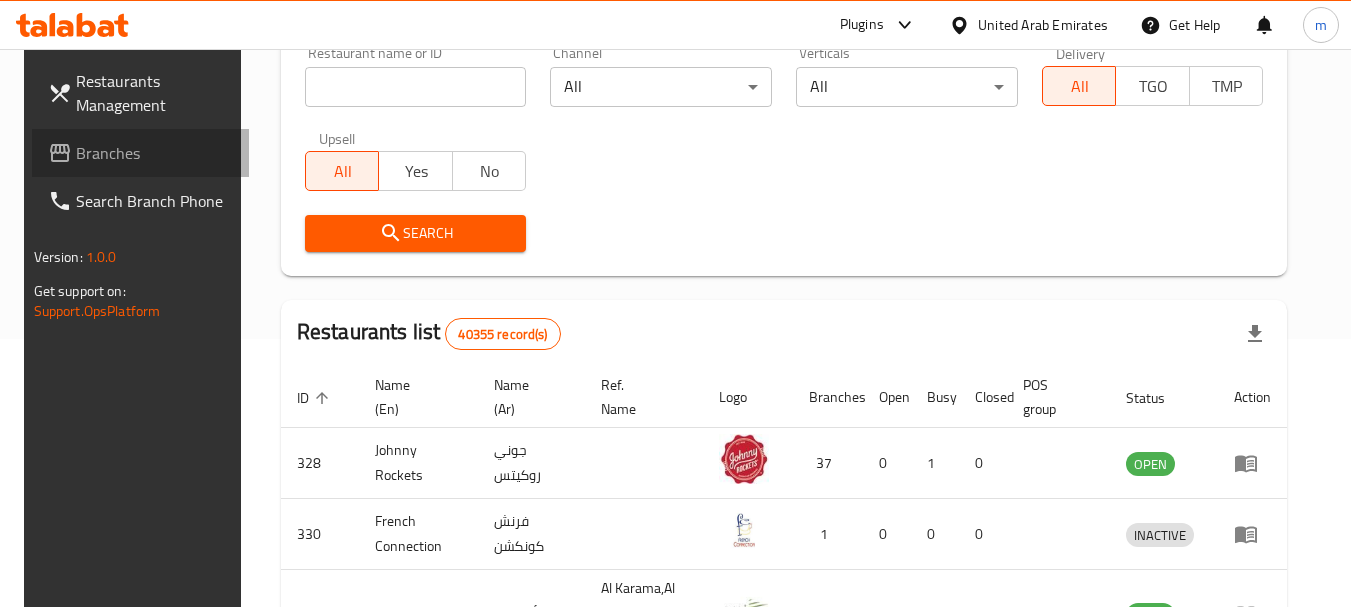 click on "Branches" at bounding box center (155, 153) 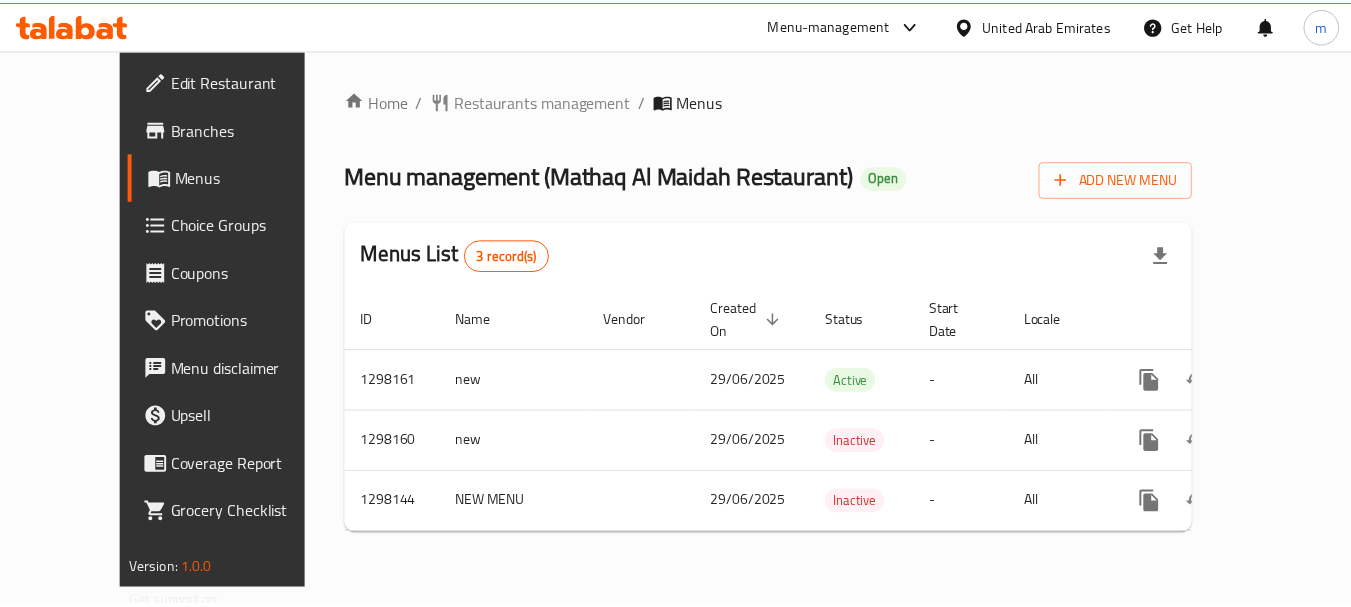 scroll, scrollTop: 0, scrollLeft: 0, axis: both 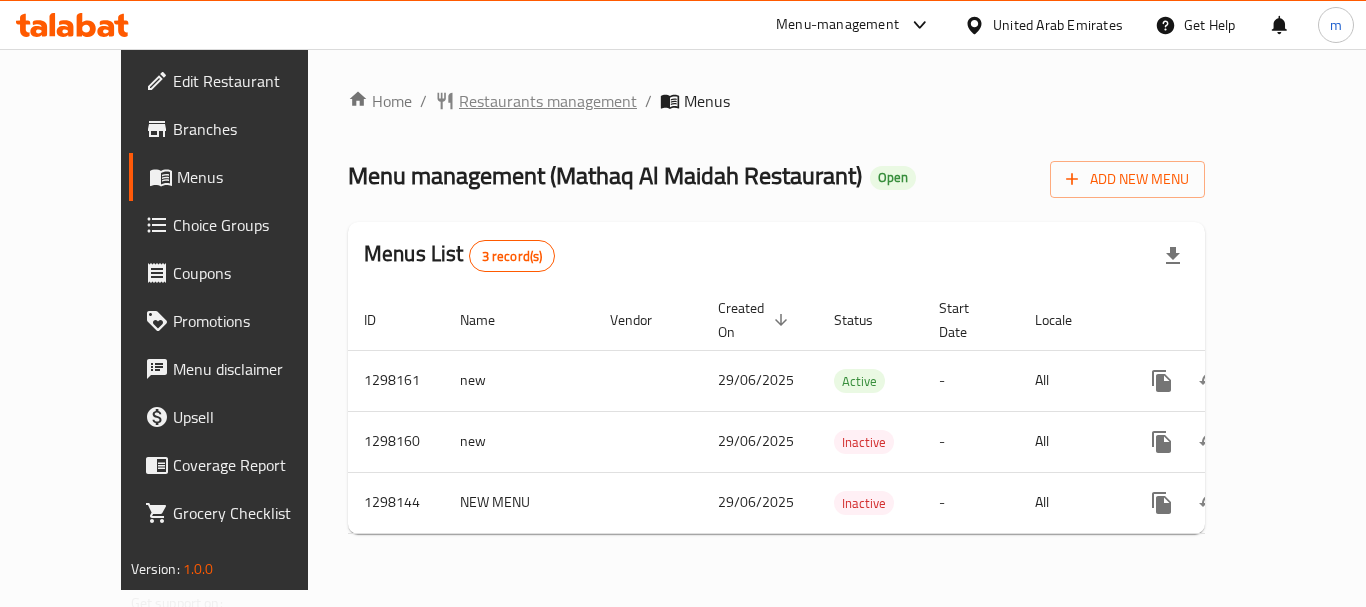 click on "Restaurants management" at bounding box center [548, 101] 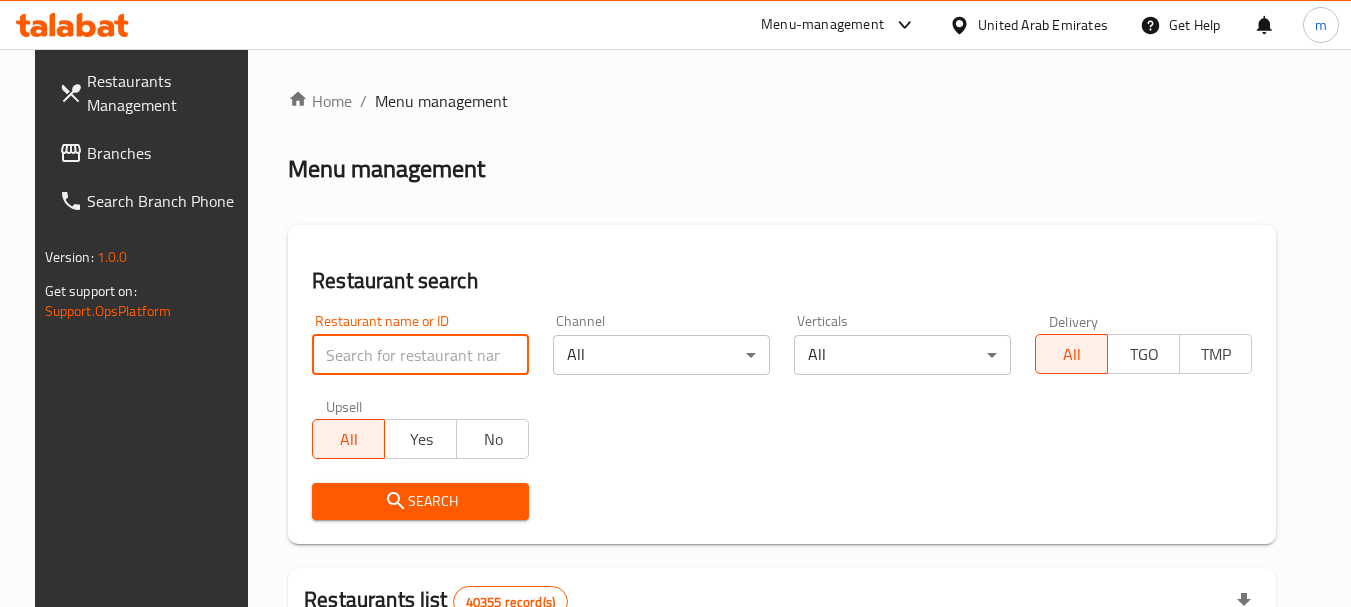 click at bounding box center [420, 355] 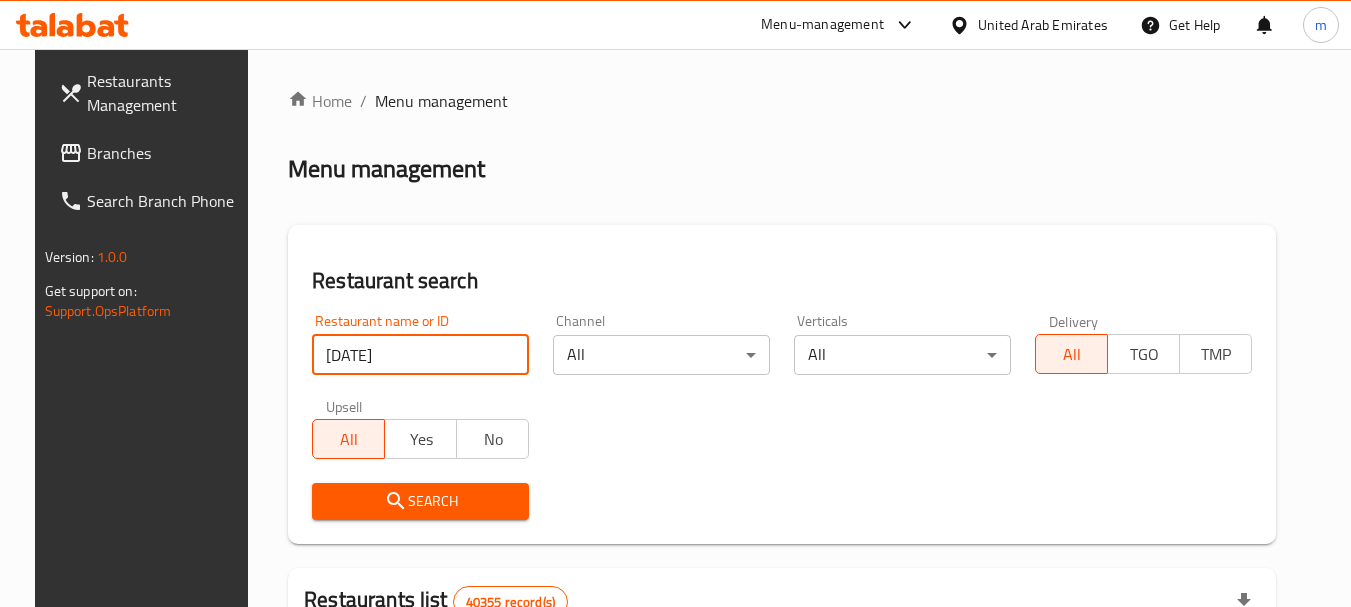 type on "[DATE]" 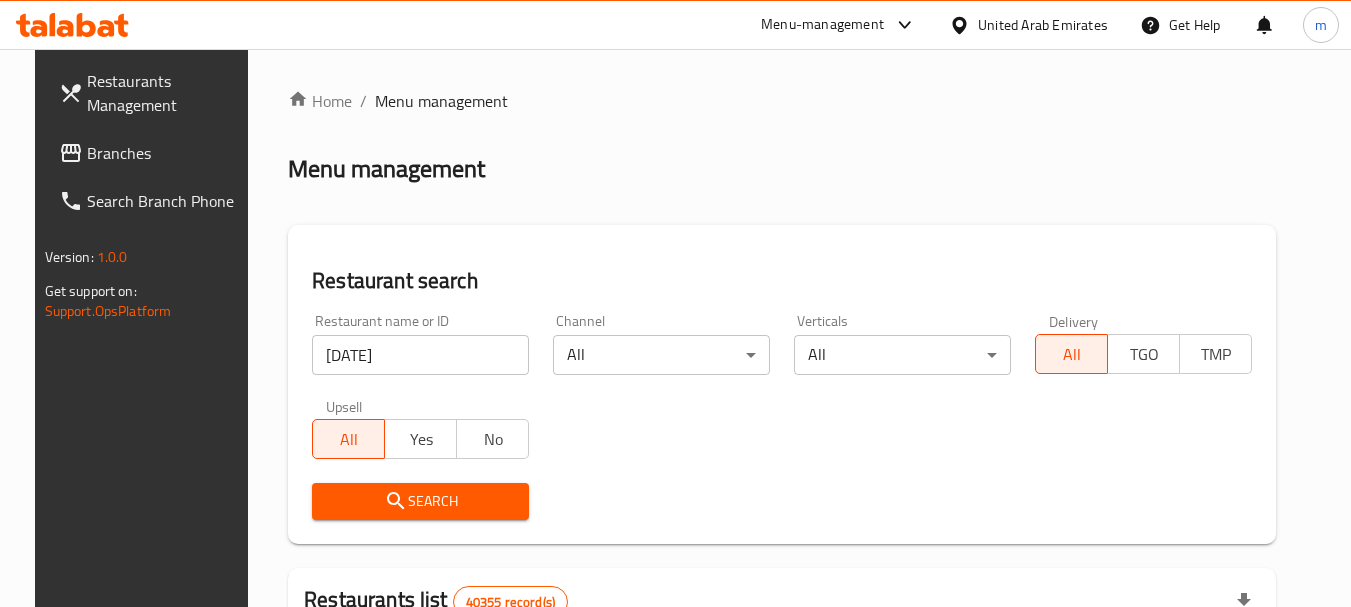 click on "Search" at bounding box center (420, 501) 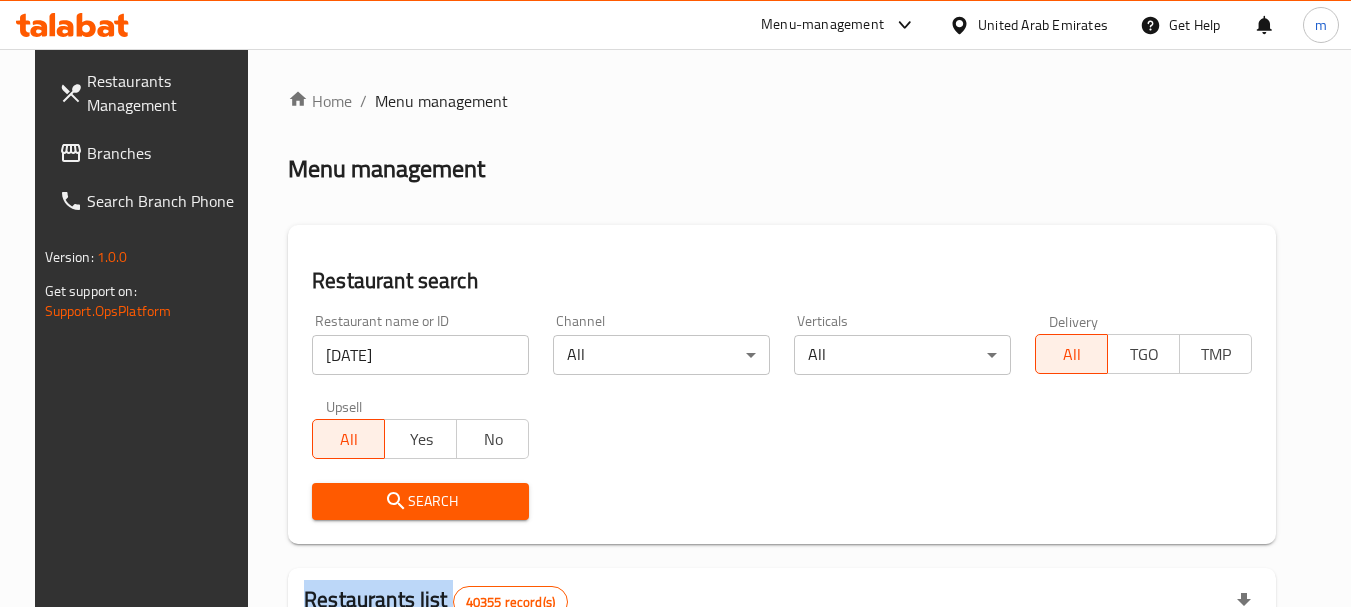 click at bounding box center [675, 303] 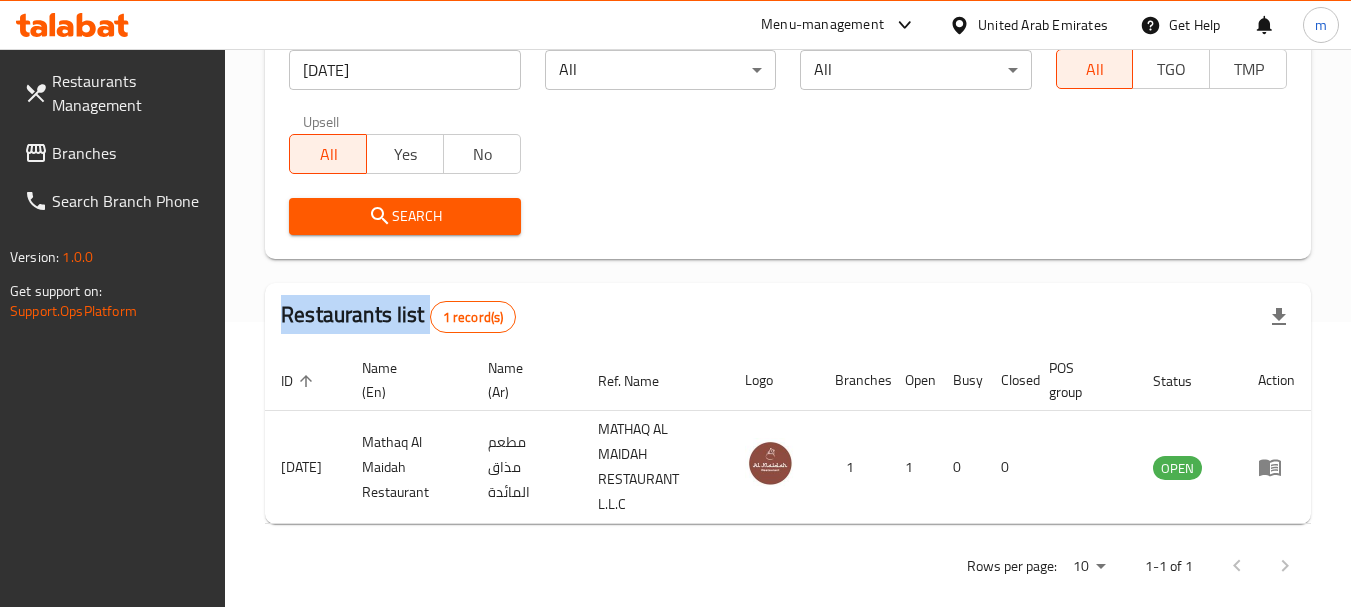 scroll, scrollTop: 310, scrollLeft: 0, axis: vertical 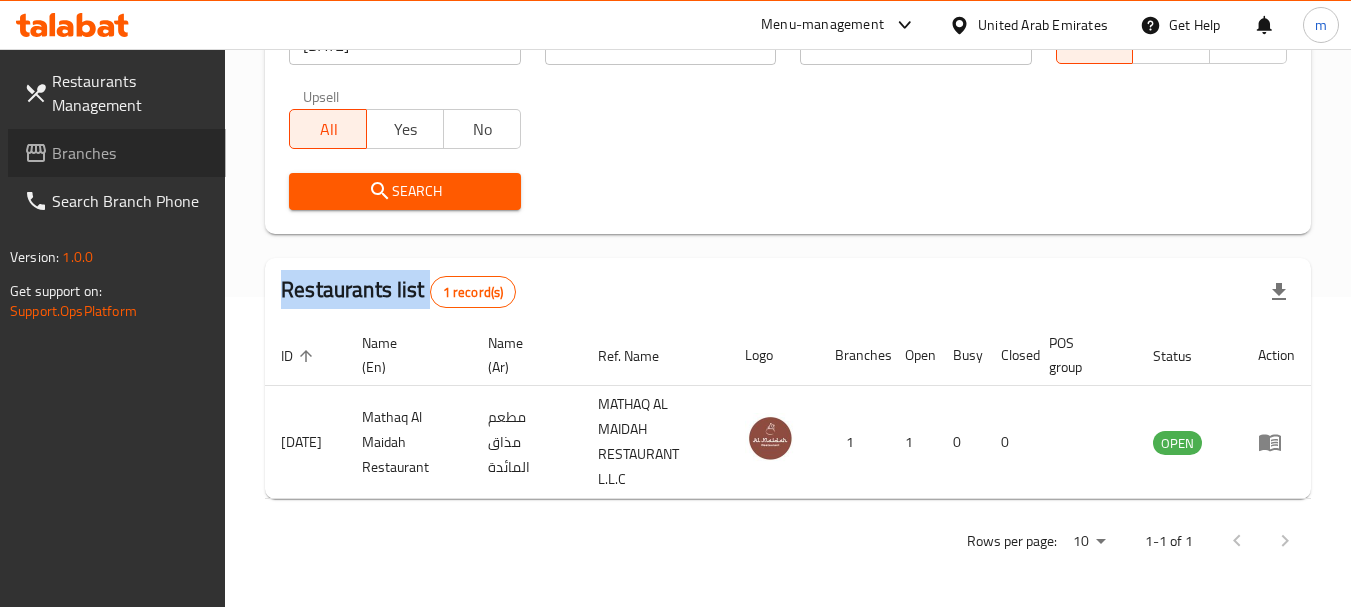 click on "Branches" at bounding box center (131, 153) 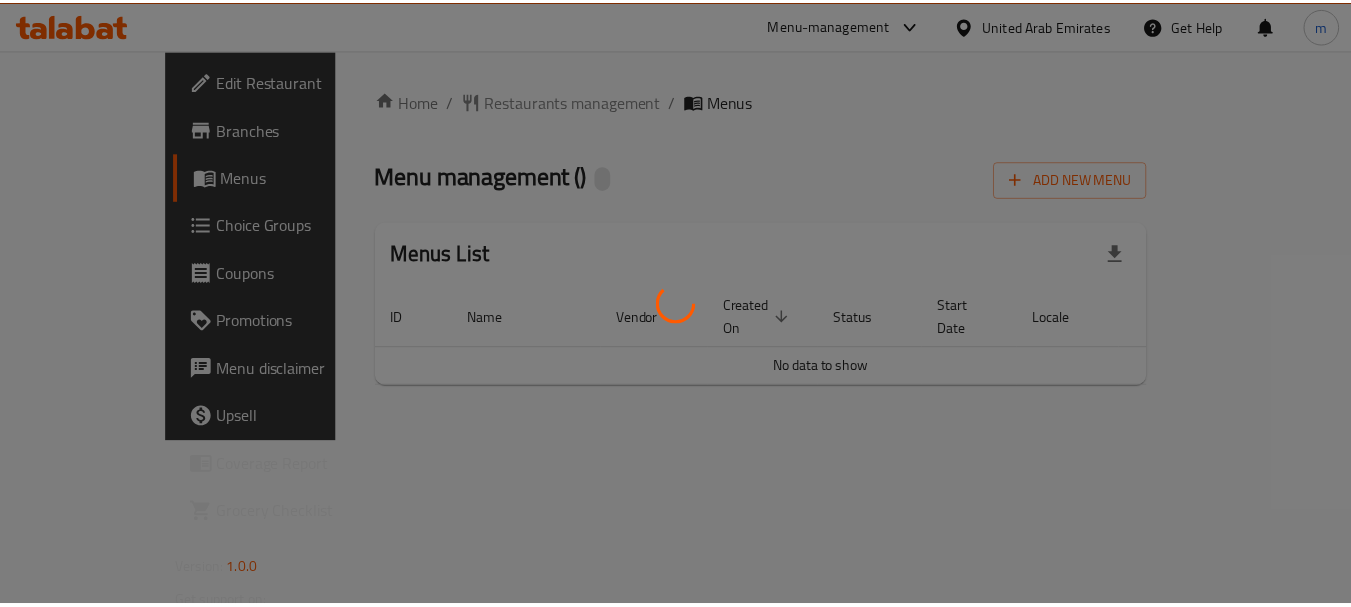scroll, scrollTop: 0, scrollLeft: 0, axis: both 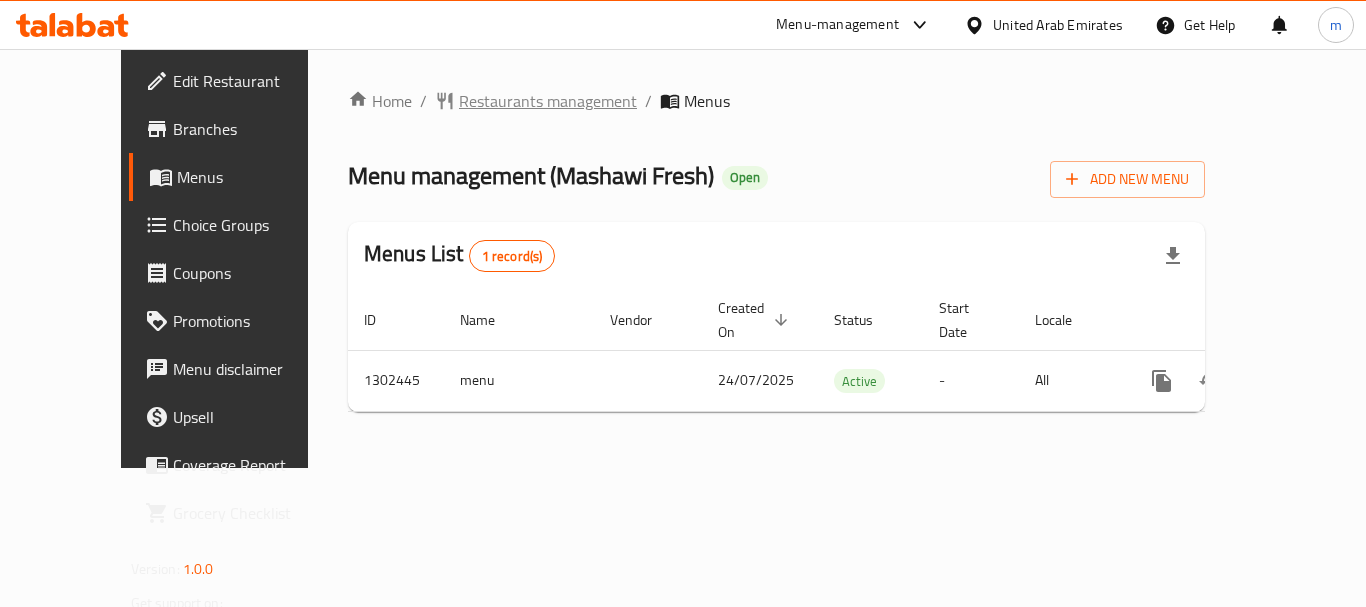 click on "Restaurants management" at bounding box center (548, 101) 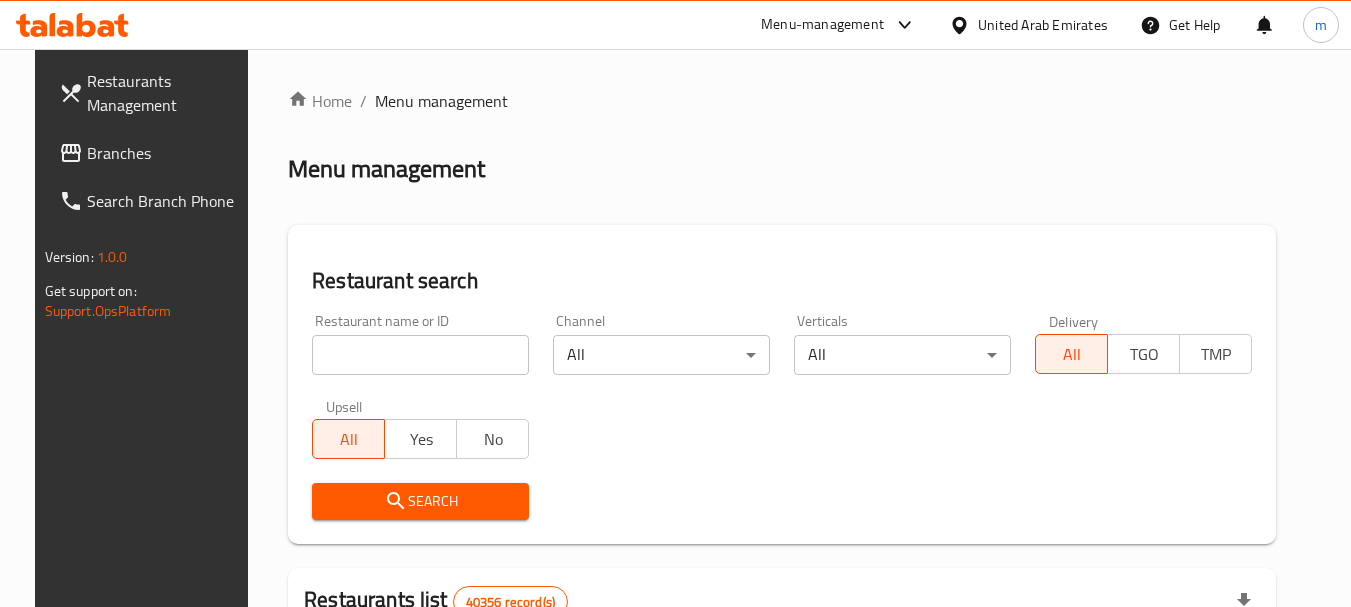 click at bounding box center (420, 355) 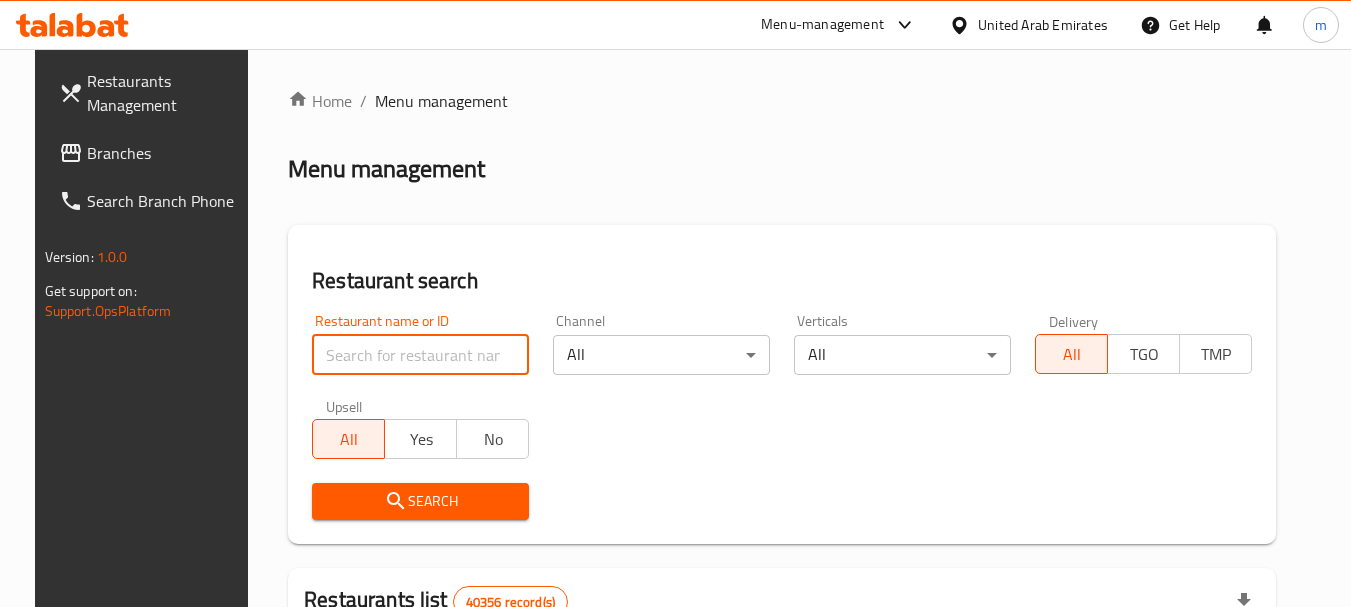 paste on "702408" 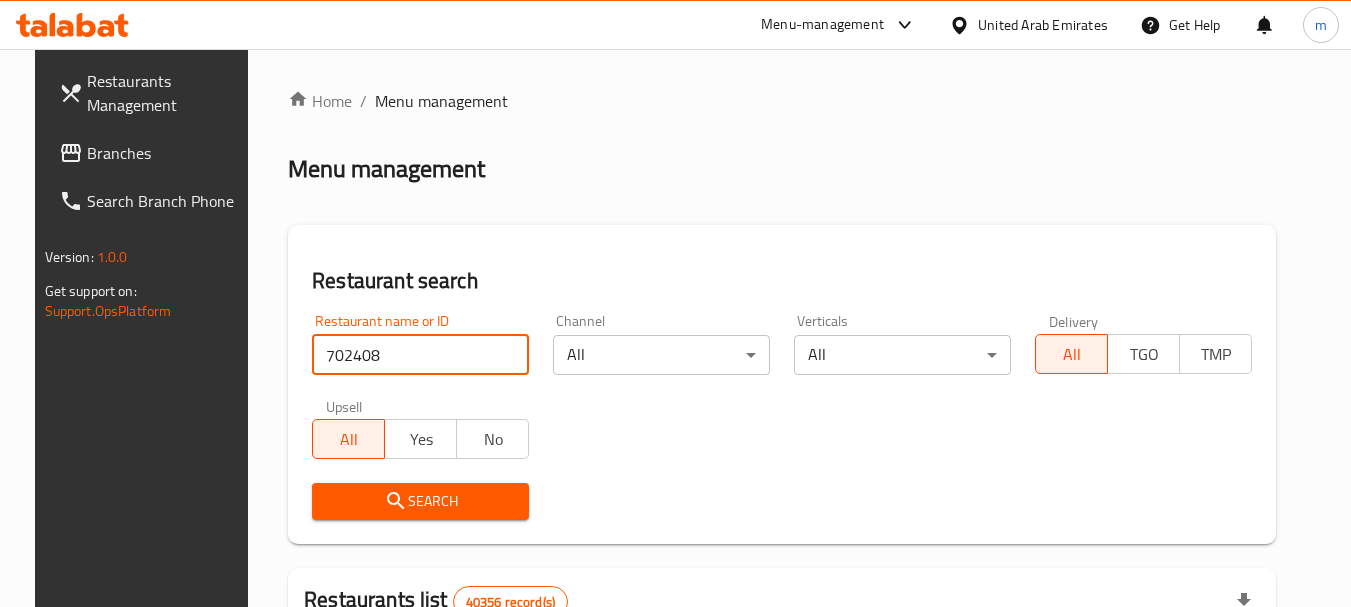 type on "702408" 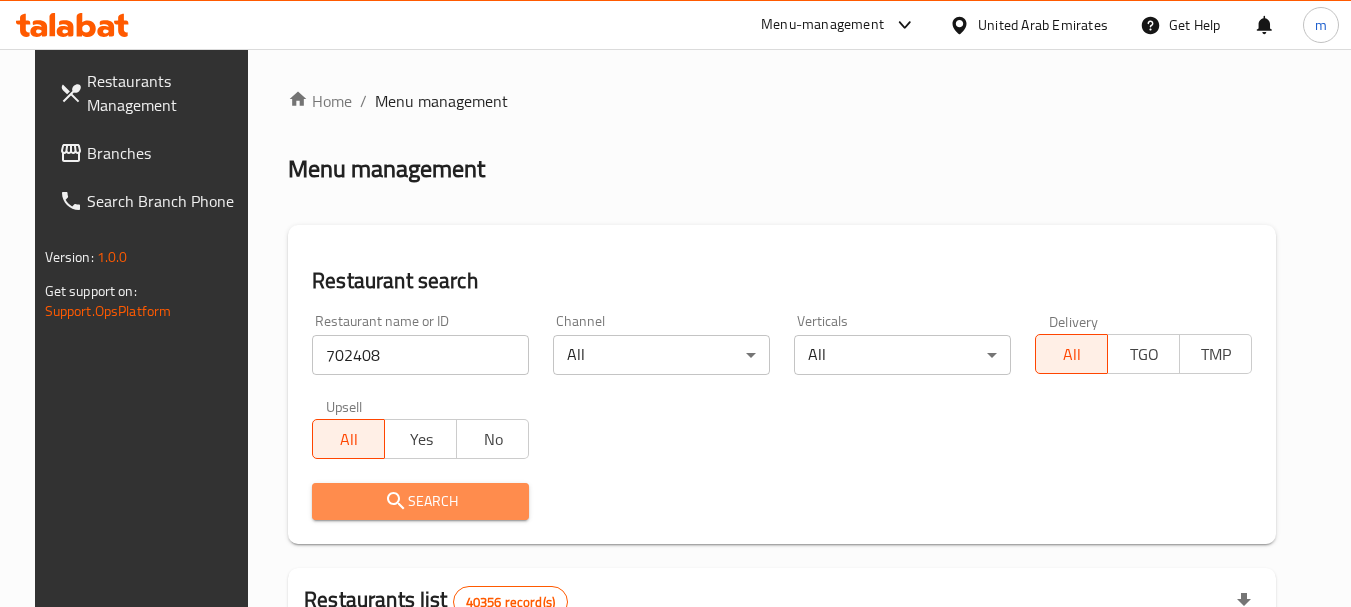click on "Search" at bounding box center (420, 501) 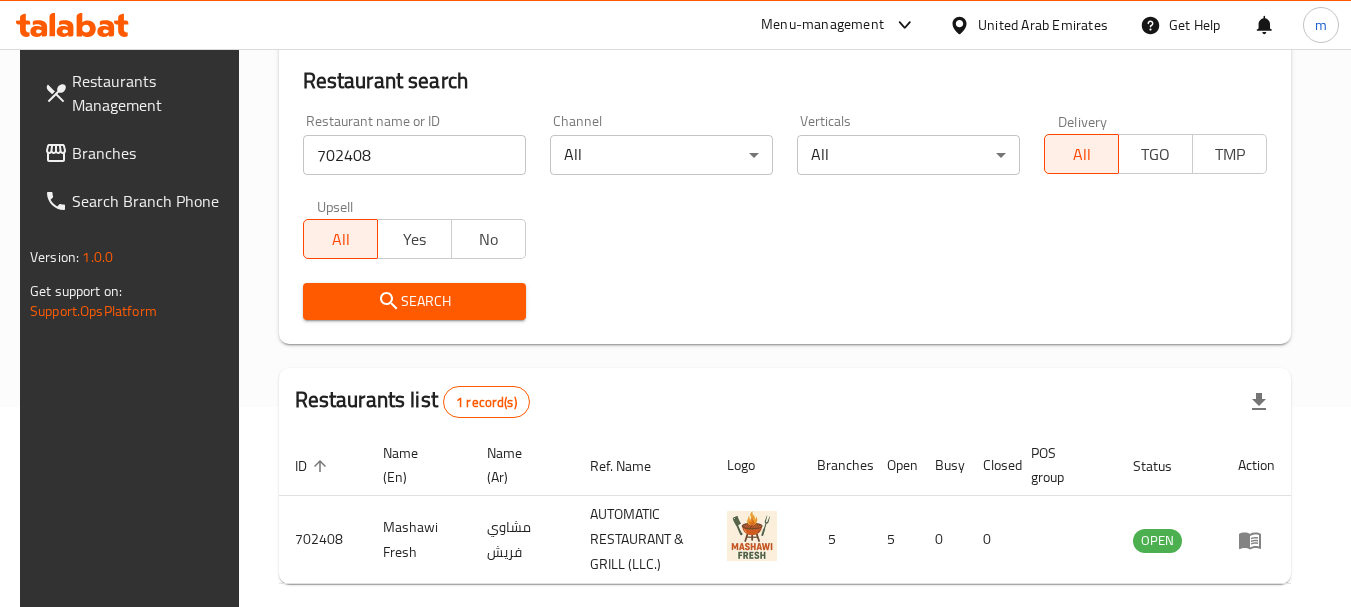 scroll, scrollTop: 285, scrollLeft: 0, axis: vertical 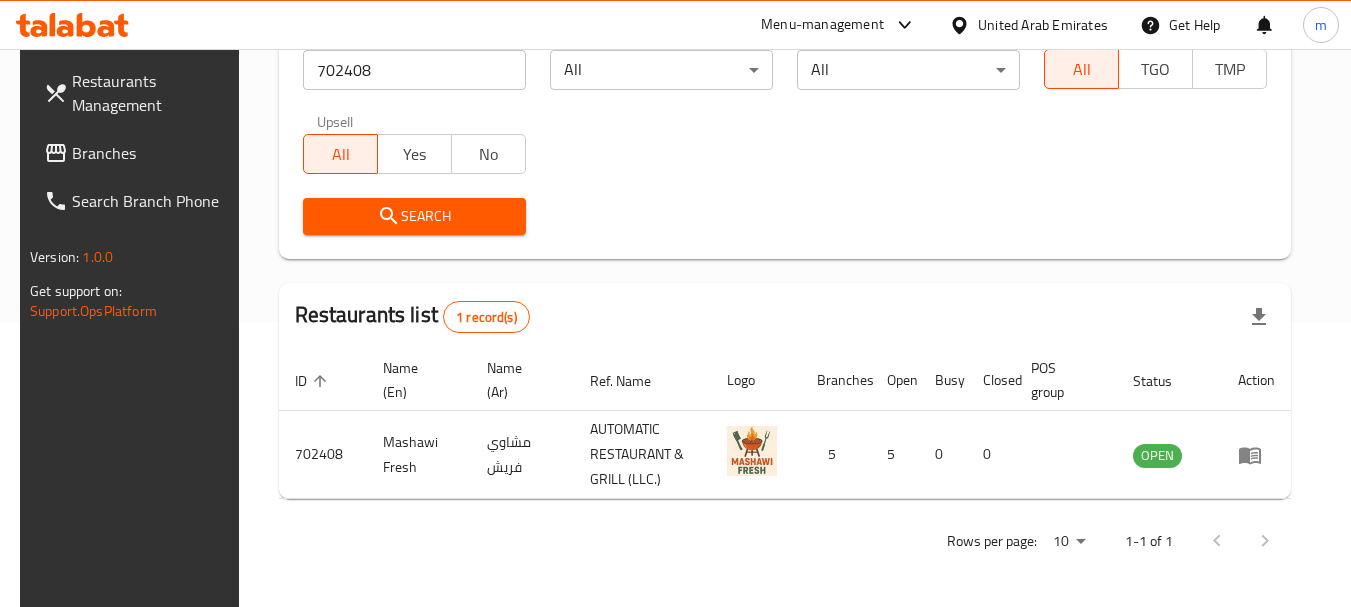 click on "Branches" at bounding box center [151, 153] 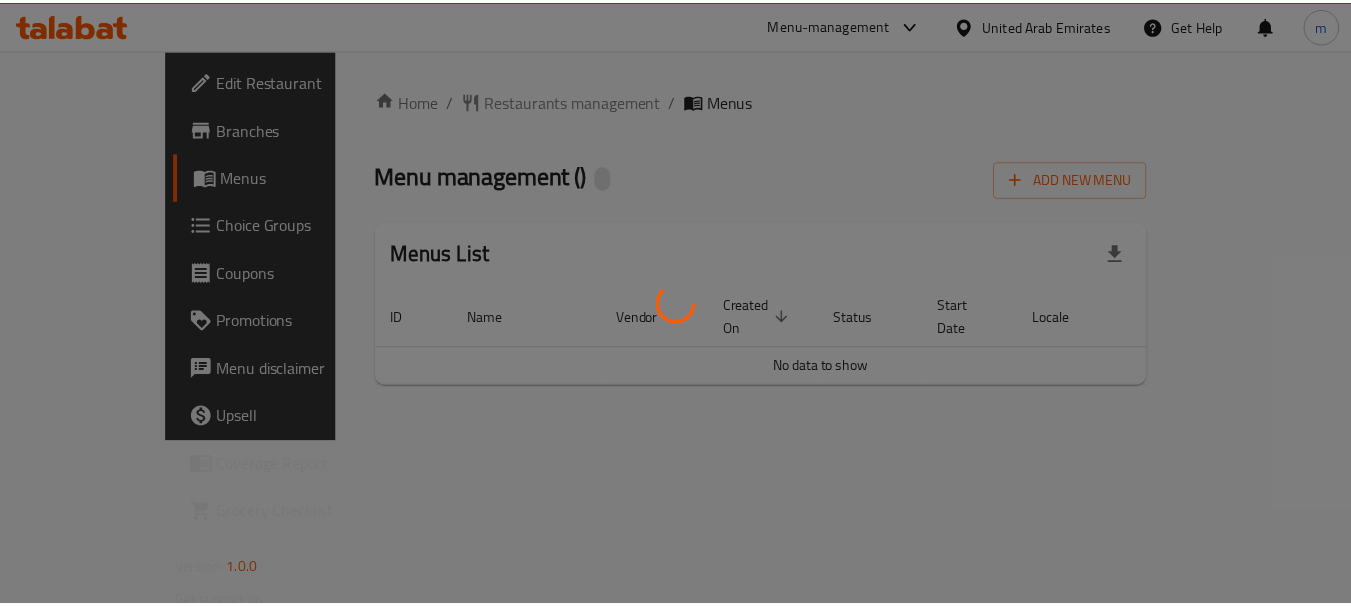 scroll, scrollTop: 0, scrollLeft: 0, axis: both 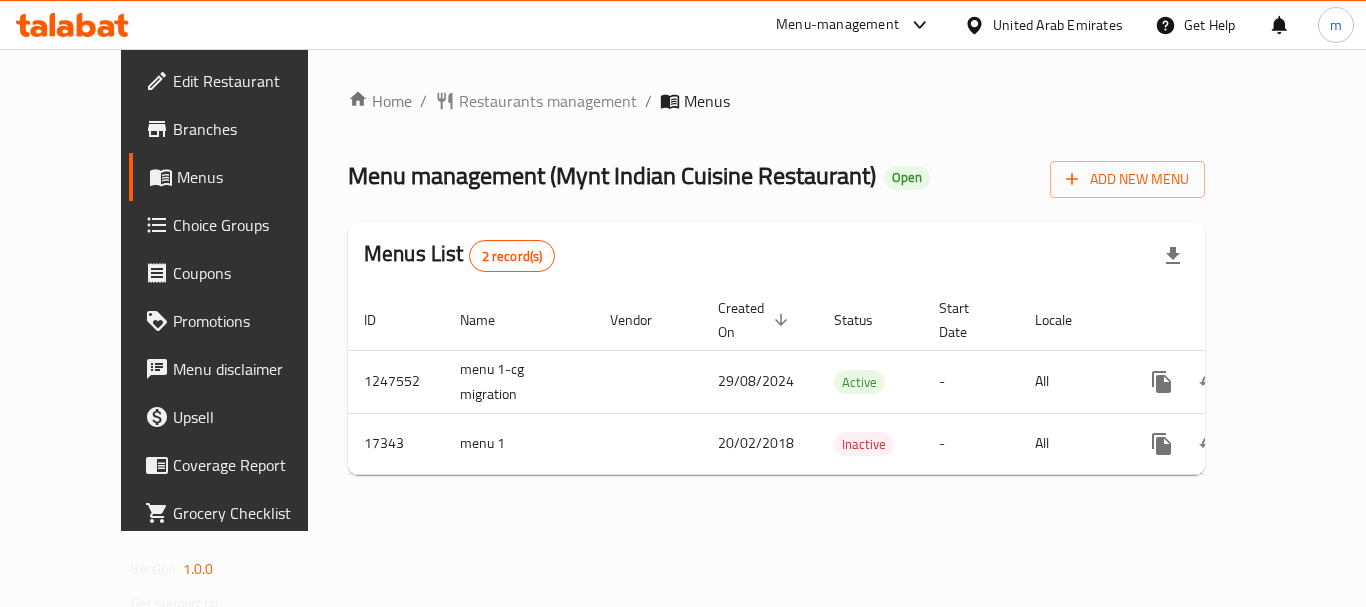 click on "Home / Restaurants management / Menus Menu management ( Mynt Indian Cuisine Restaurant )  Open Add New Menu Menus List   2 record(s) ID Name Vendor Created On sorted descending Status Start Date Locale Actions 1247552 menu 1-cg migration 29/08/2024 Active - All 17343 menu 1 20/02/2018 Inactive - All" at bounding box center [776, 290] 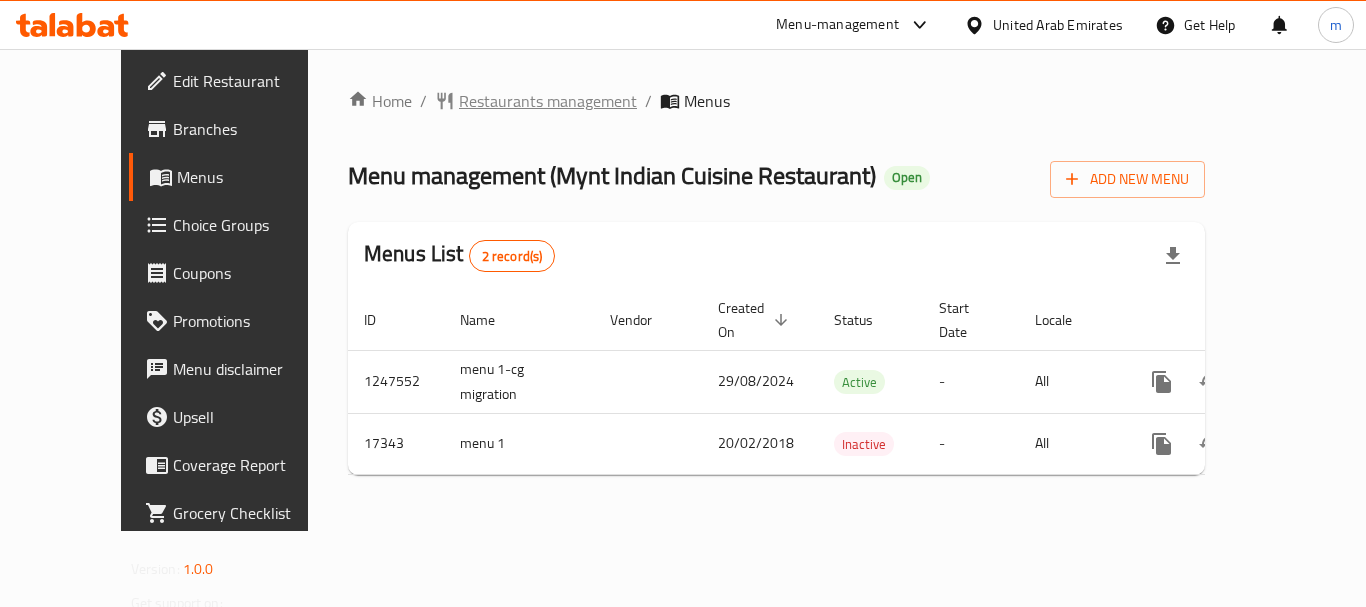 click on "Restaurants management" at bounding box center (548, 101) 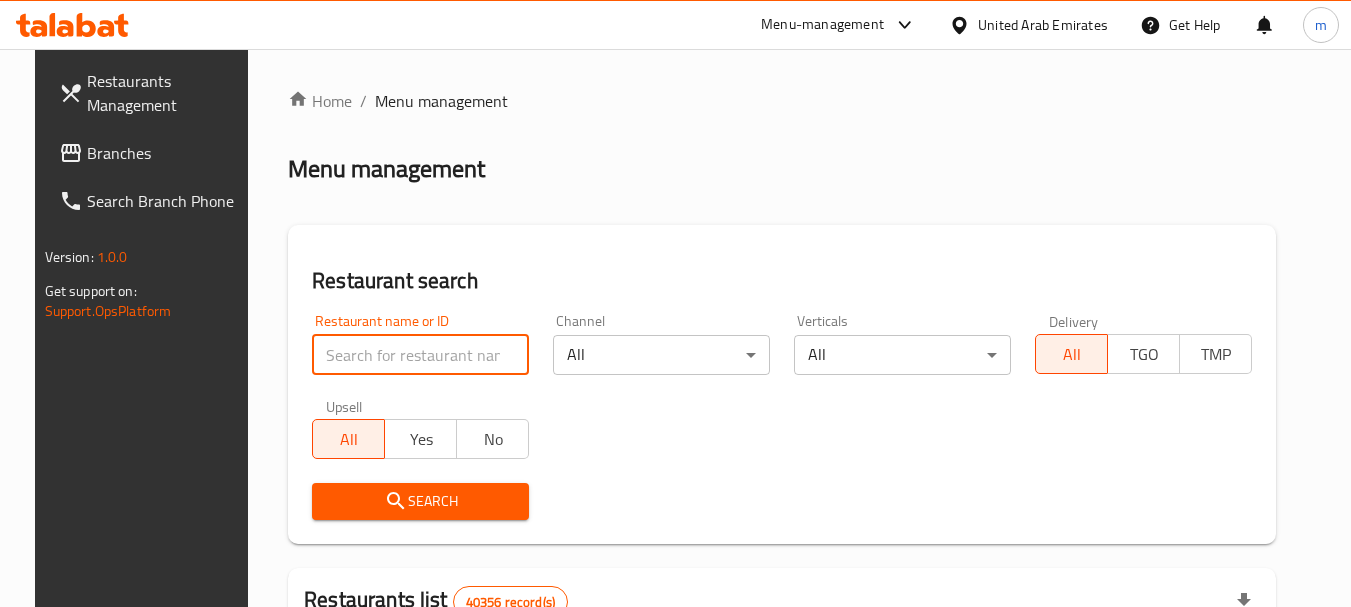 click at bounding box center [420, 355] 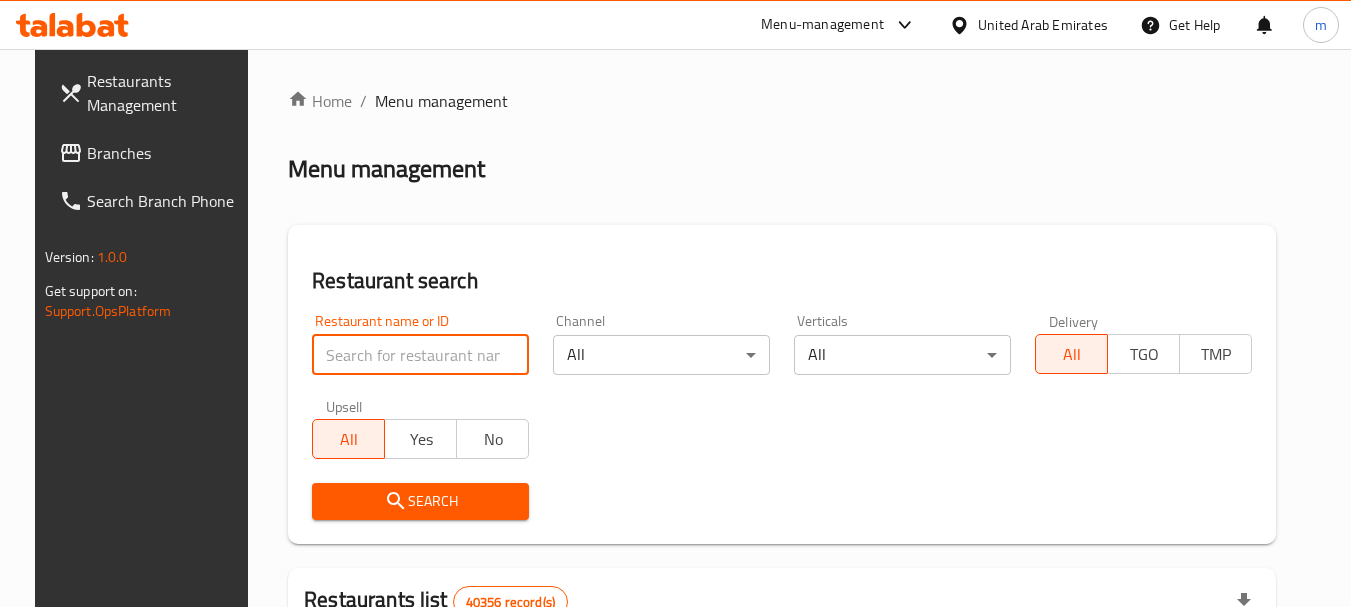 paste on "9655" 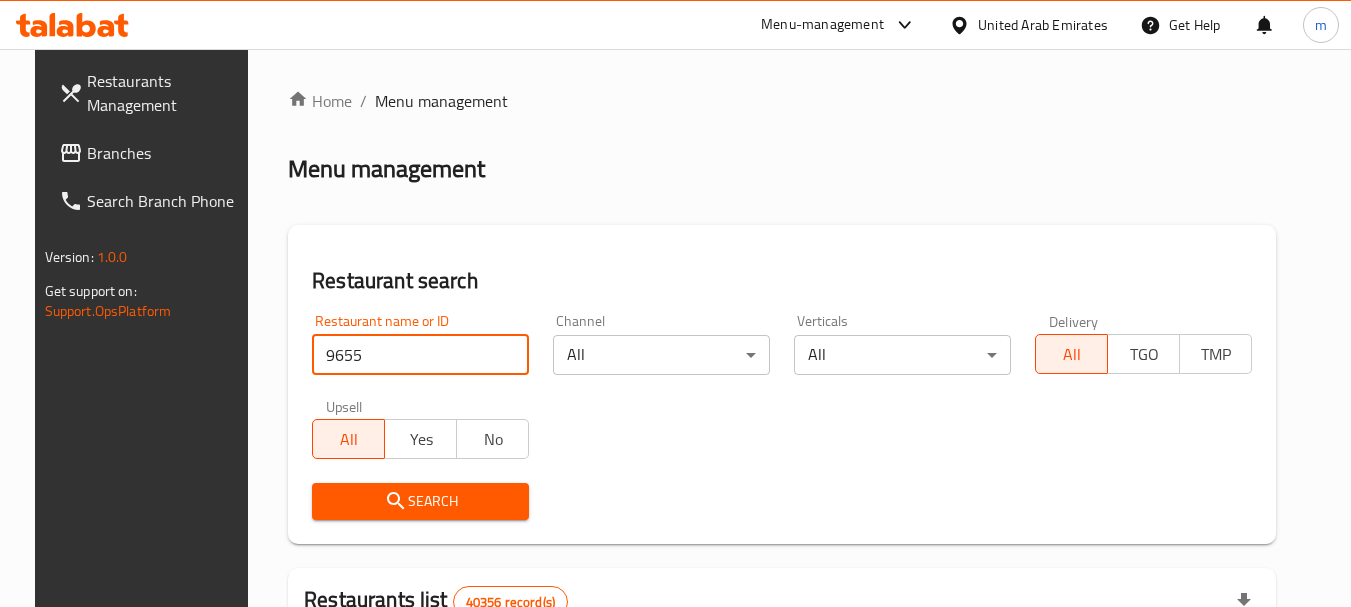 type on "9655" 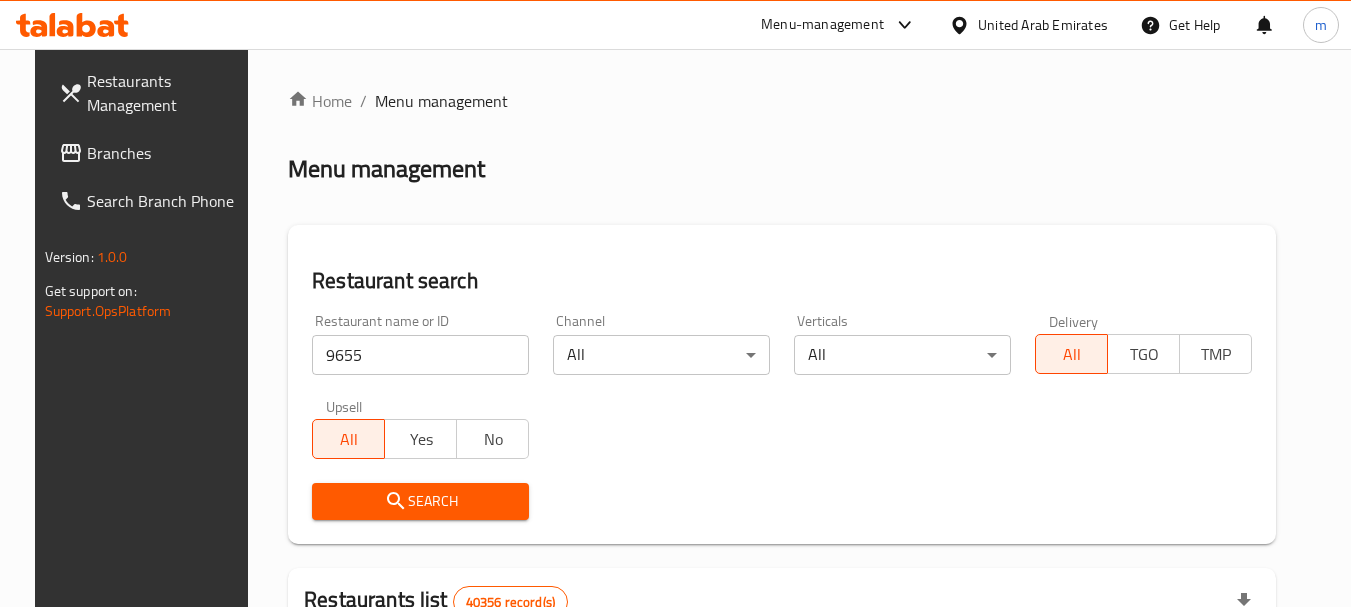 click on "Search" at bounding box center [420, 501] 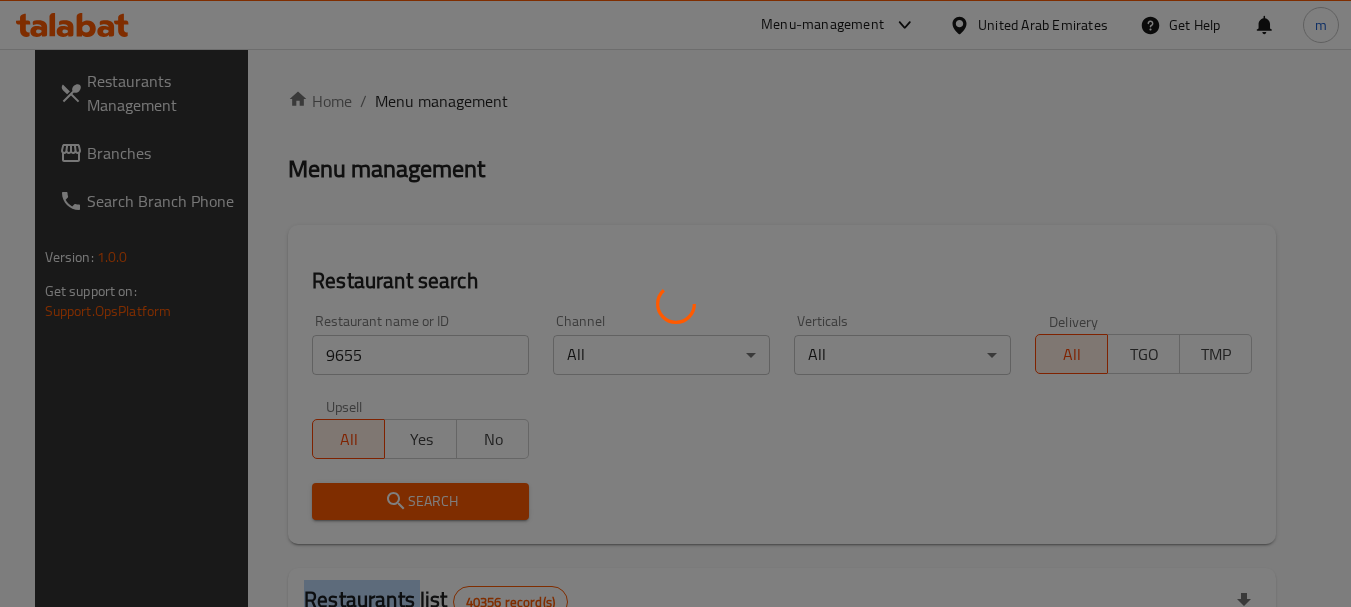 click at bounding box center (675, 303) 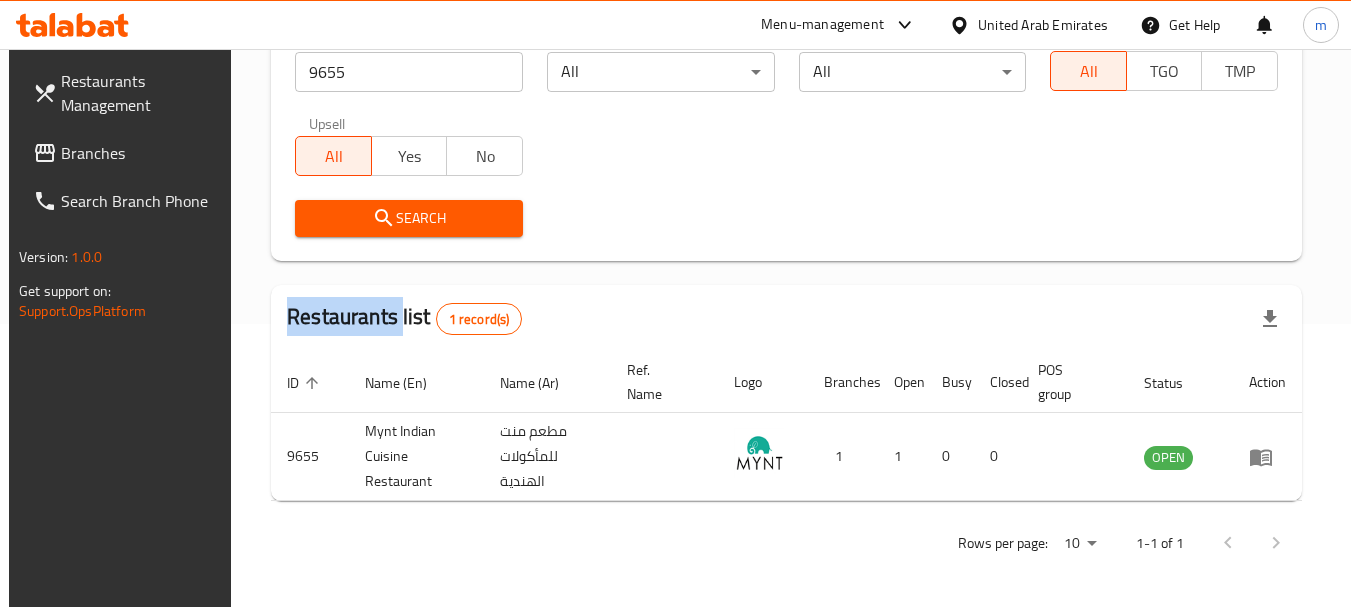 scroll, scrollTop: 285, scrollLeft: 0, axis: vertical 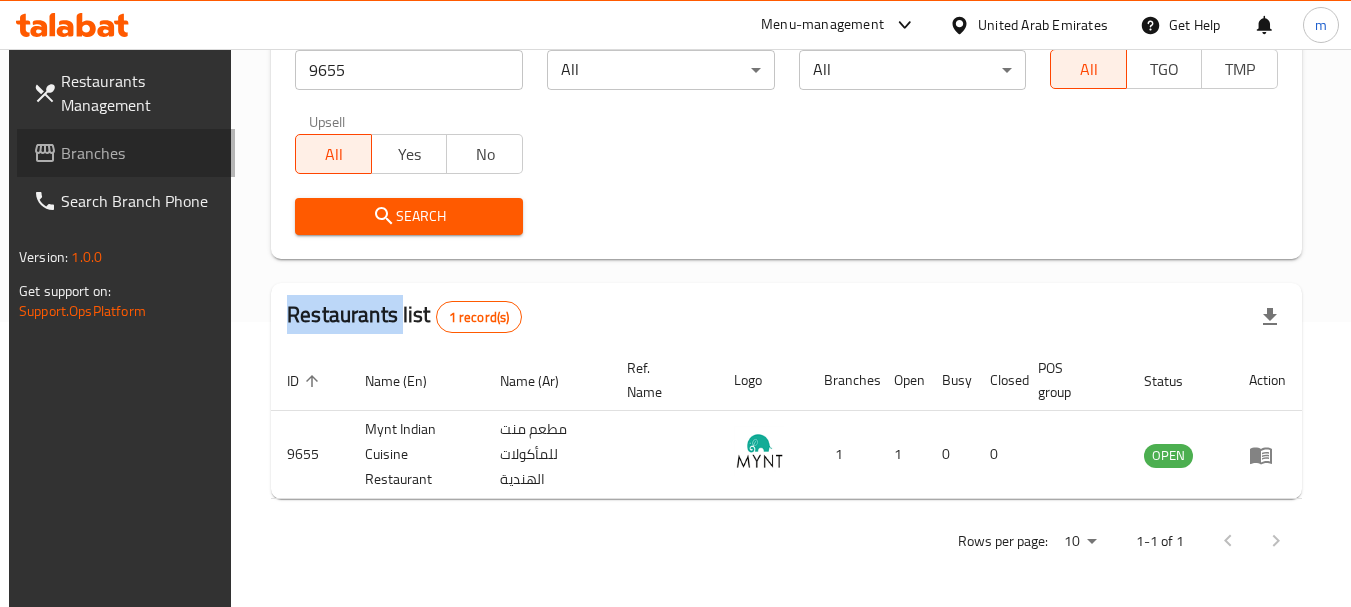 click on "Branches" at bounding box center [140, 153] 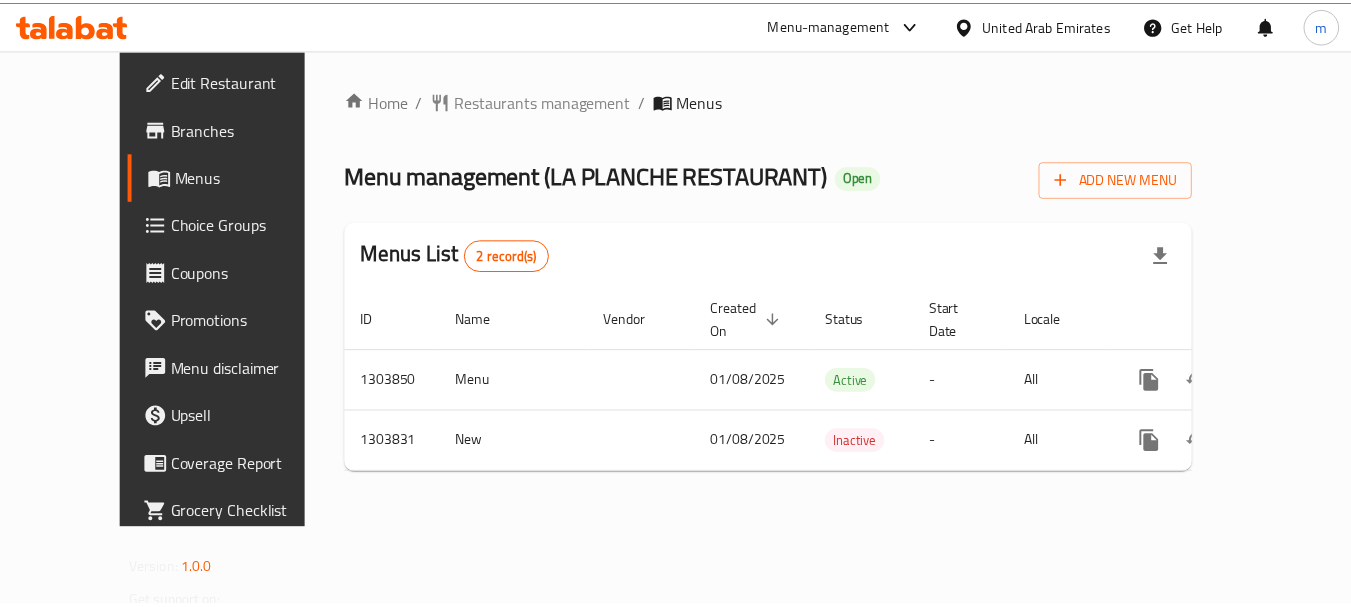 scroll, scrollTop: 0, scrollLeft: 0, axis: both 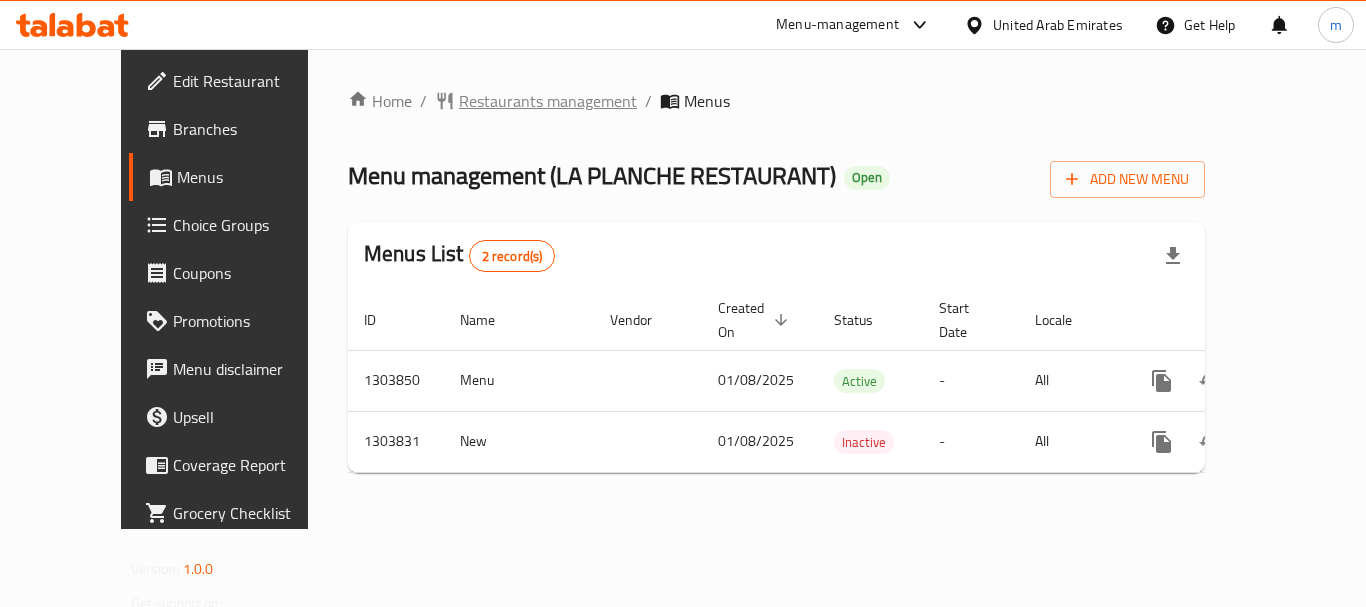 click on "Restaurants management" at bounding box center (548, 101) 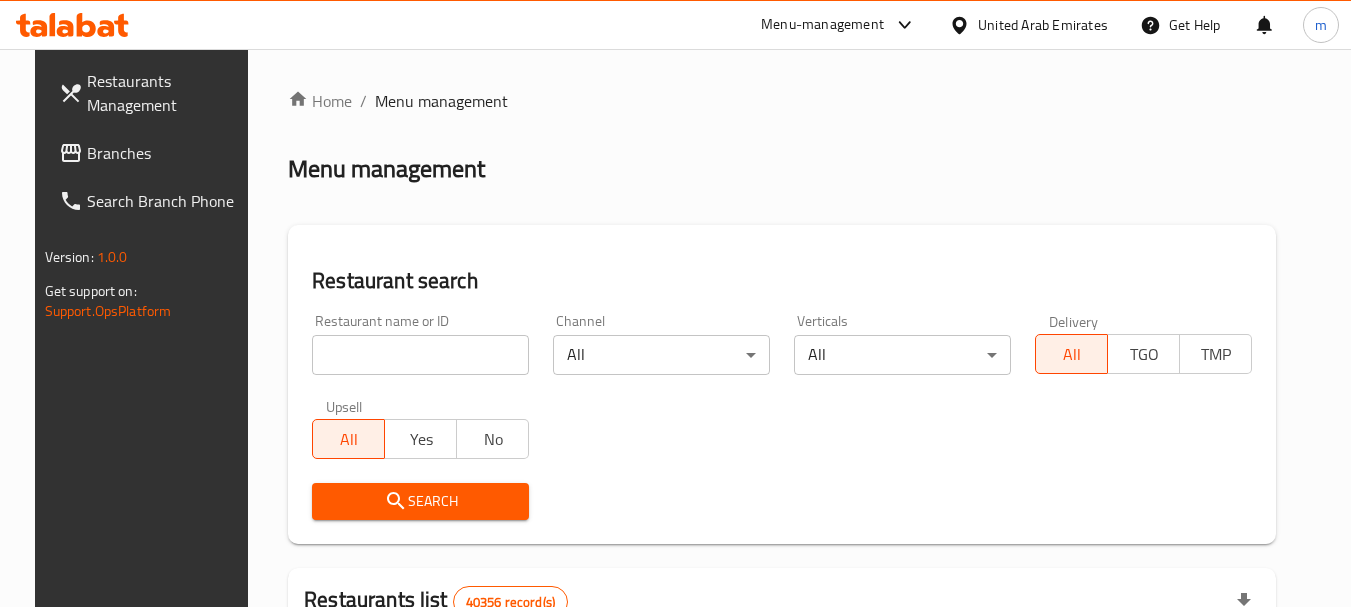 click at bounding box center [420, 355] 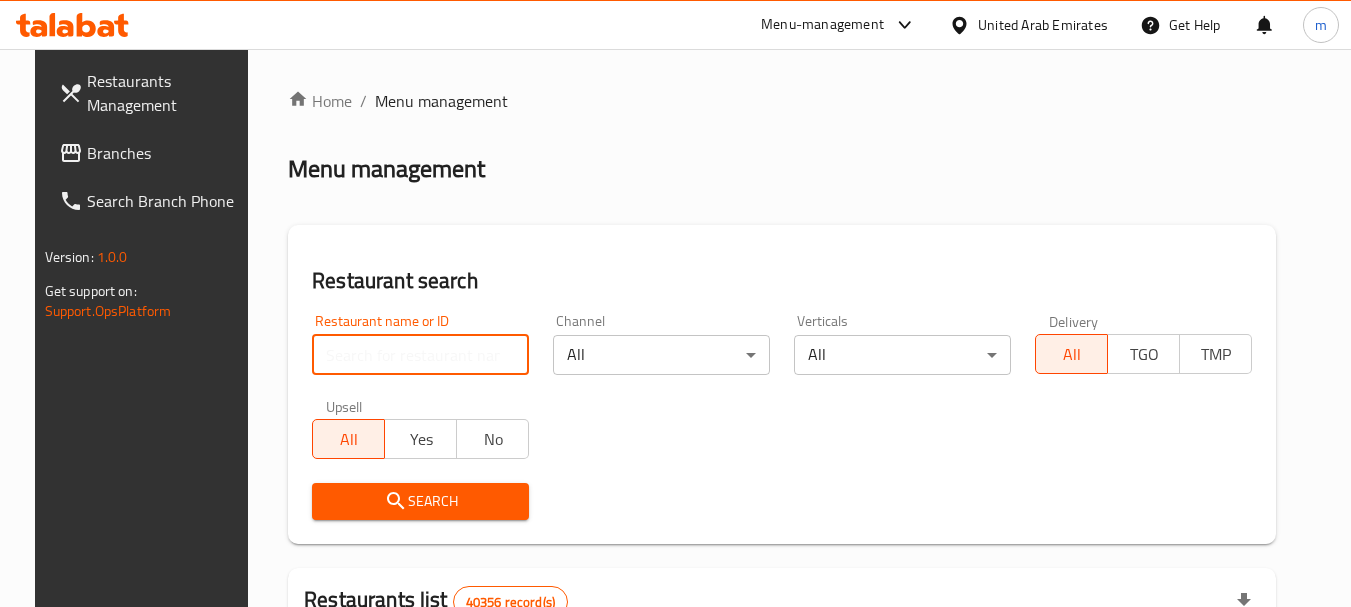 paste on "702988" 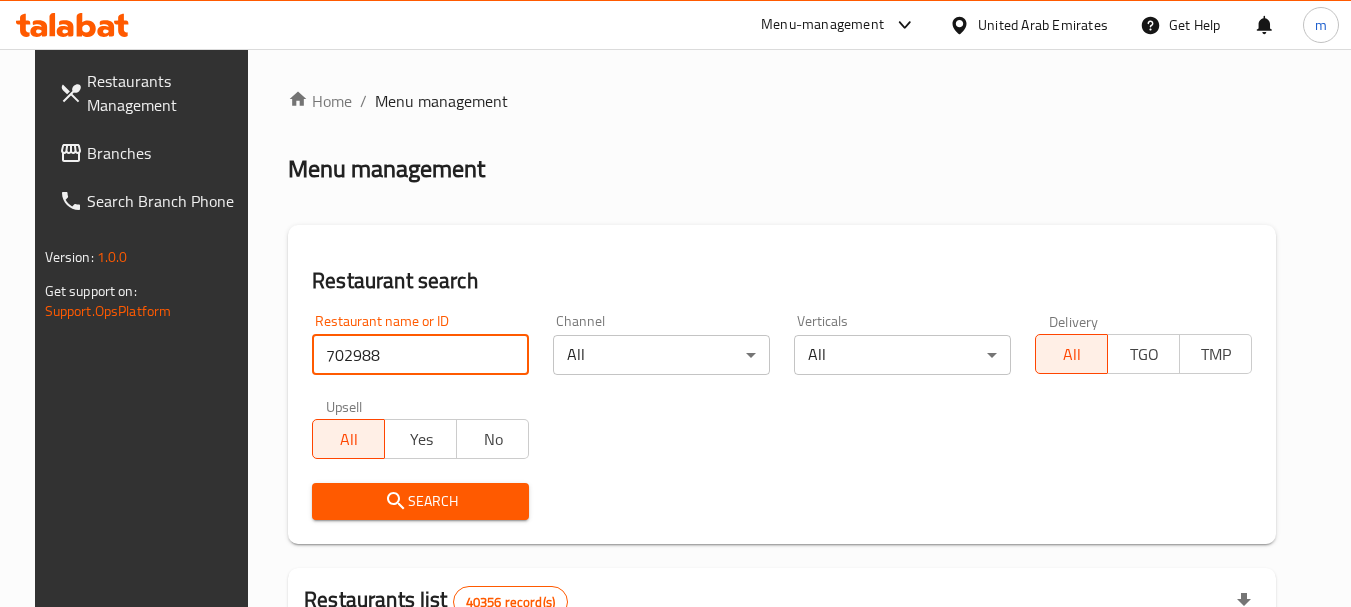 type on "702988" 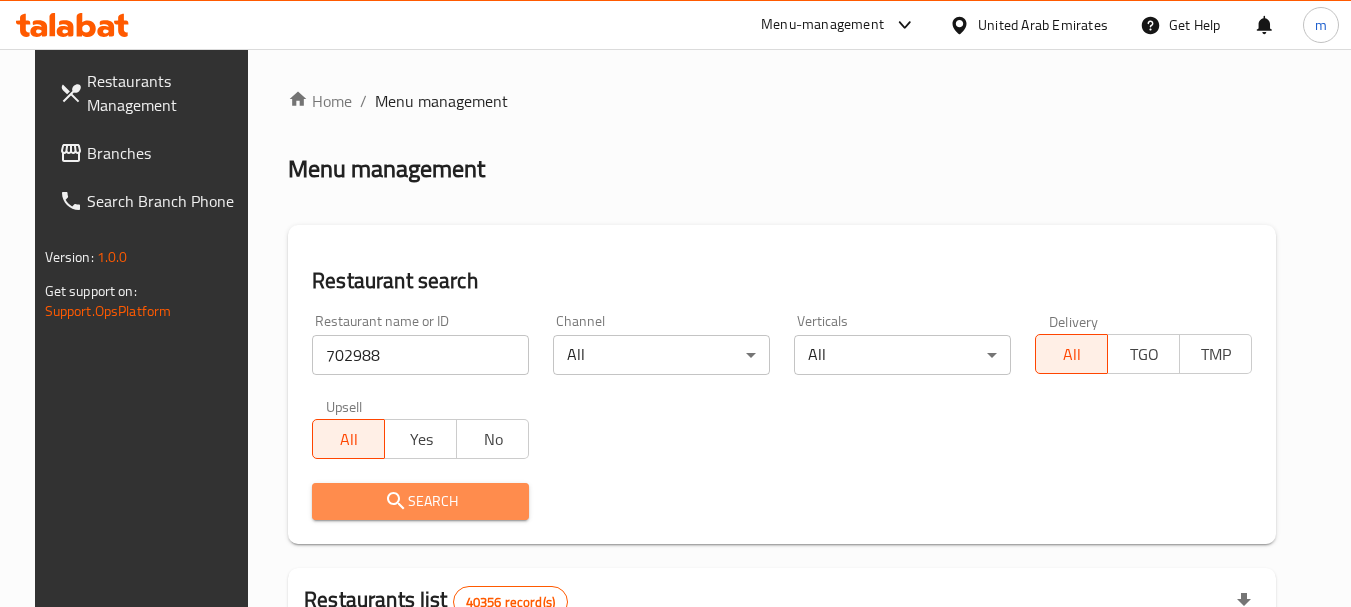 click on "Search" at bounding box center [420, 501] 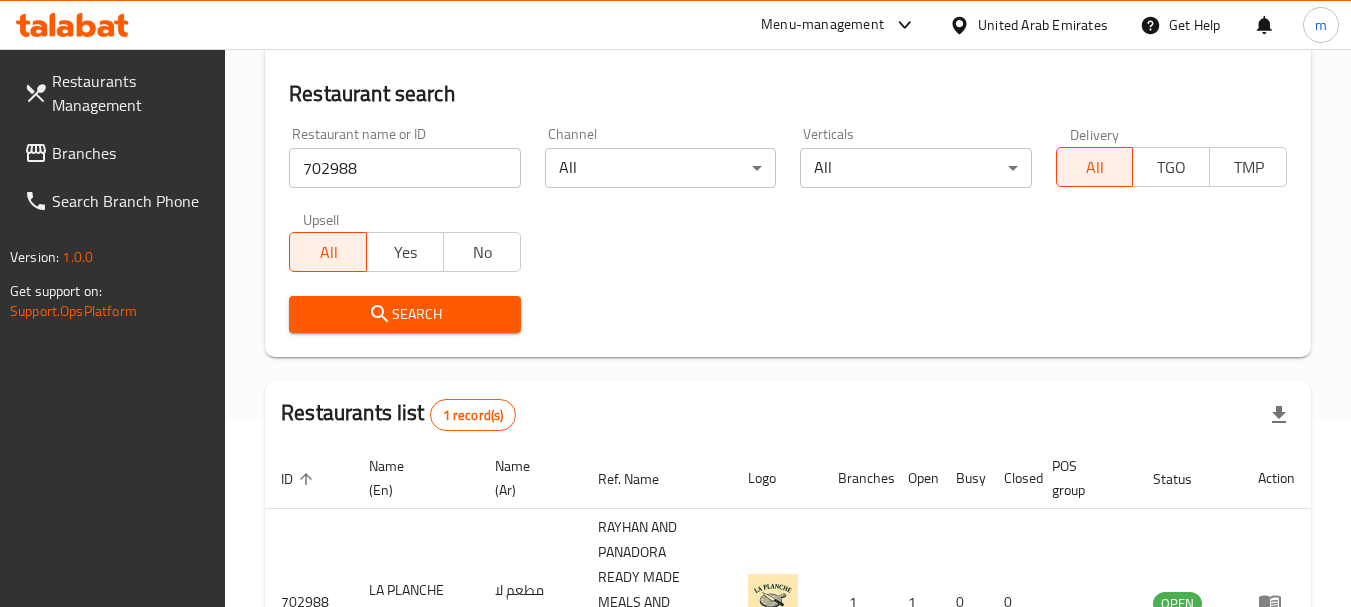 scroll, scrollTop: 335, scrollLeft: 0, axis: vertical 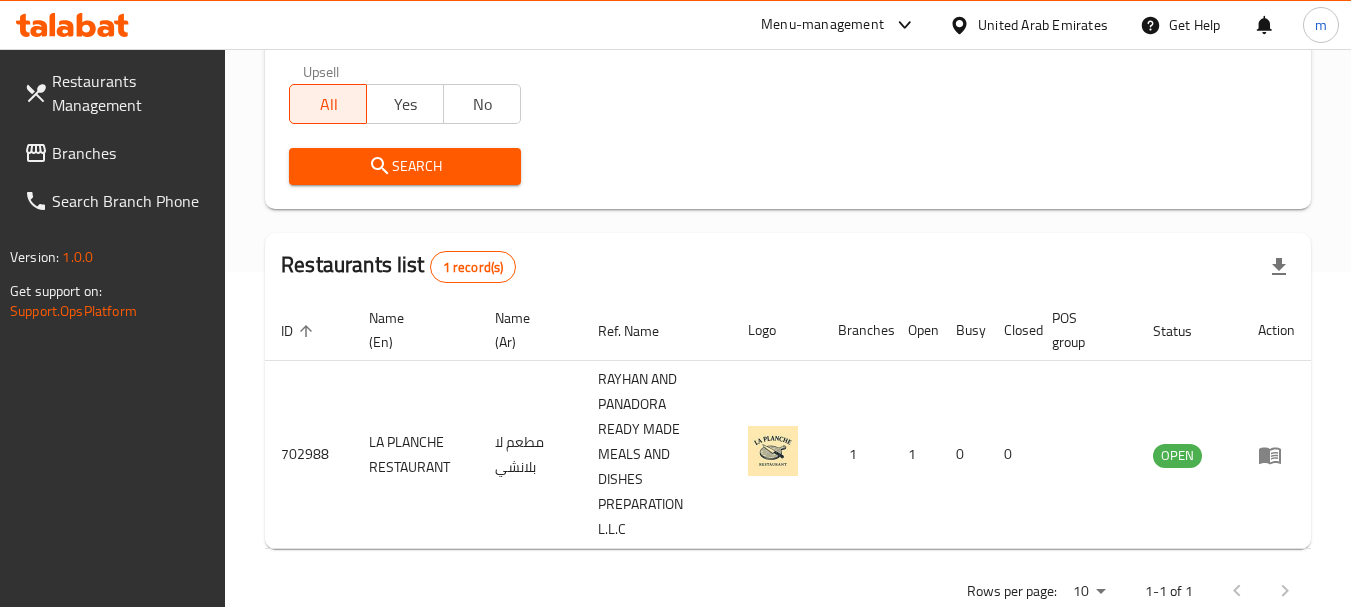 click on "Branches" at bounding box center [117, 153] 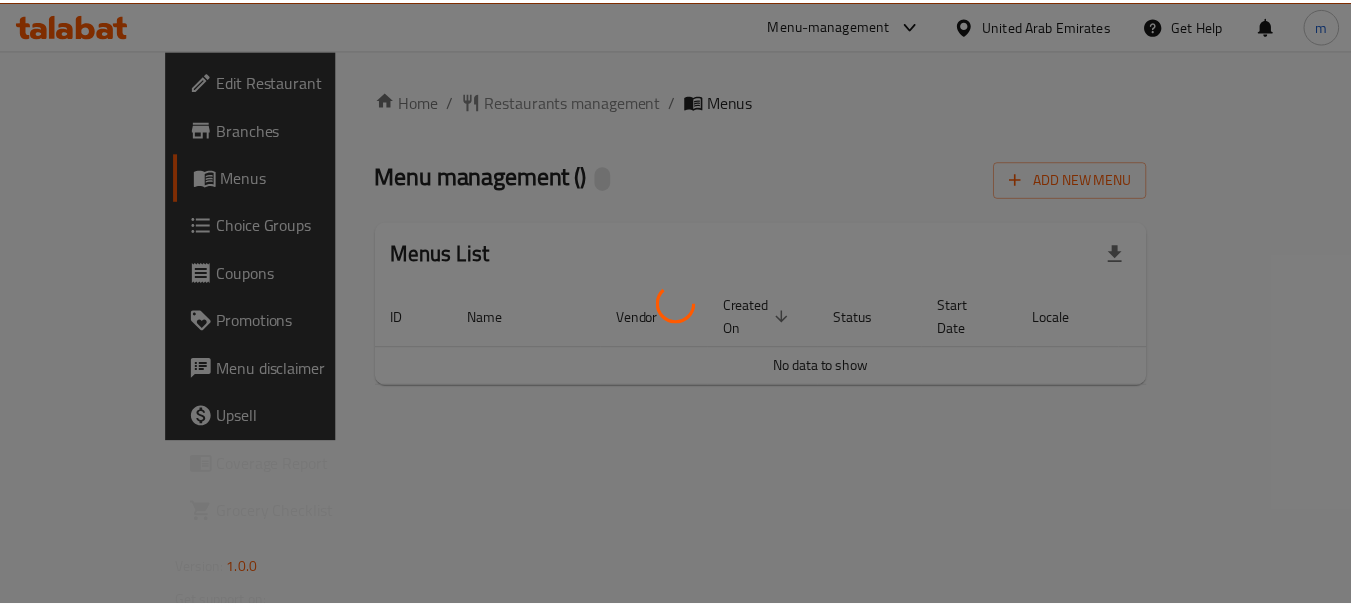 scroll, scrollTop: 0, scrollLeft: 0, axis: both 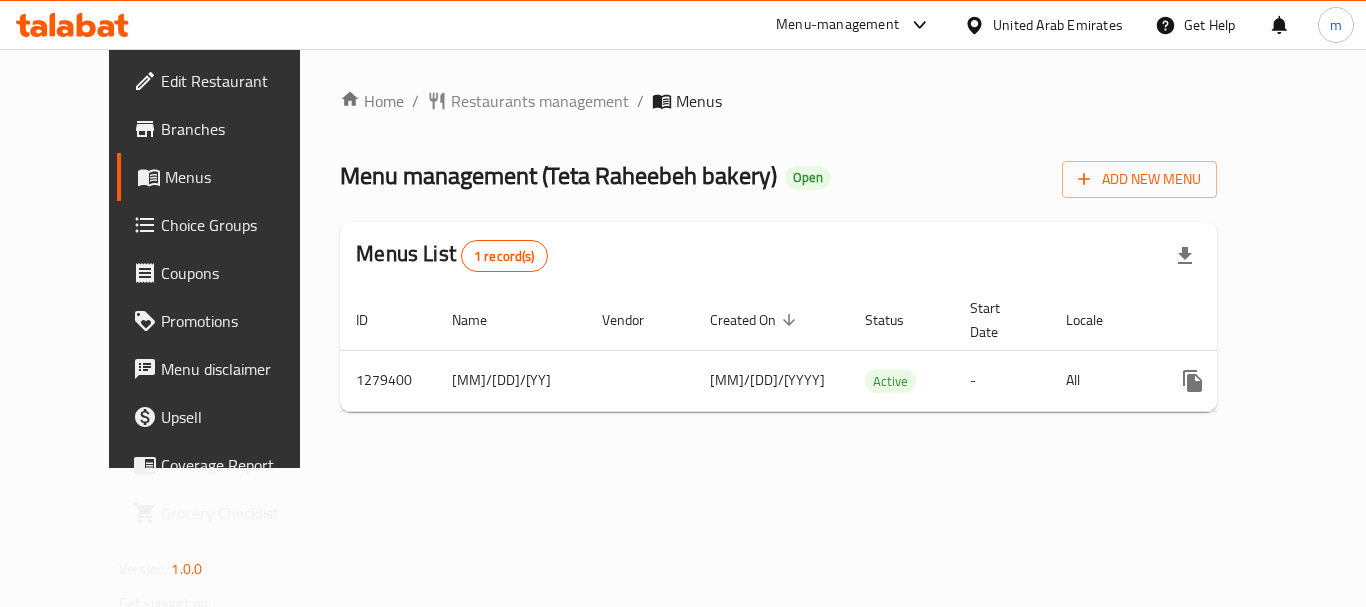 click on "Home / Restaurants management / Menus Menu management ( [COMPANY] )  Open Add New Menu Menus List   1 record(s) ID Name Vendor Created On sorted descending Status Start Date Locale Actions 1279400 [MM]/[DD]/[YY] [MM]/[DD]/[YYYY] Active - All" at bounding box center (778, 258) 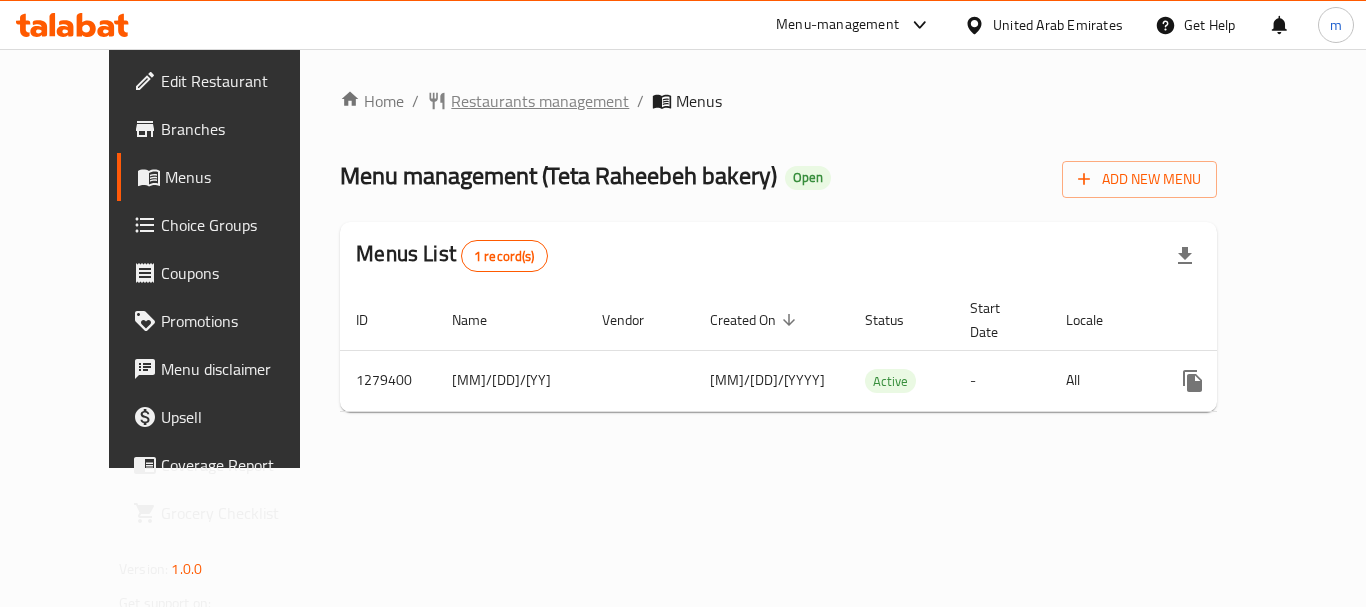 click on "Restaurants management" at bounding box center (540, 101) 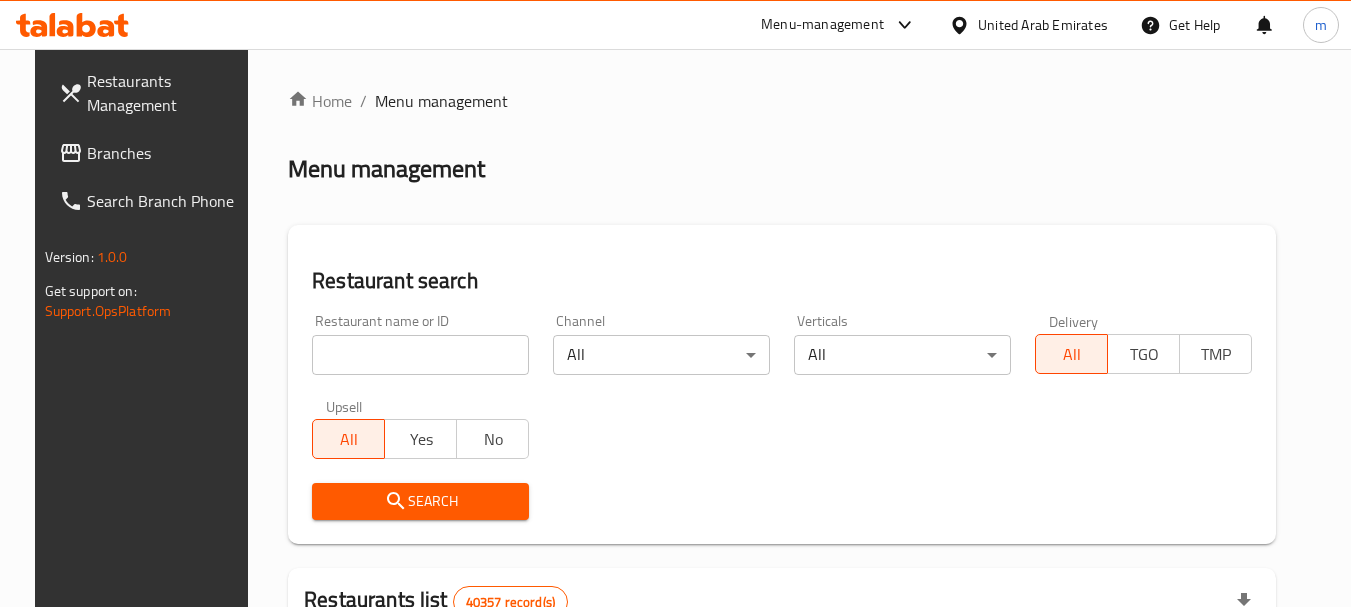 click at bounding box center (420, 355) 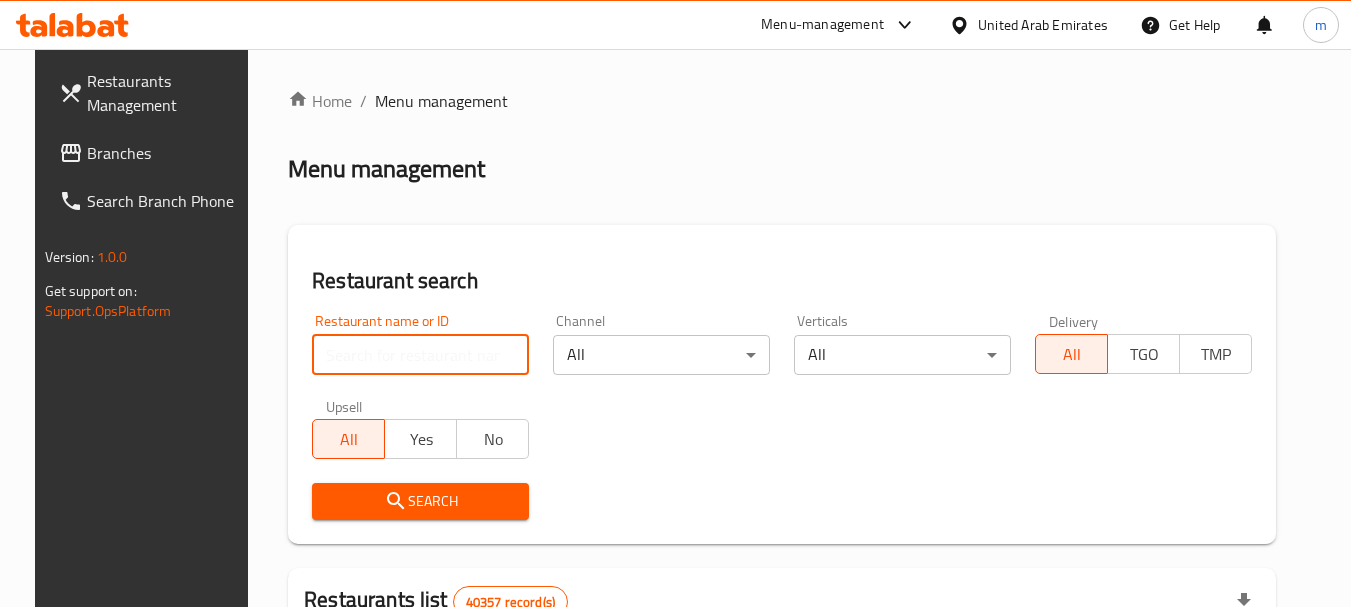 paste on "693285" 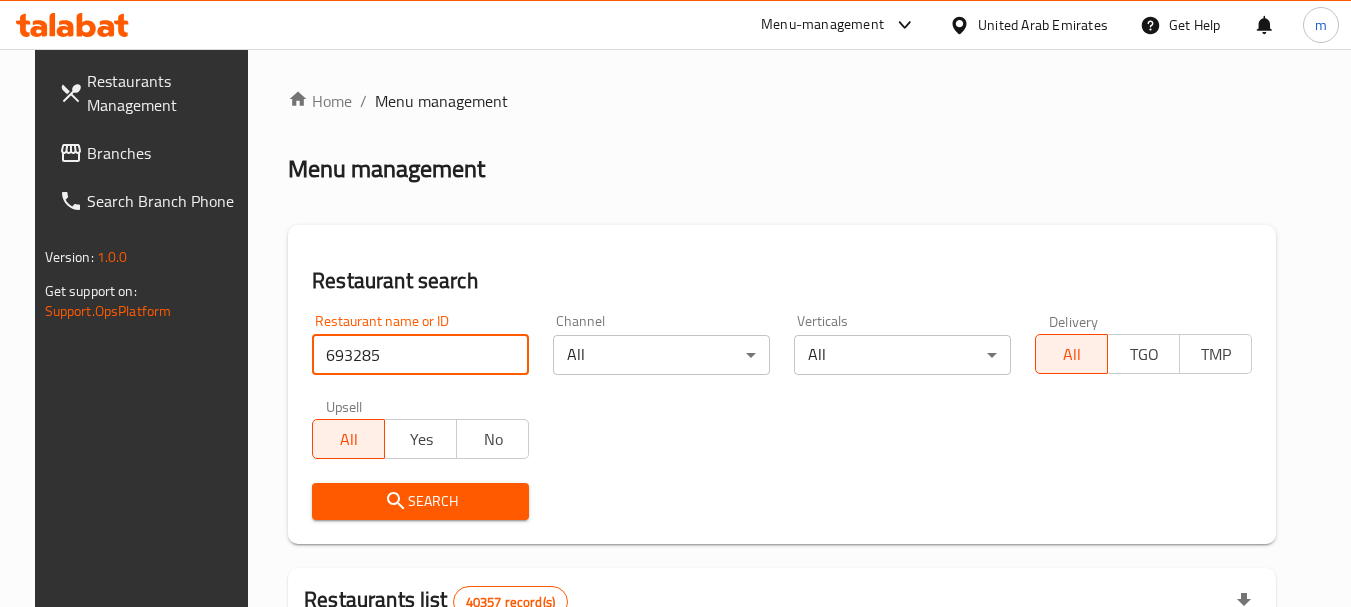type on "693285" 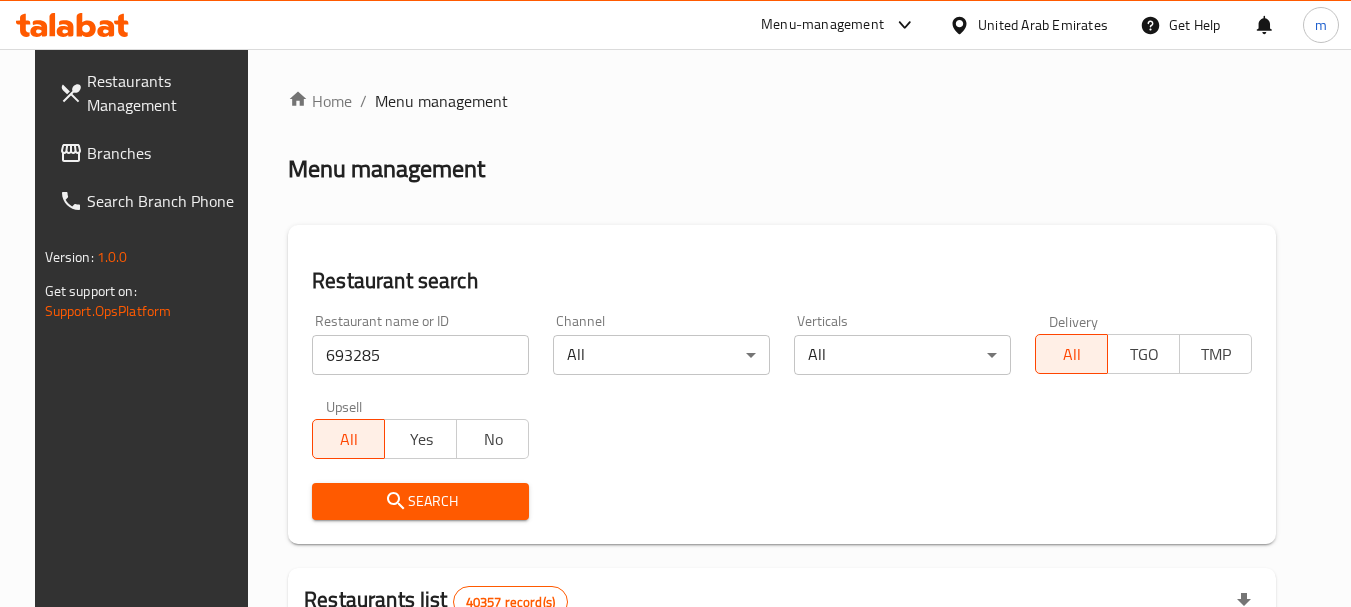 click 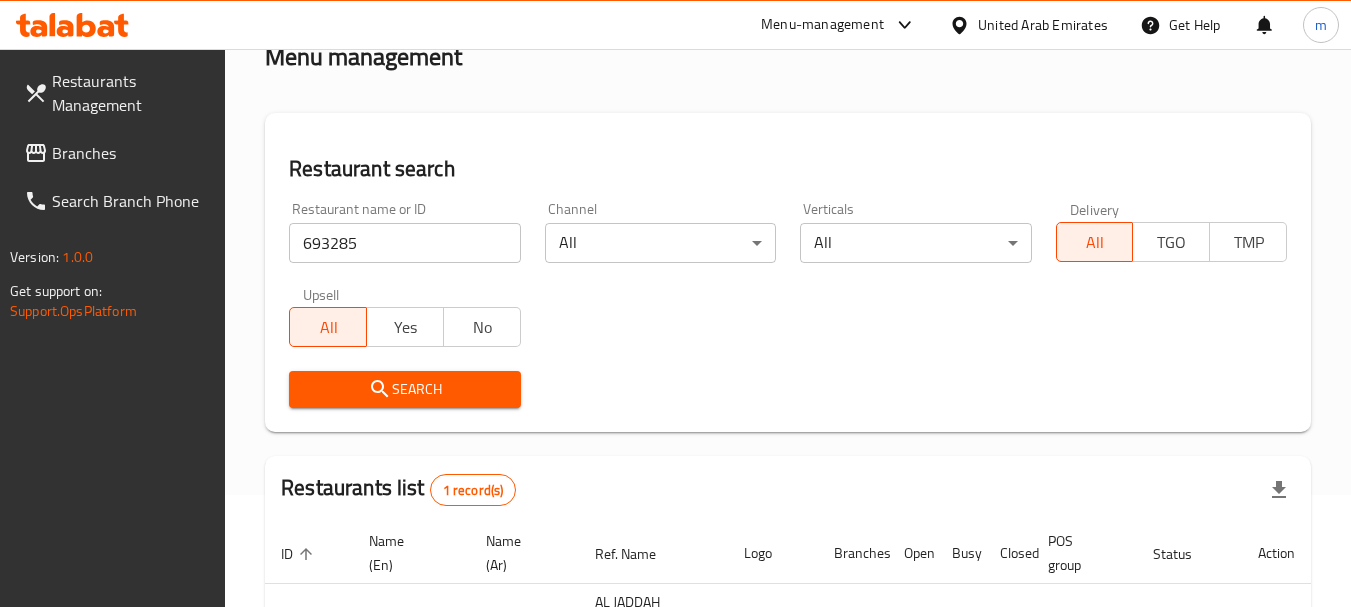 scroll, scrollTop: 285, scrollLeft: 0, axis: vertical 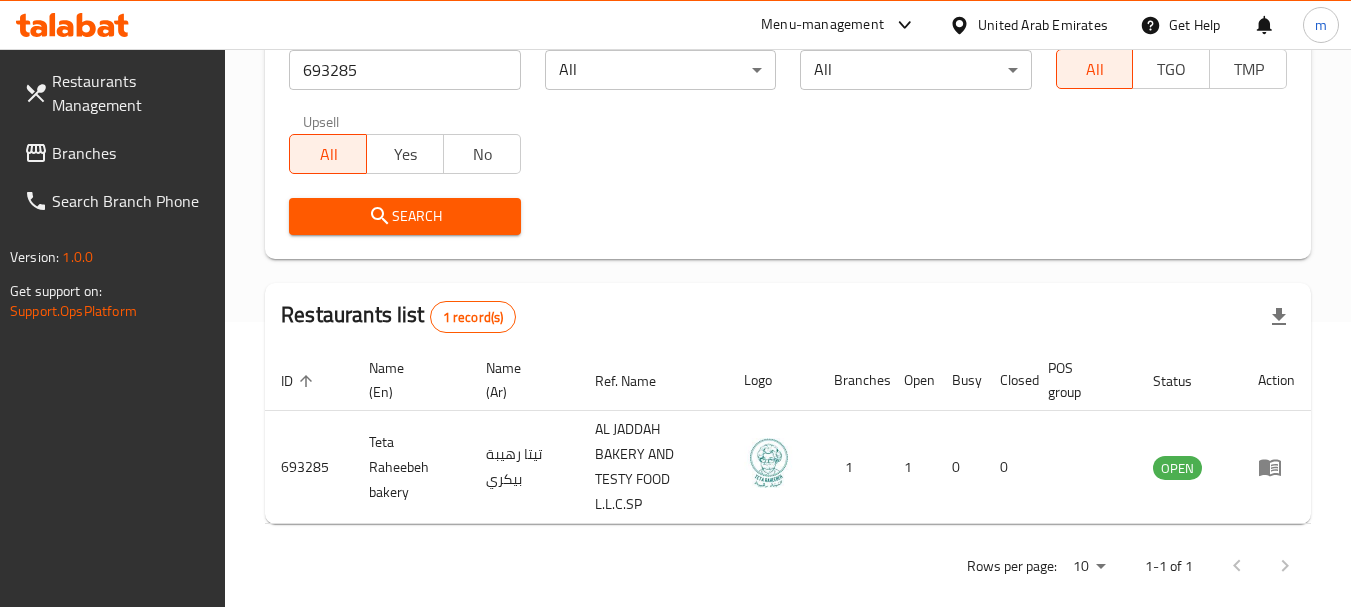 click 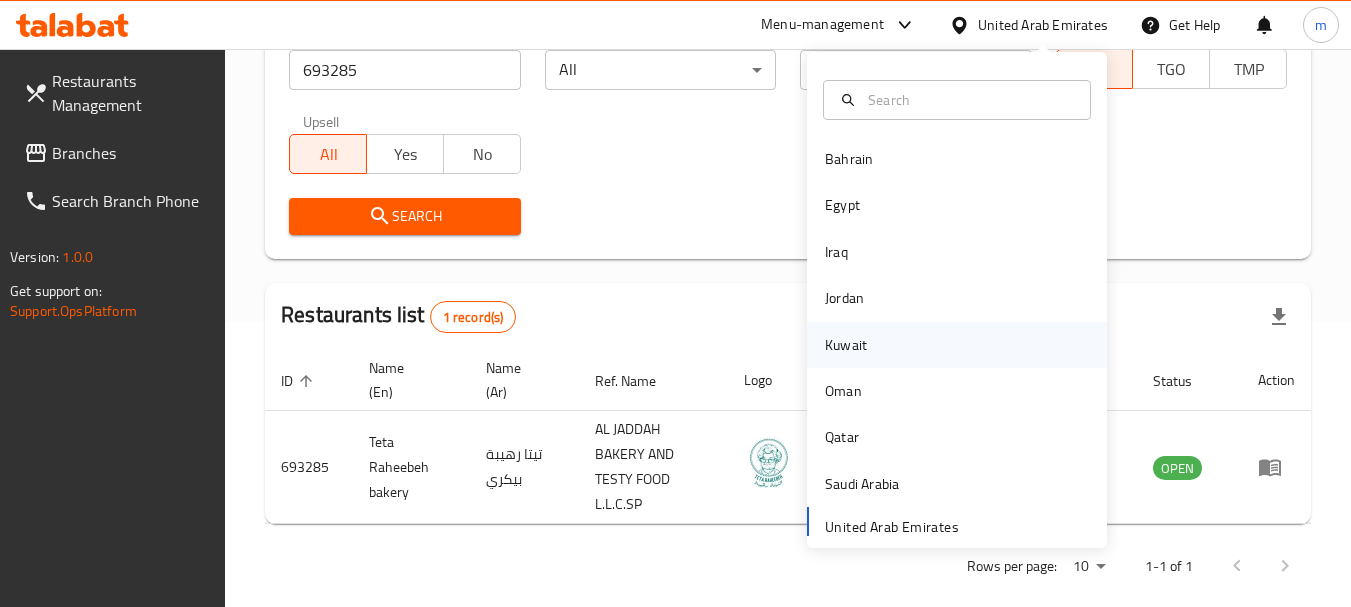 click on "Kuwait" at bounding box center (846, 345) 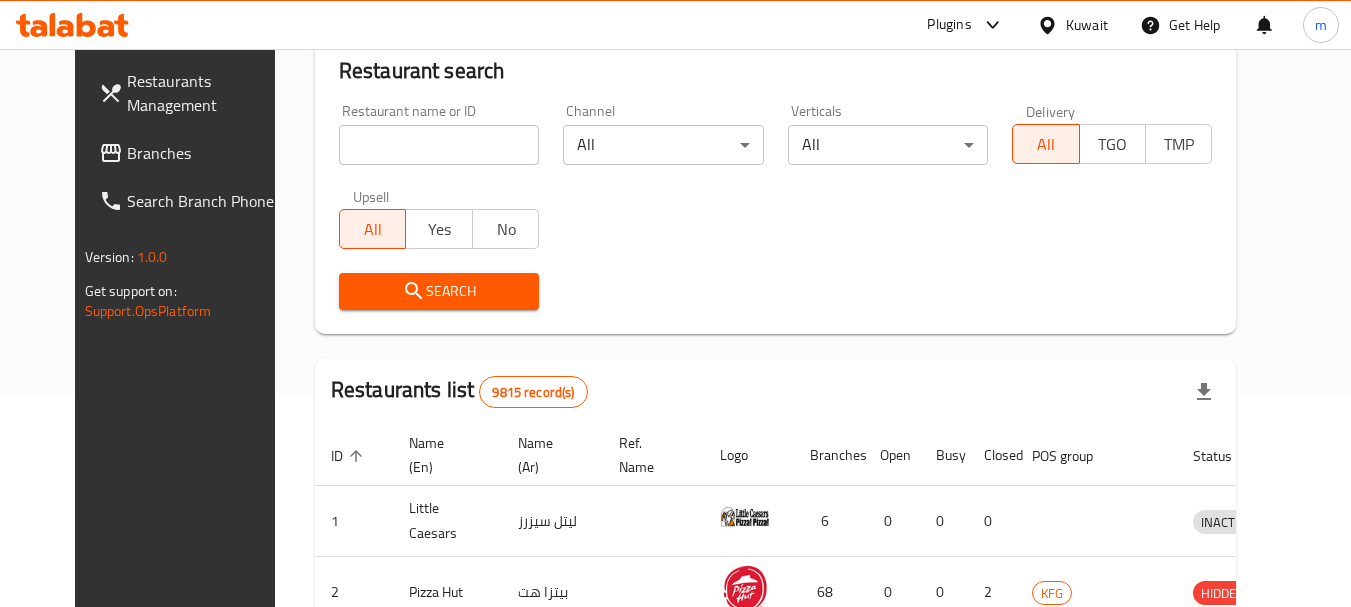 scroll, scrollTop: 285, scrollLeft: 0, axis: vertical 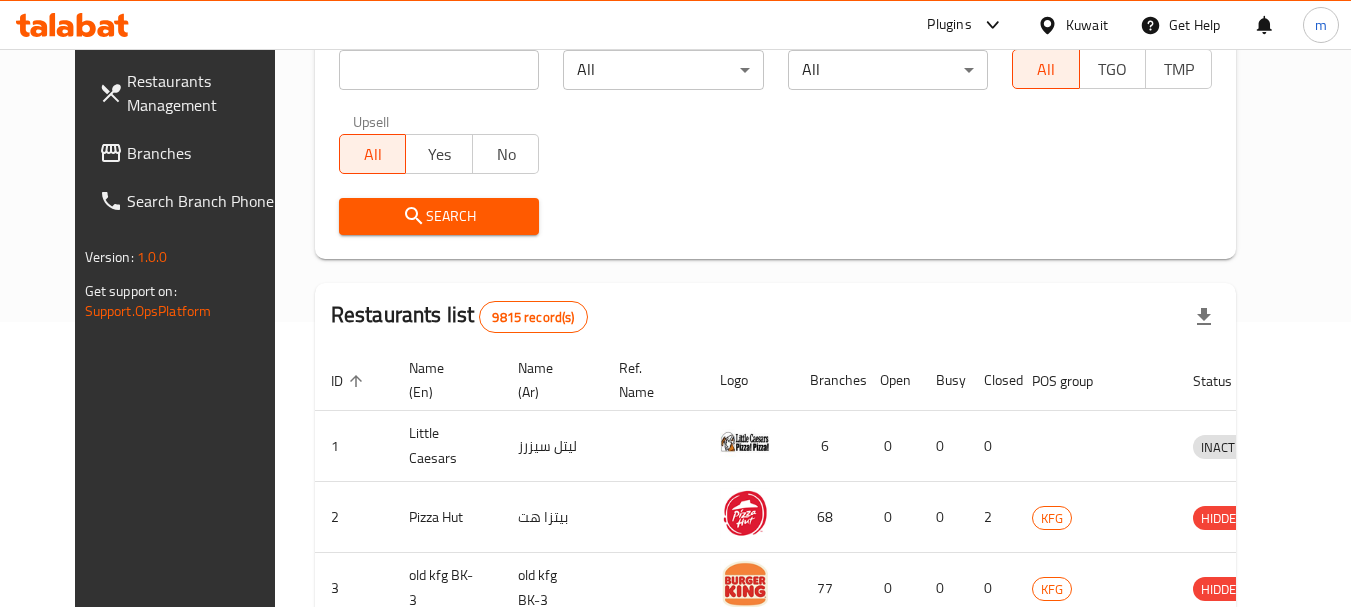 click on "Branches" at bounding box center (206, 153) 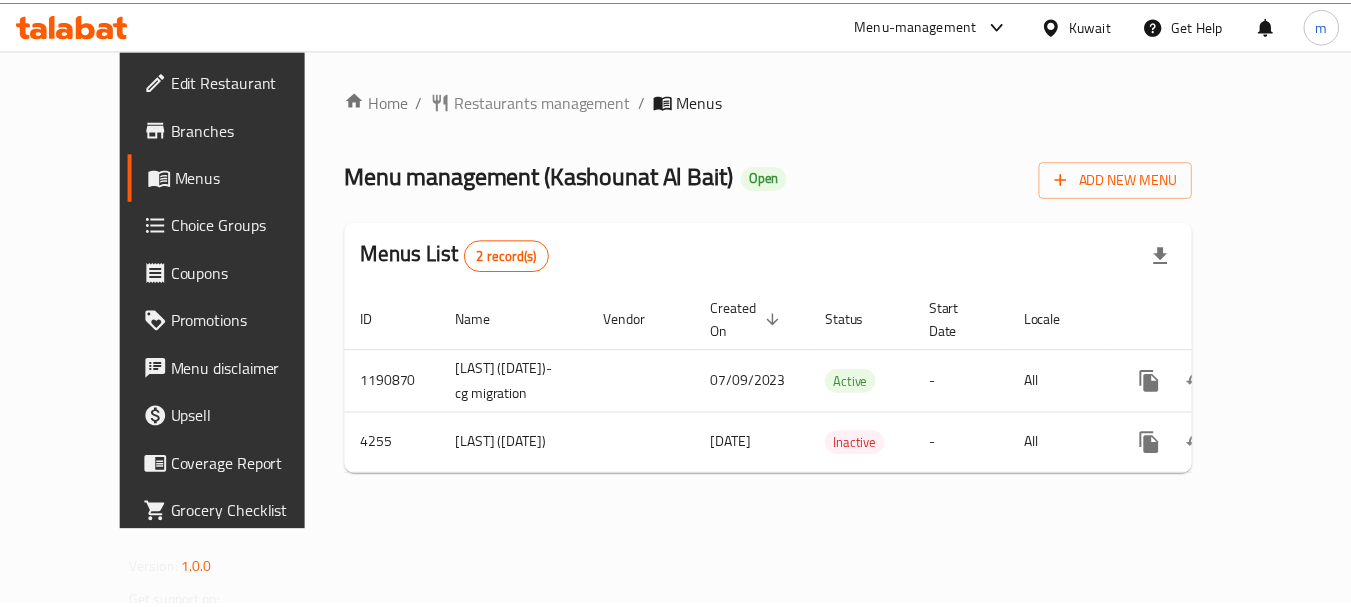 scroll, scrollTop: 0, scrollLeft: 0, axis: both 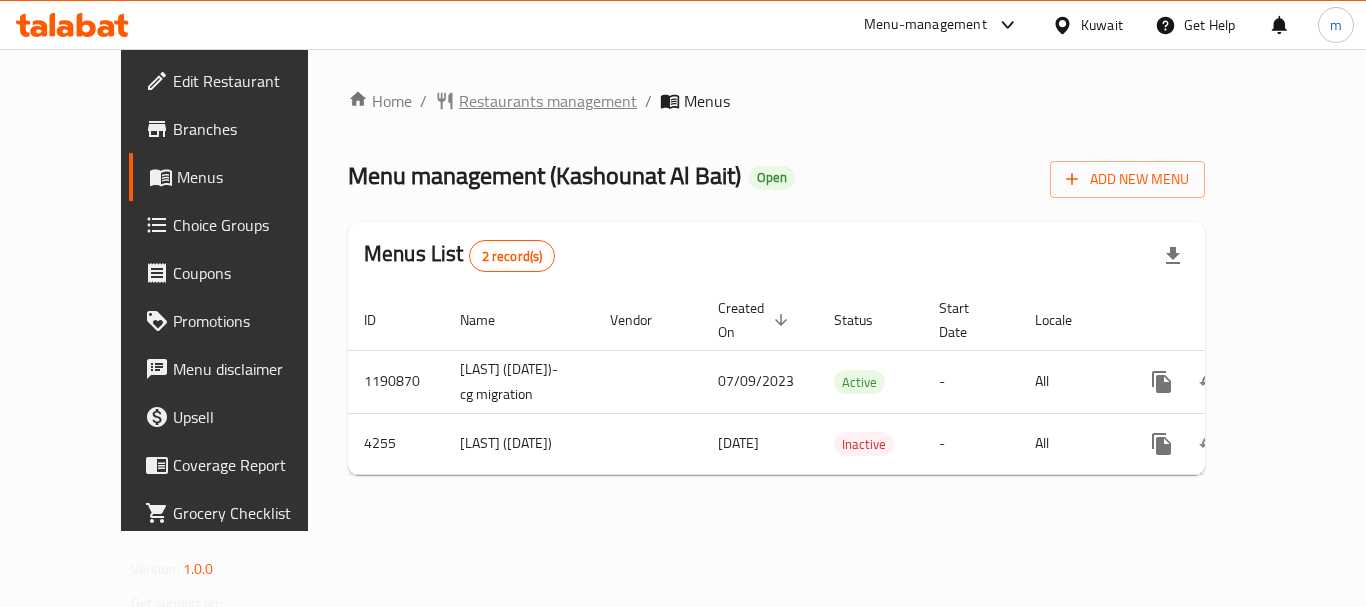 click on "Restaurants management" at bounding box center (548, 101) 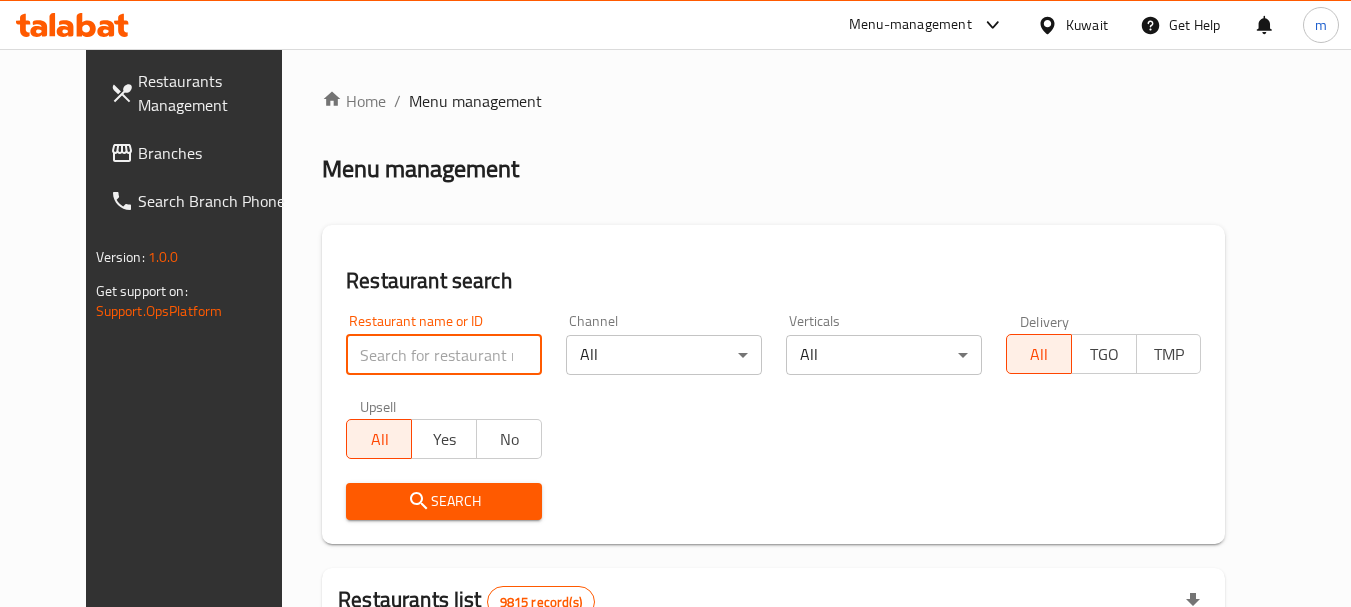 click at bounding box center [444, 355] 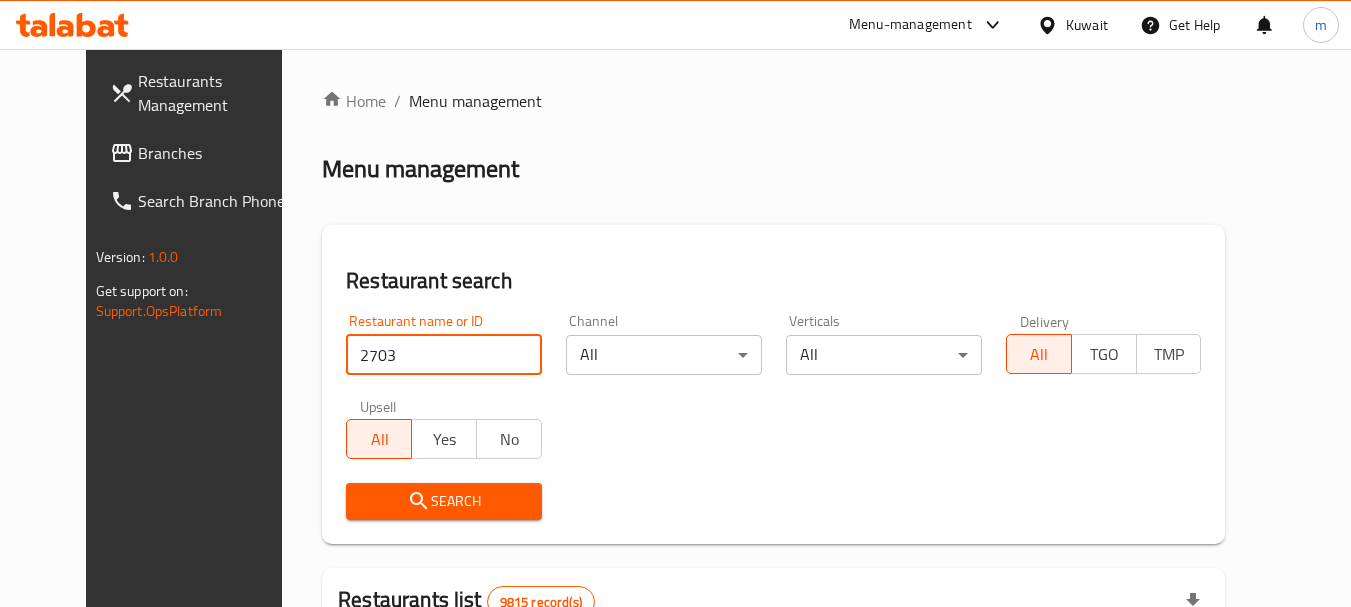 type on "2703" 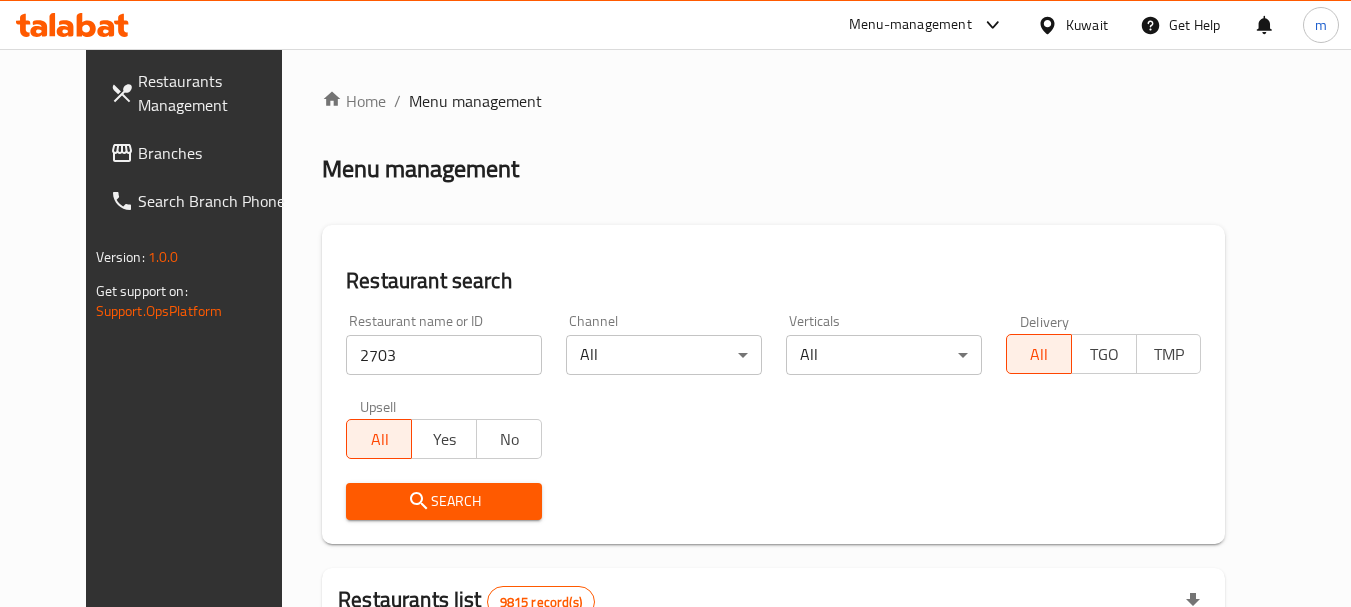 click on "Search" at bounding box center [444, 501] 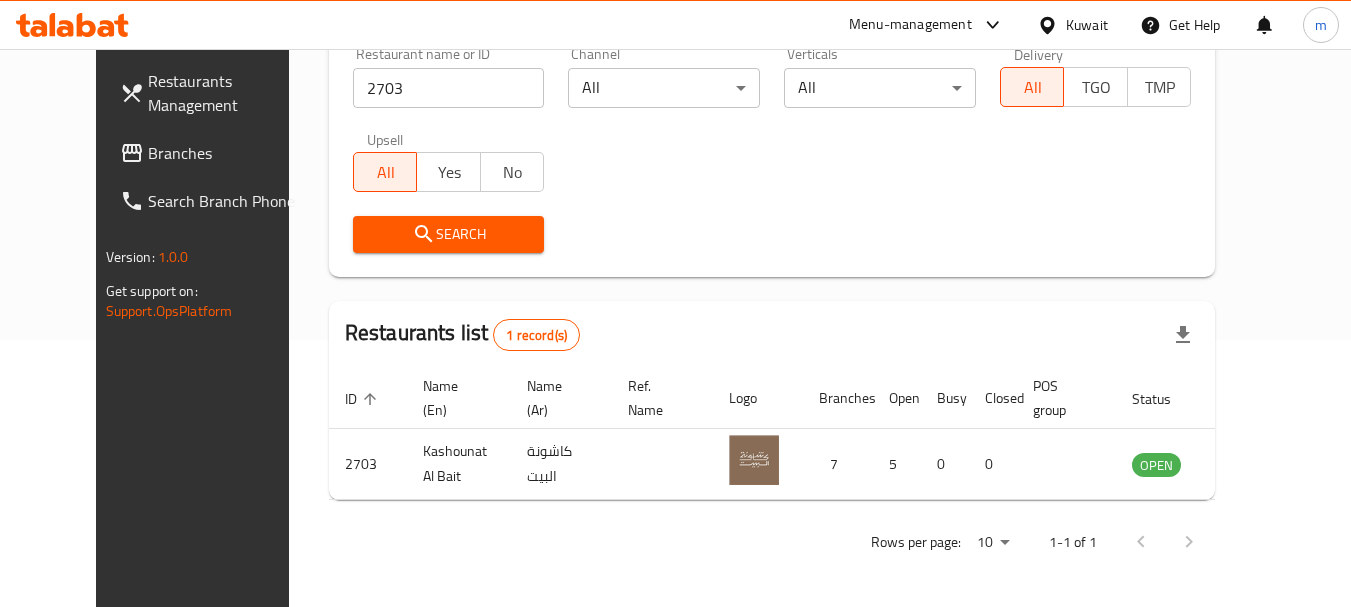 scroll, scrollTop: 268, scrollLeft: 0, axis: vertical 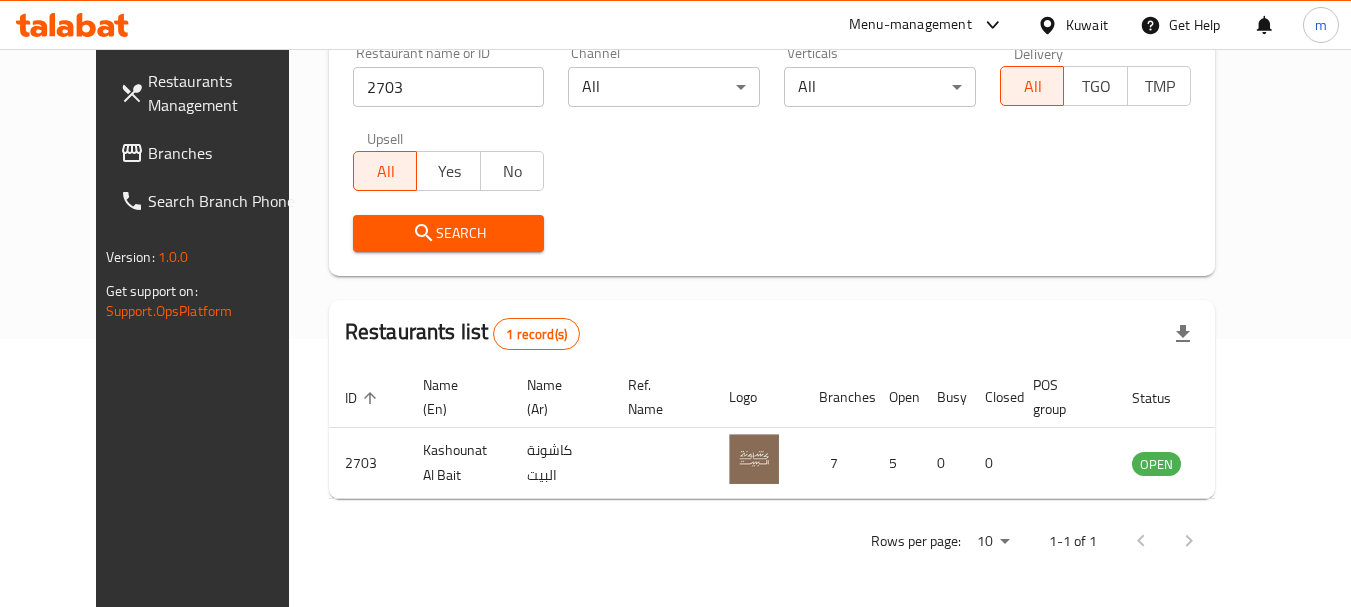 click 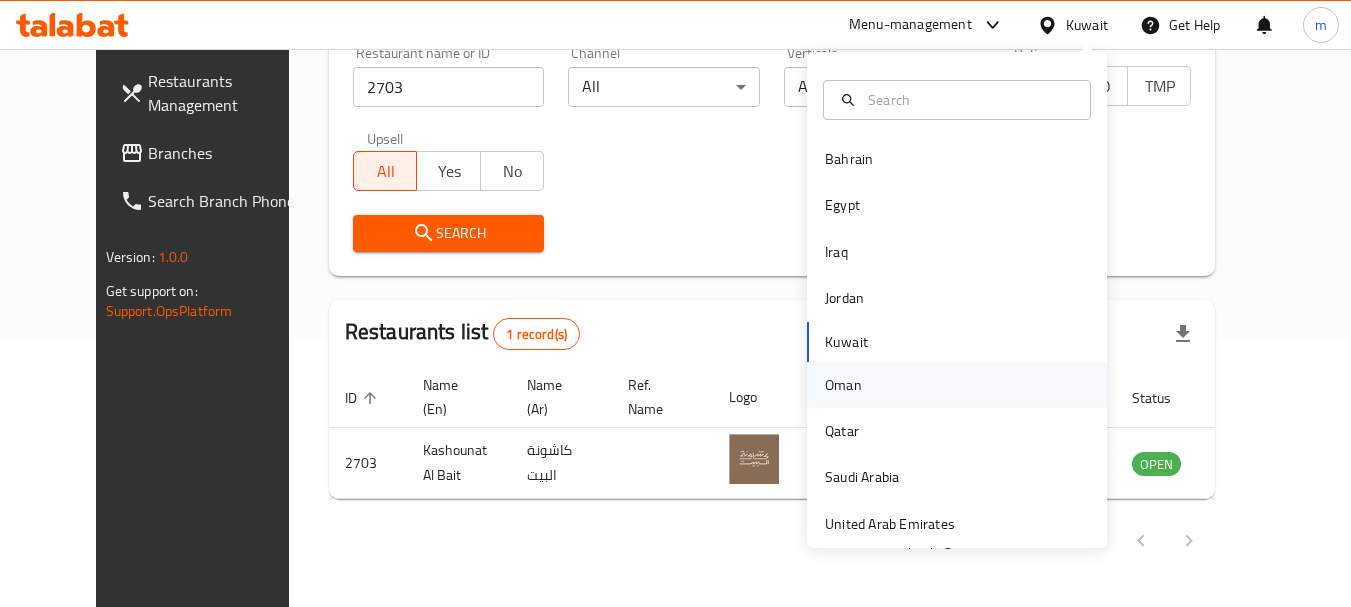 click on "Oman" at bounding box center [843, 385] 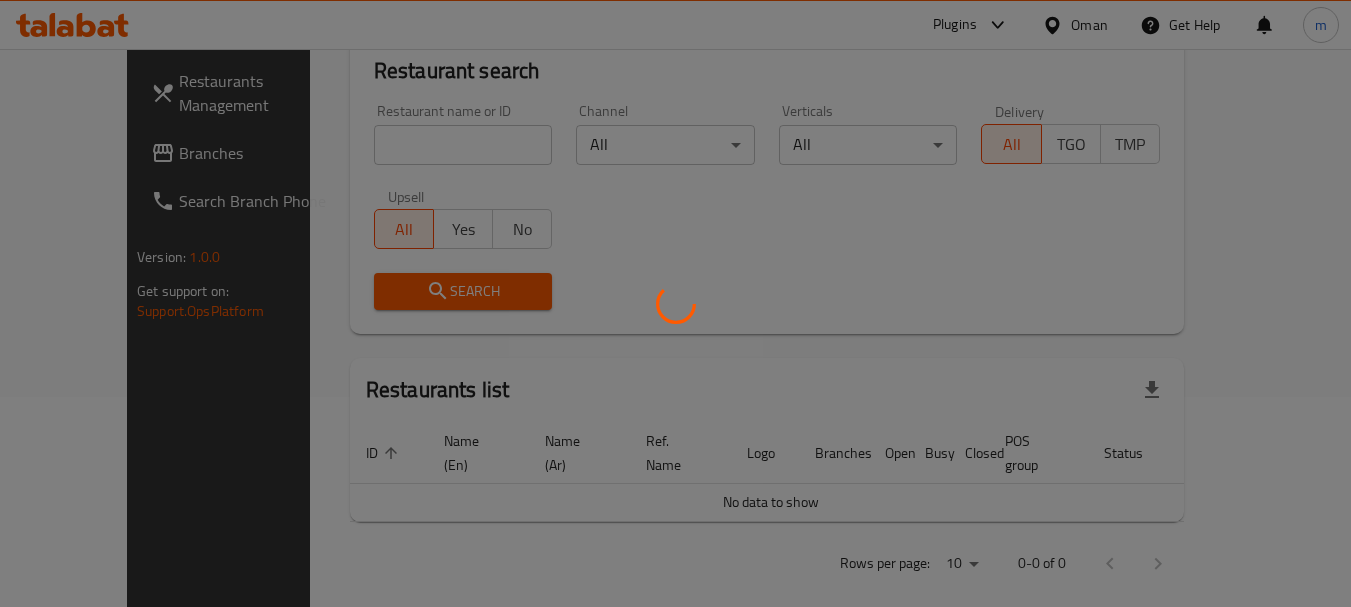 scroll, scrollTop: 268, scrollLeft: 0, axis: vertical 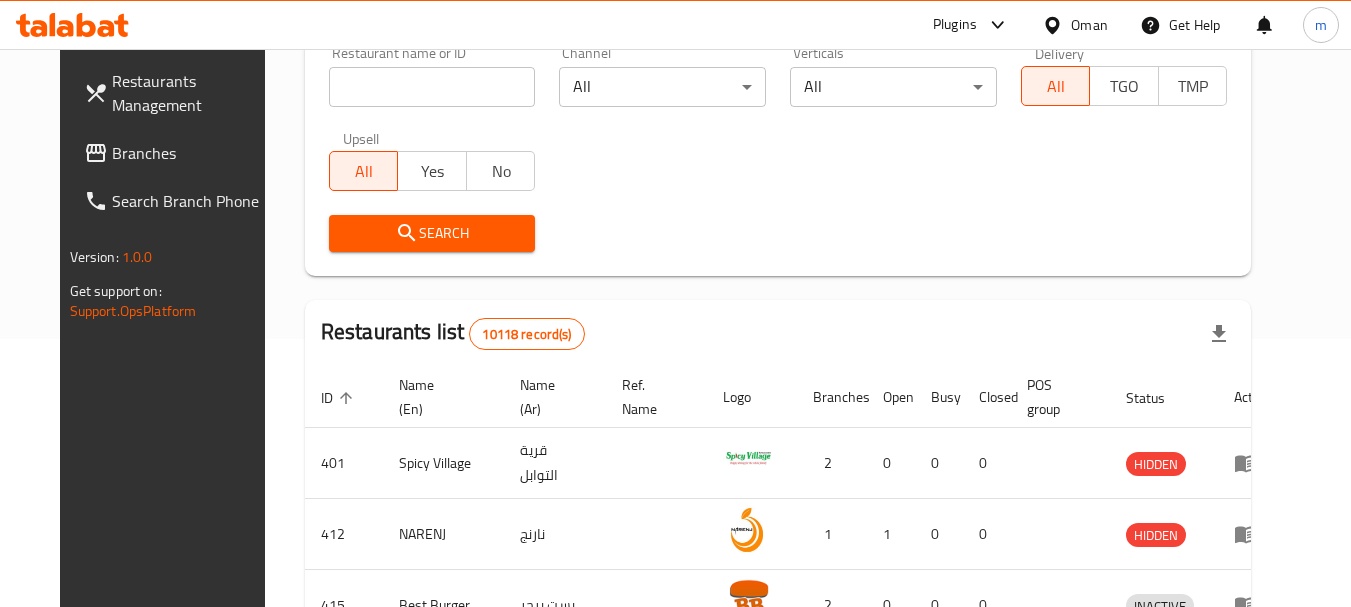 click on "Branches" at bounding box center (191, 153) 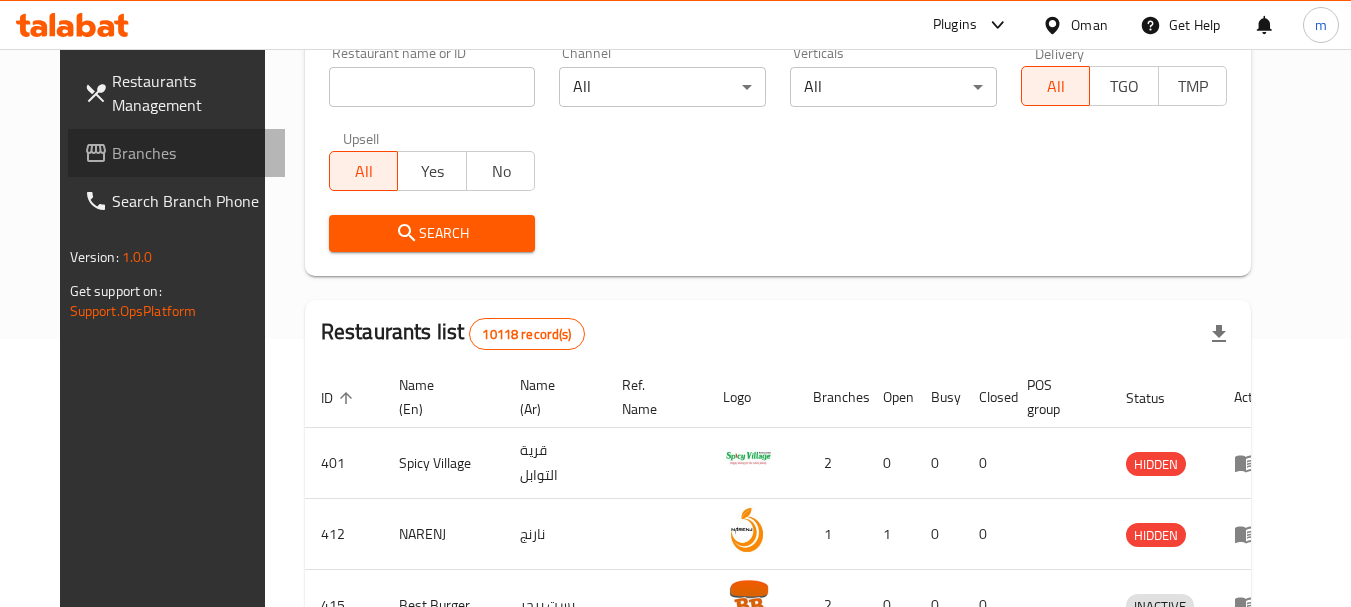 click on "Branches" at bounding box center [191, 153] 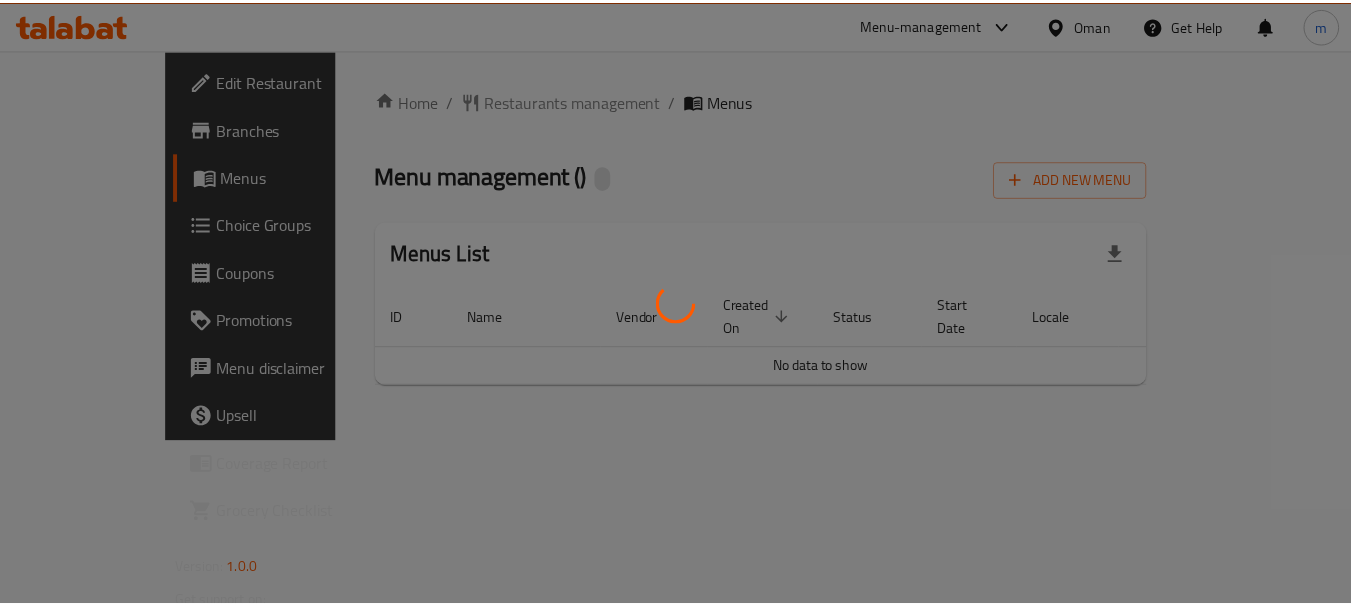 scroll, scrollTop: 0, scrollLeft: 0, axis: both 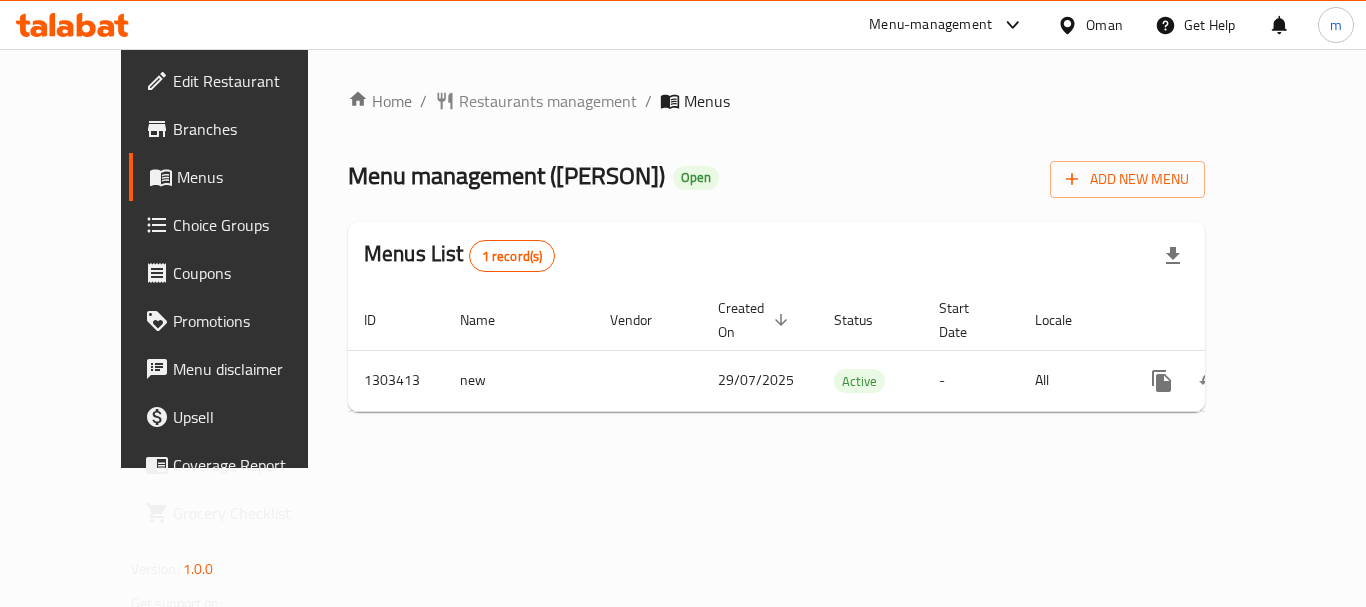 click on "Home / Restaurants management / Menus Menu management ( [PERSON] ) Open Add New Menu Menus List 1 record(s) ID Name Vendor Created On sorted descending Status Start Date Locale Actions 1303413 new 29/07/2025 Active - All" at bounding box center [776, 258] 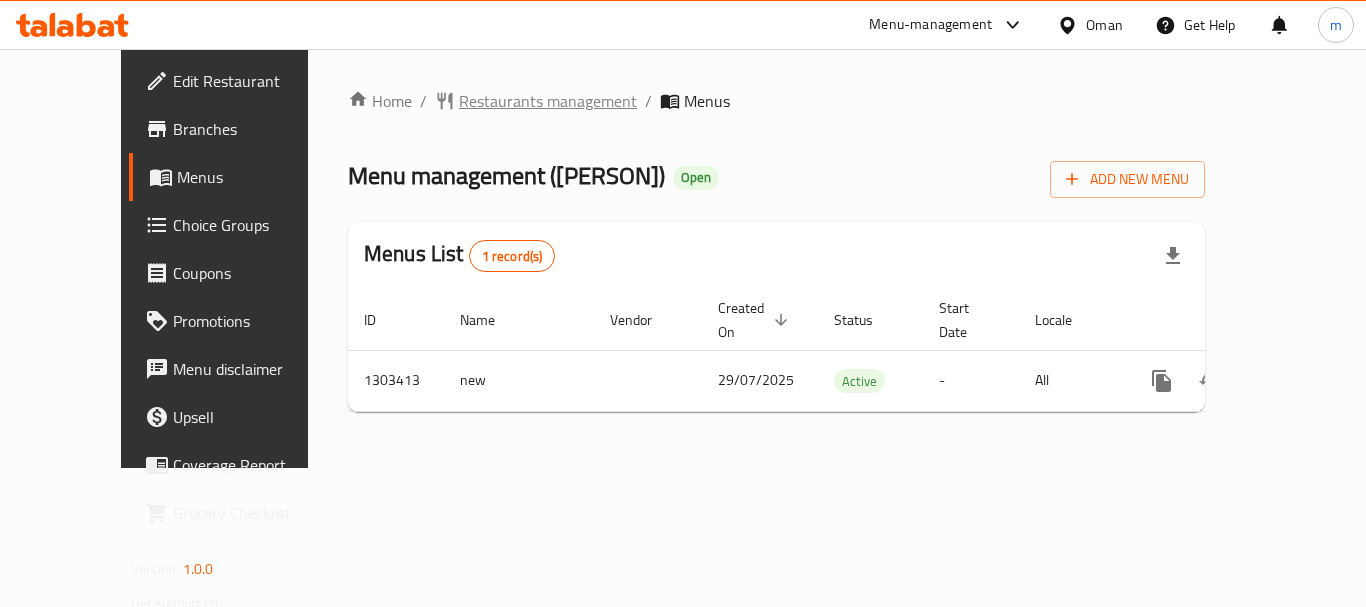 click on "Restaurants management" at bounding box center [548, 101] 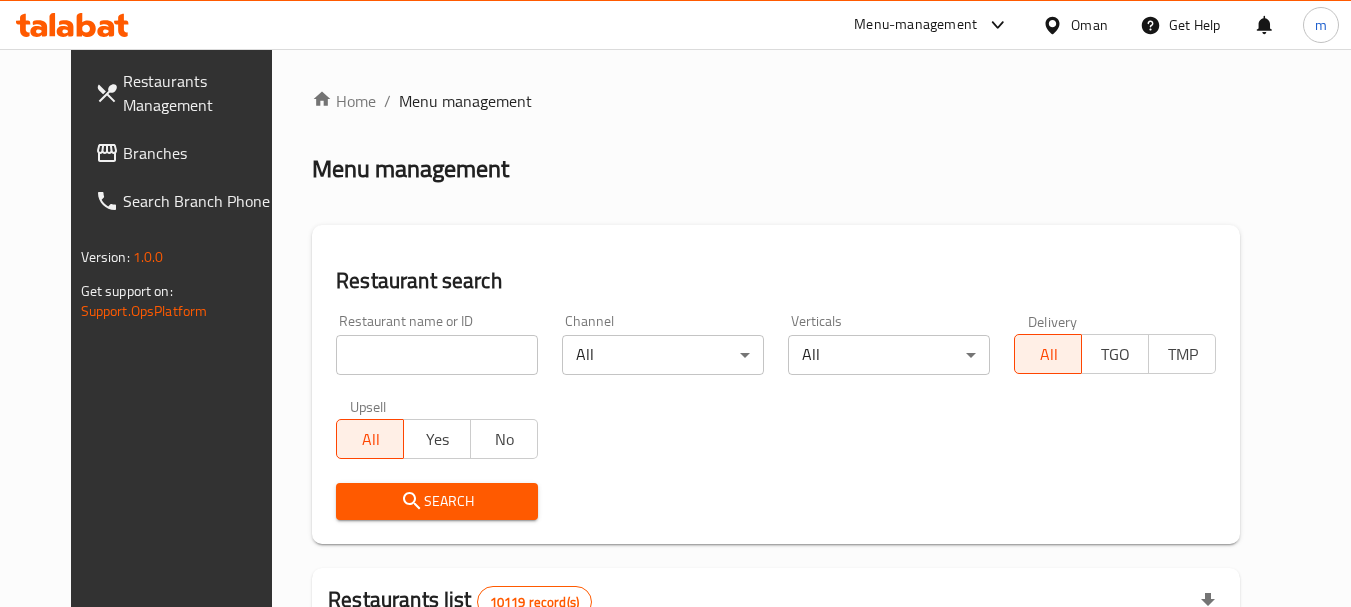 click at bounding box center (437, 355) 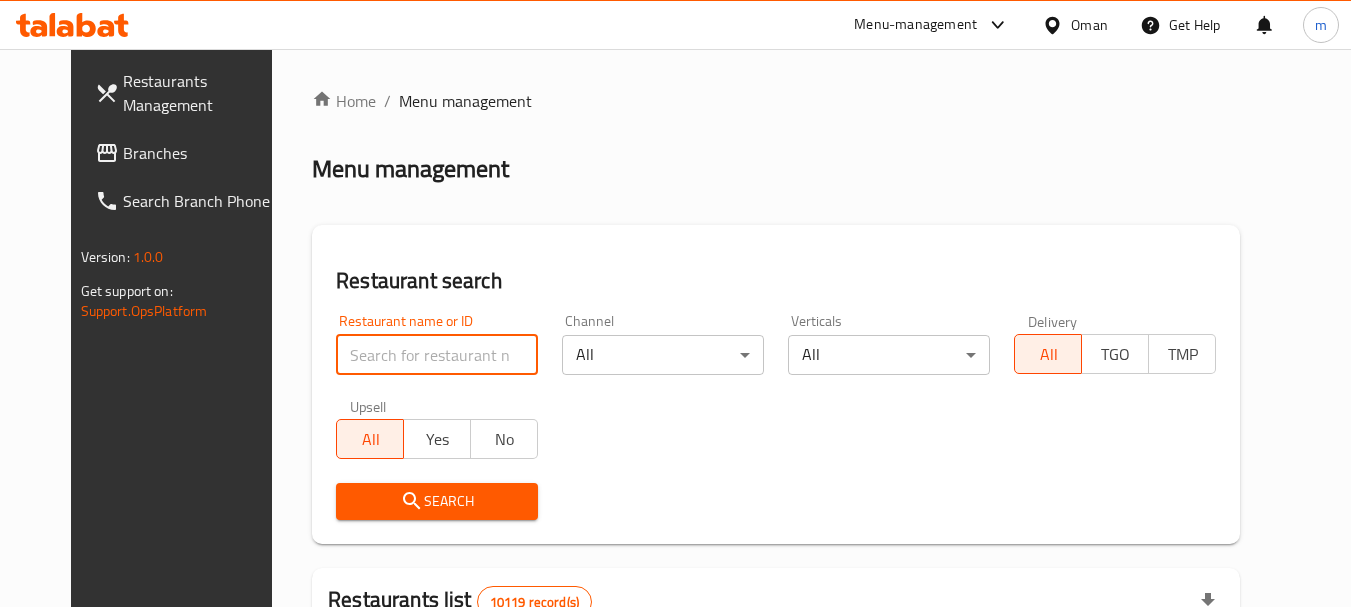 paste on "702813" 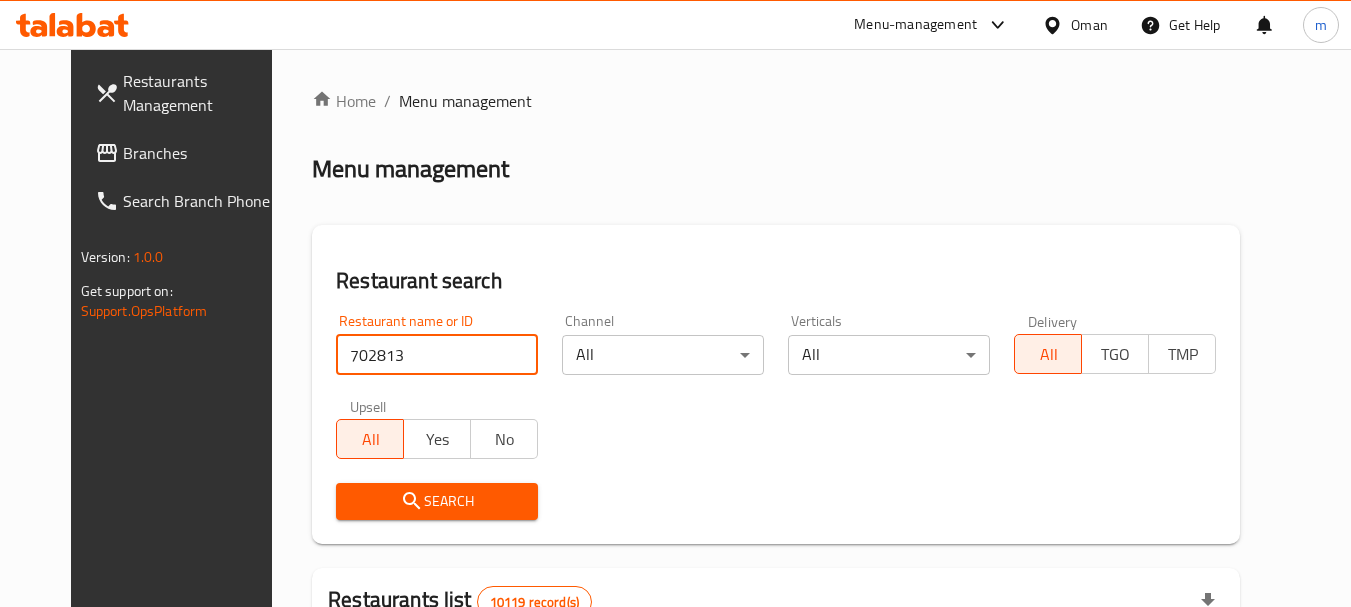 type on "702813" 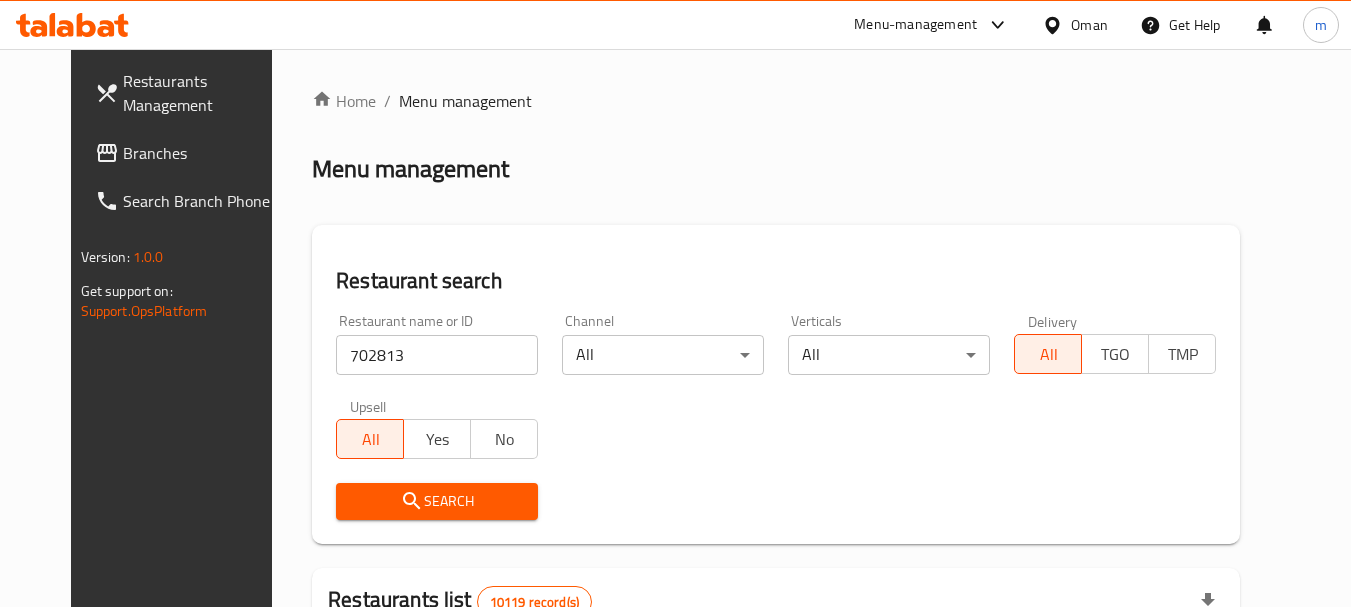 click on "Search" at bounding box center [437, 501] 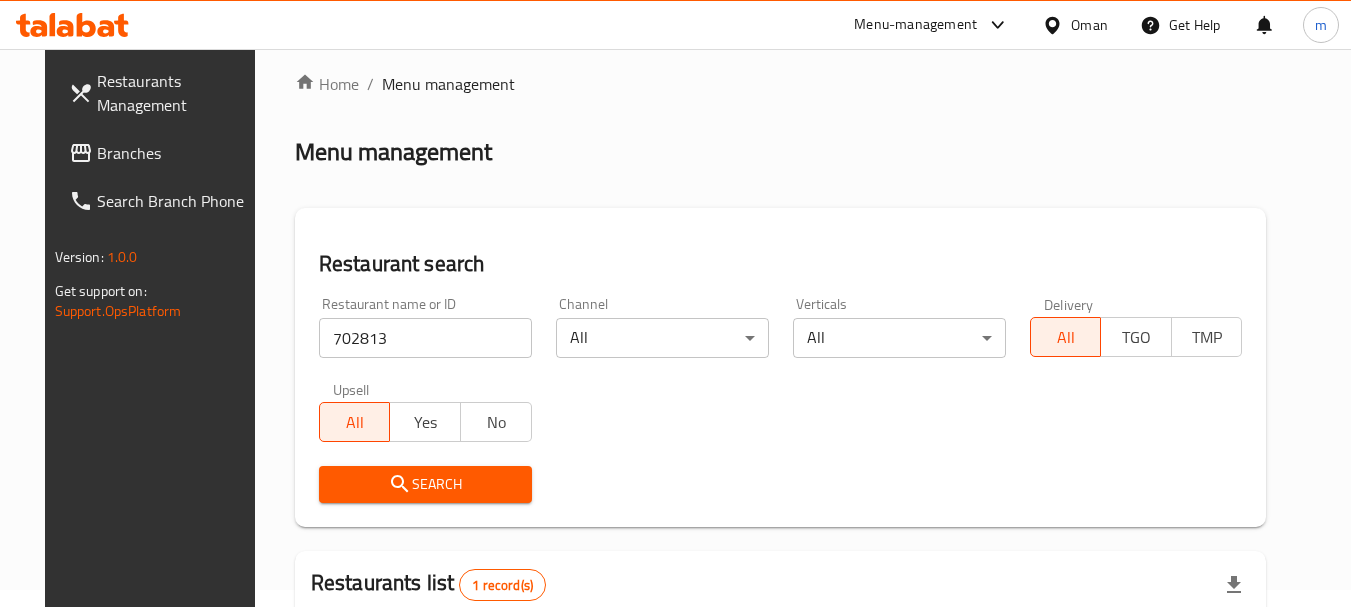 scroll, scrollTop: 260, scrollLeft: 0, axis: vertical 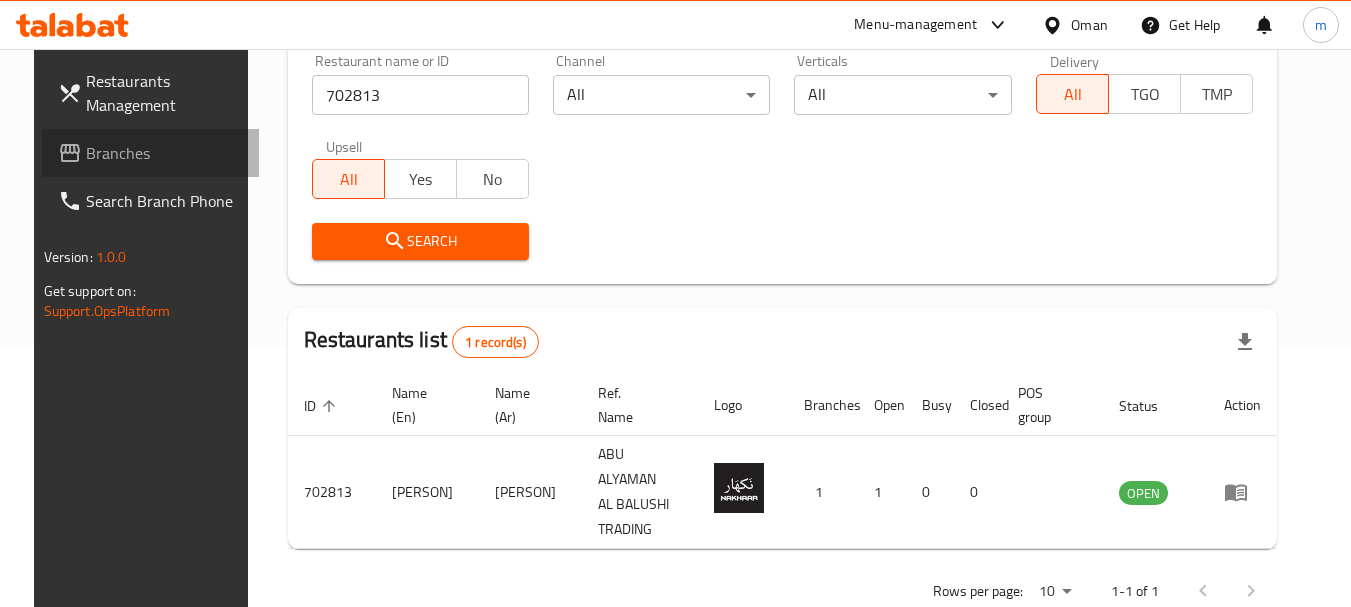 click on "Branches" at bounding box center (165, 153) 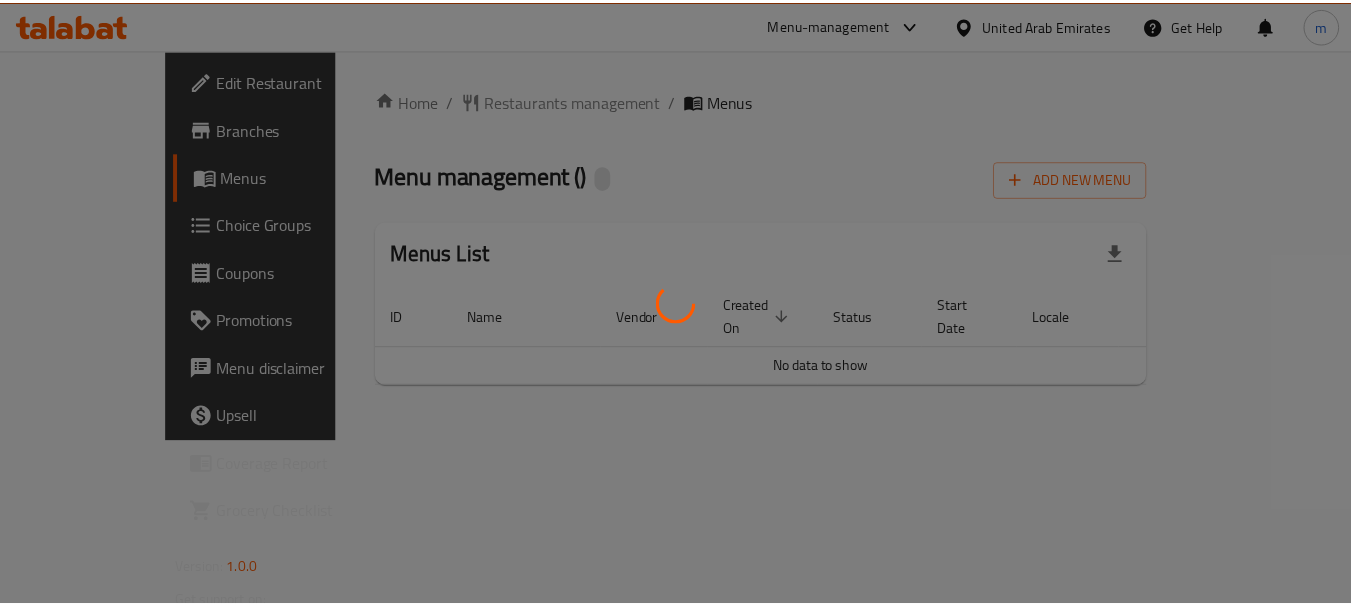 scroll, scrollTop: 0, scrollLeft: 0, axis: both 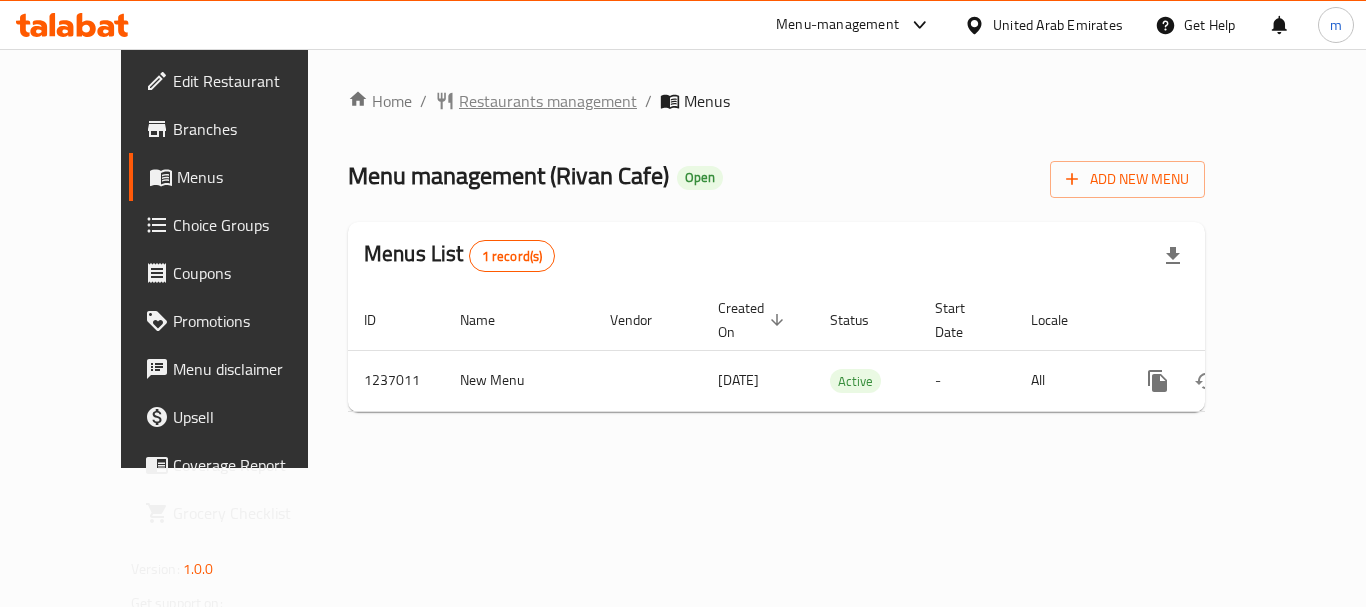 click on "Restaurants management" at bounding box center (548, 101) 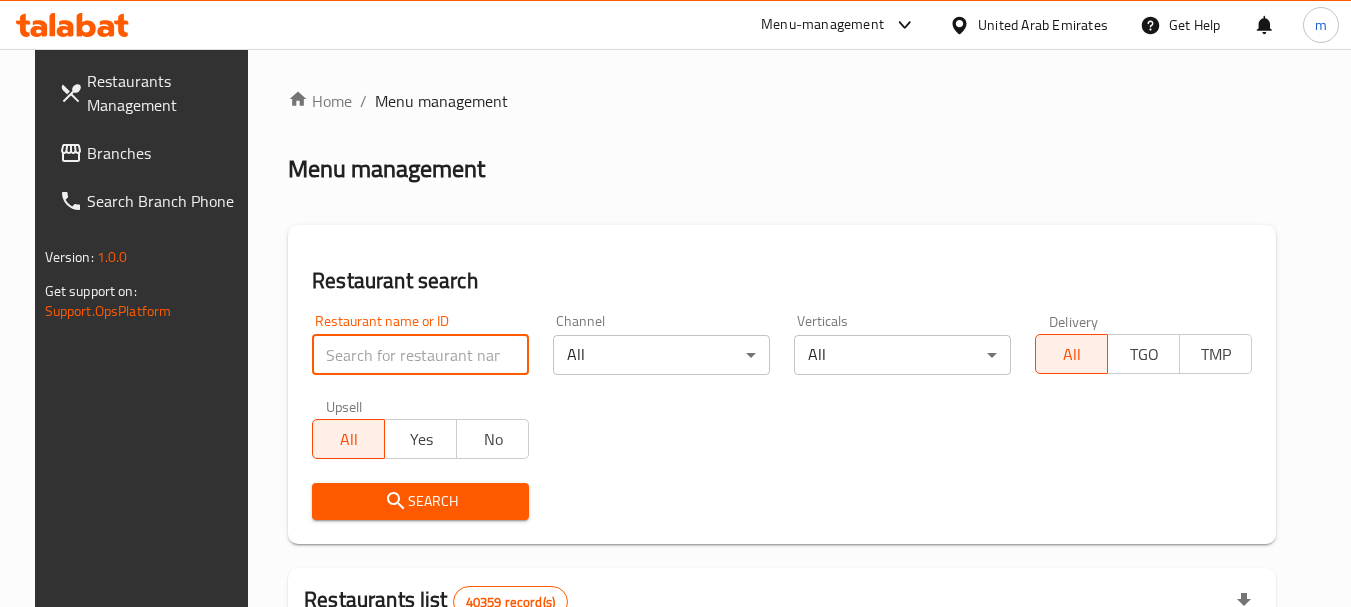 click at bounding box center (420, 355) 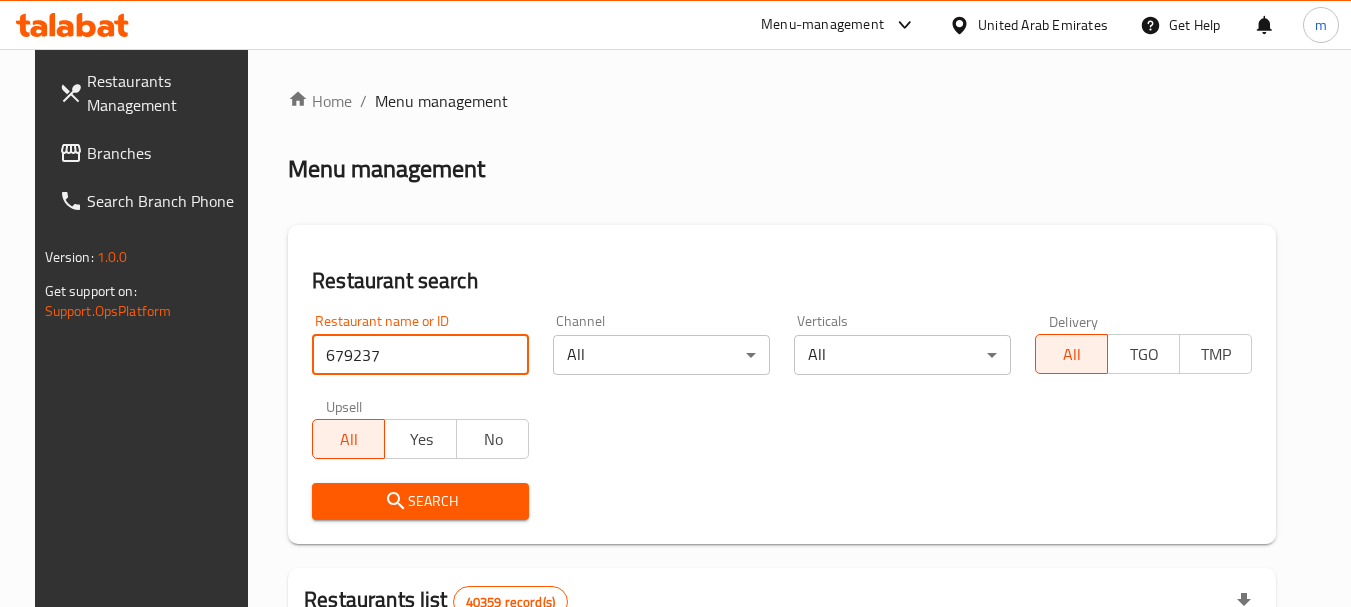 type on "679237" 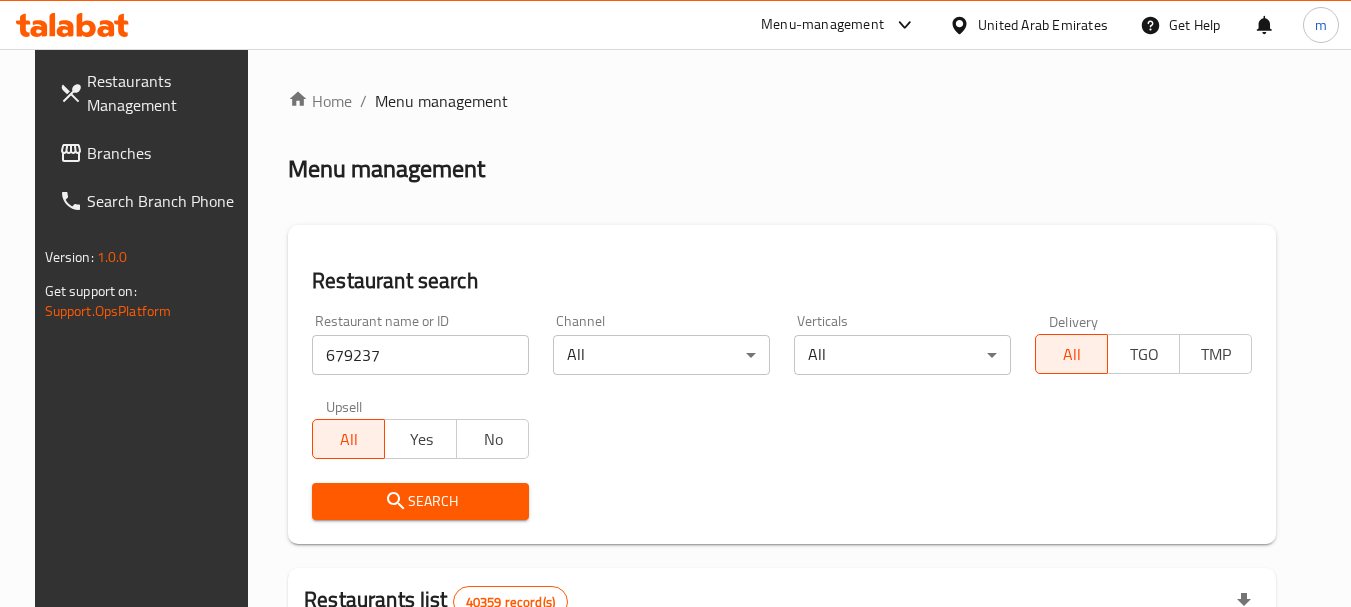 click on "Search" at bounding box center [420, 501] 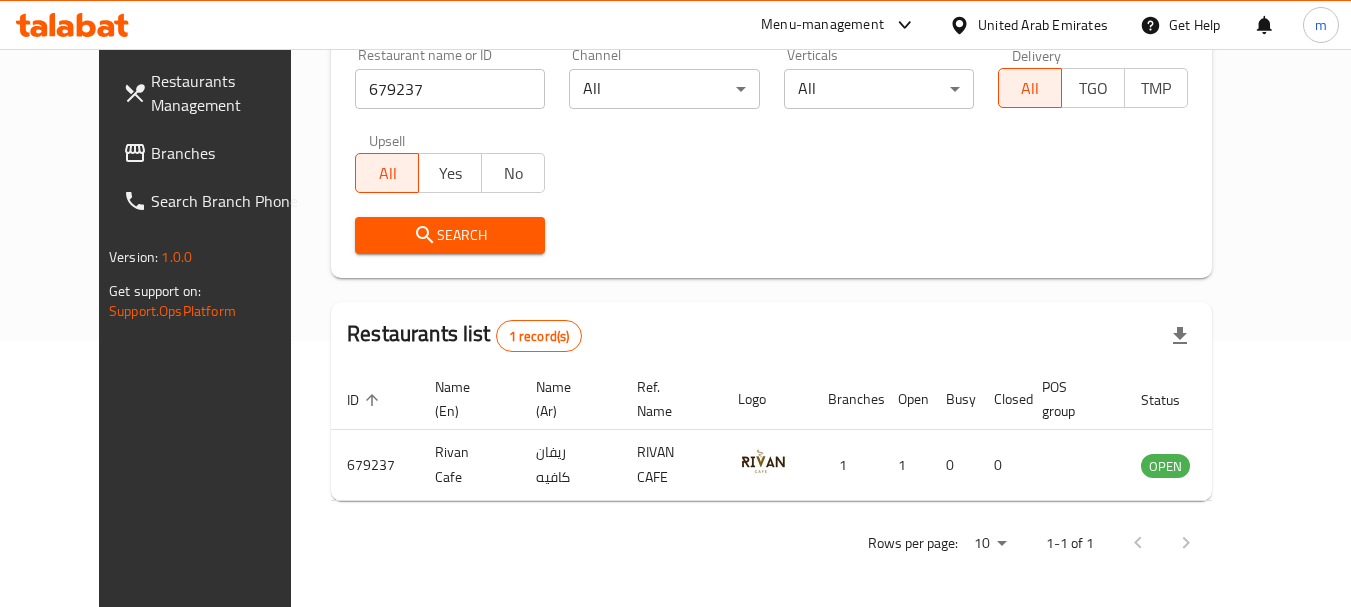scroll, scrollTop: 268, scrollLeft: 0, axis: vertical 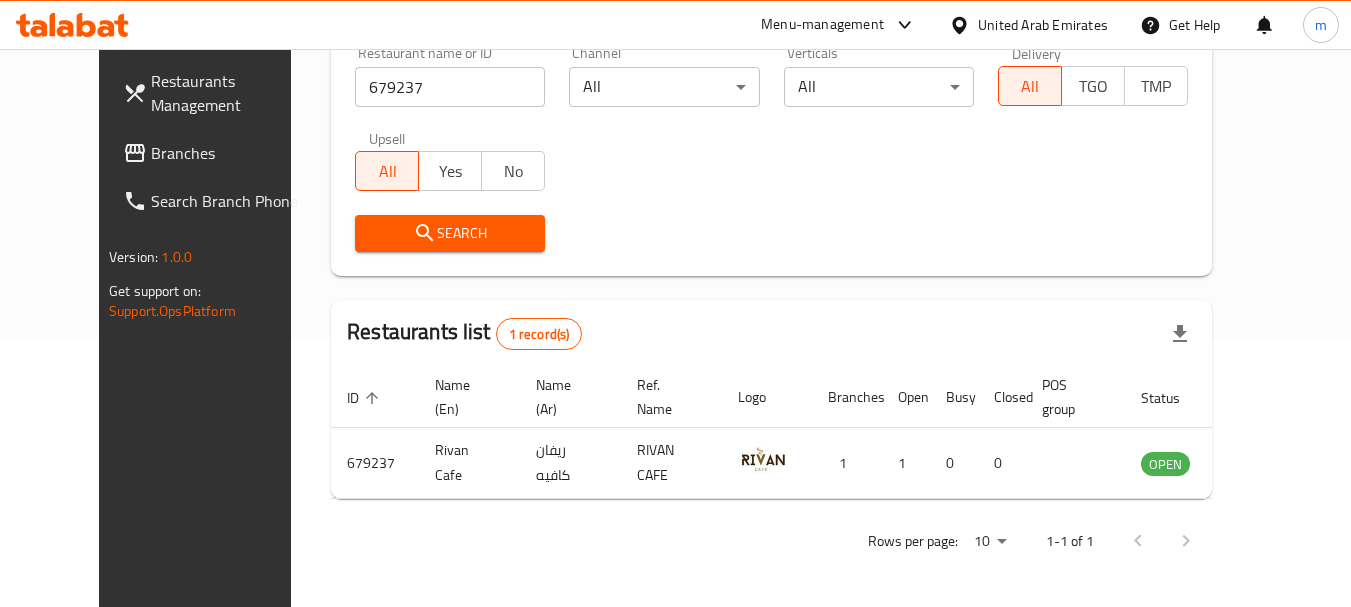 click 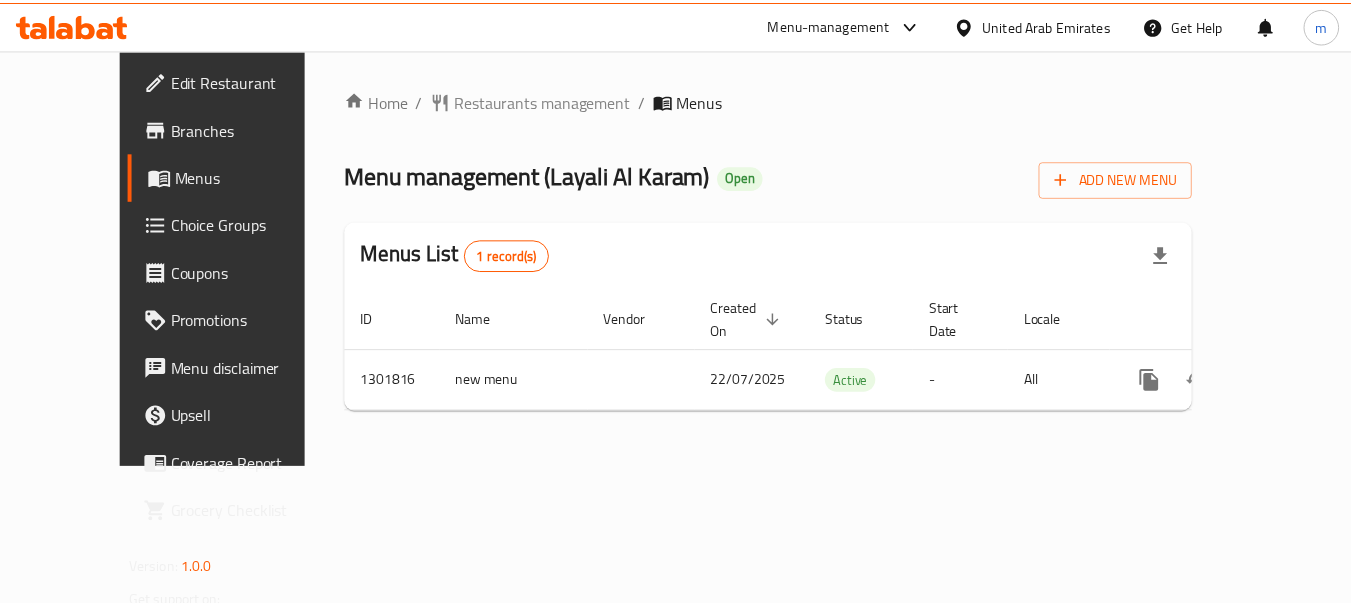 scroll, scrollTop: 0, scrollLeft: 0, axis: both 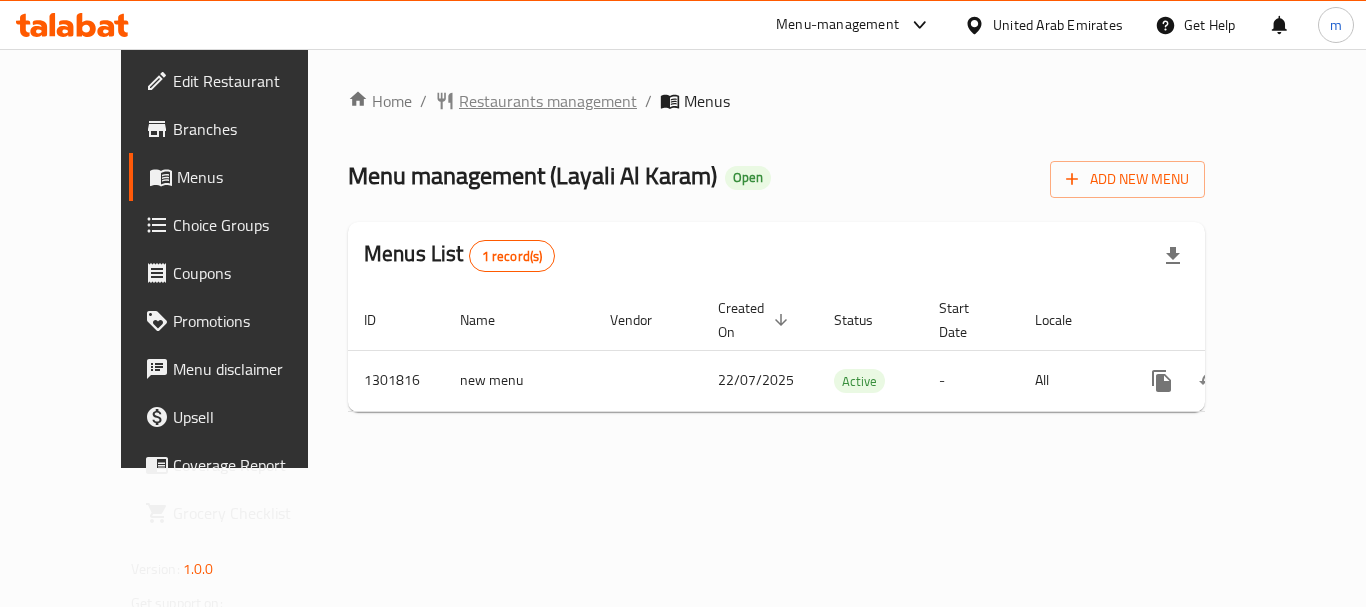 click on "Restaurants management" at bounding box center [548, 101] 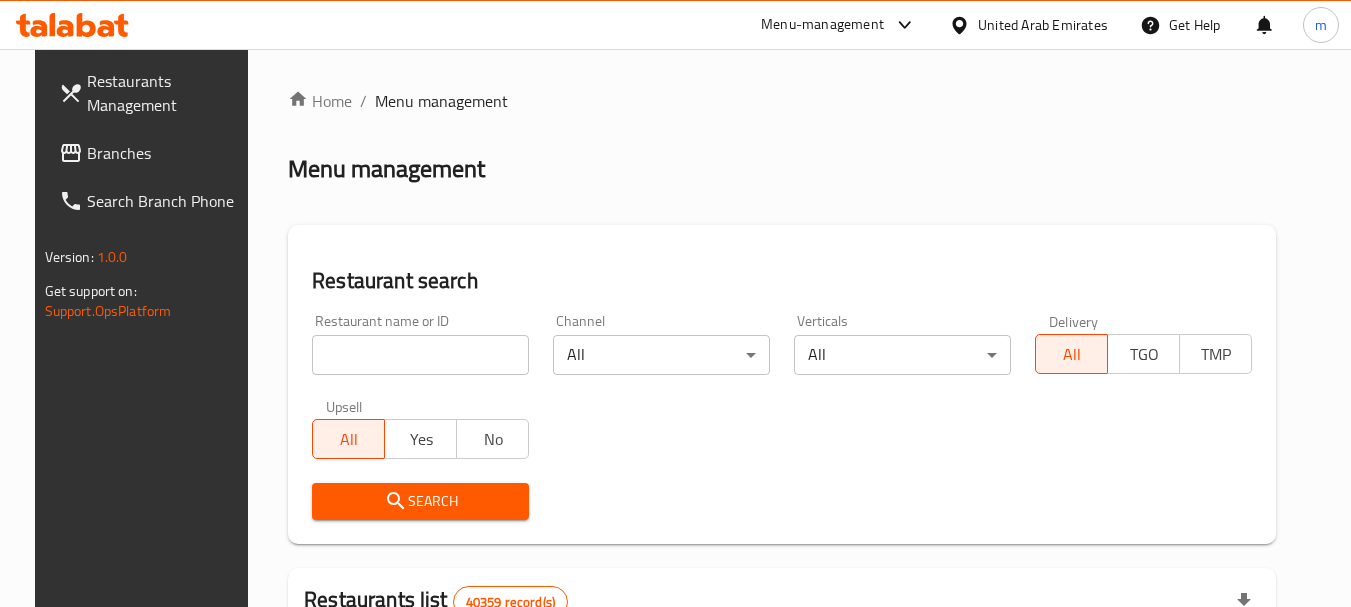 click at bounding box center [420, 355] 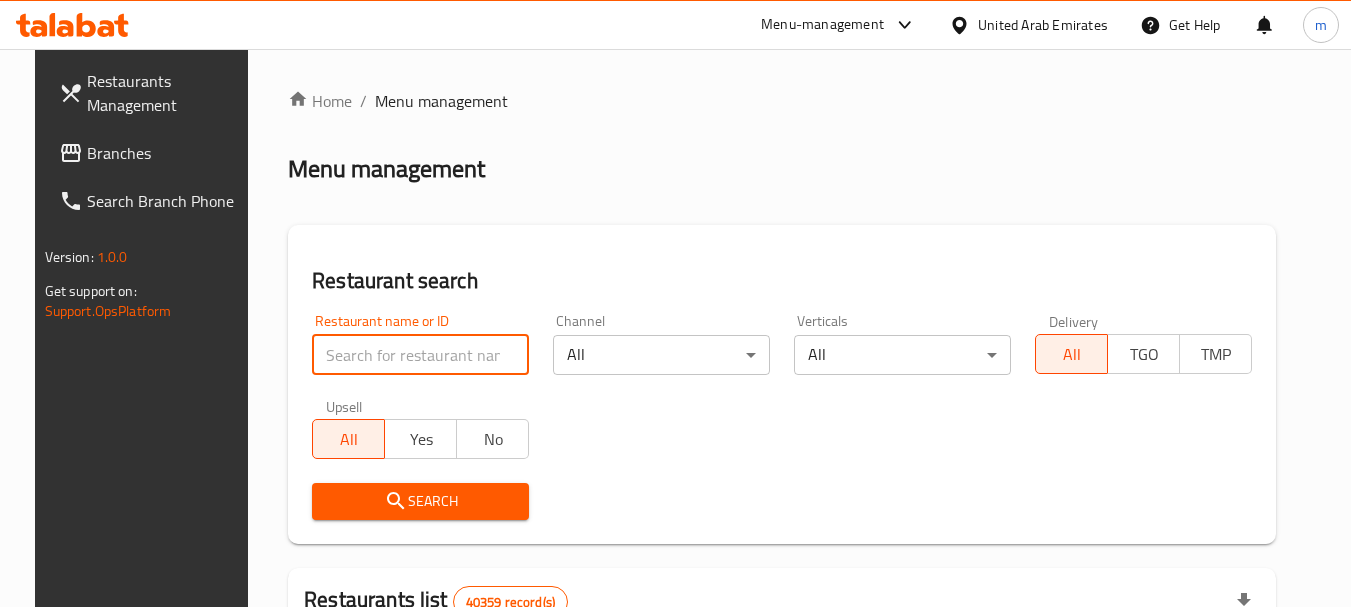 paste on "630010" 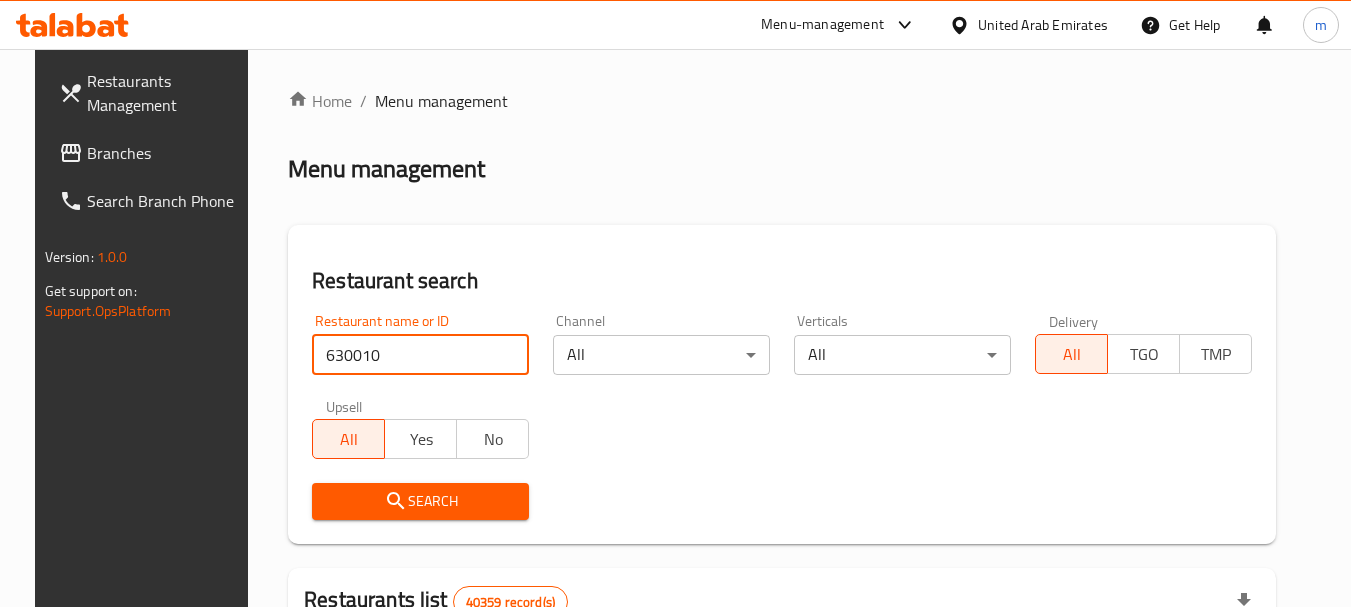 type on "630010" 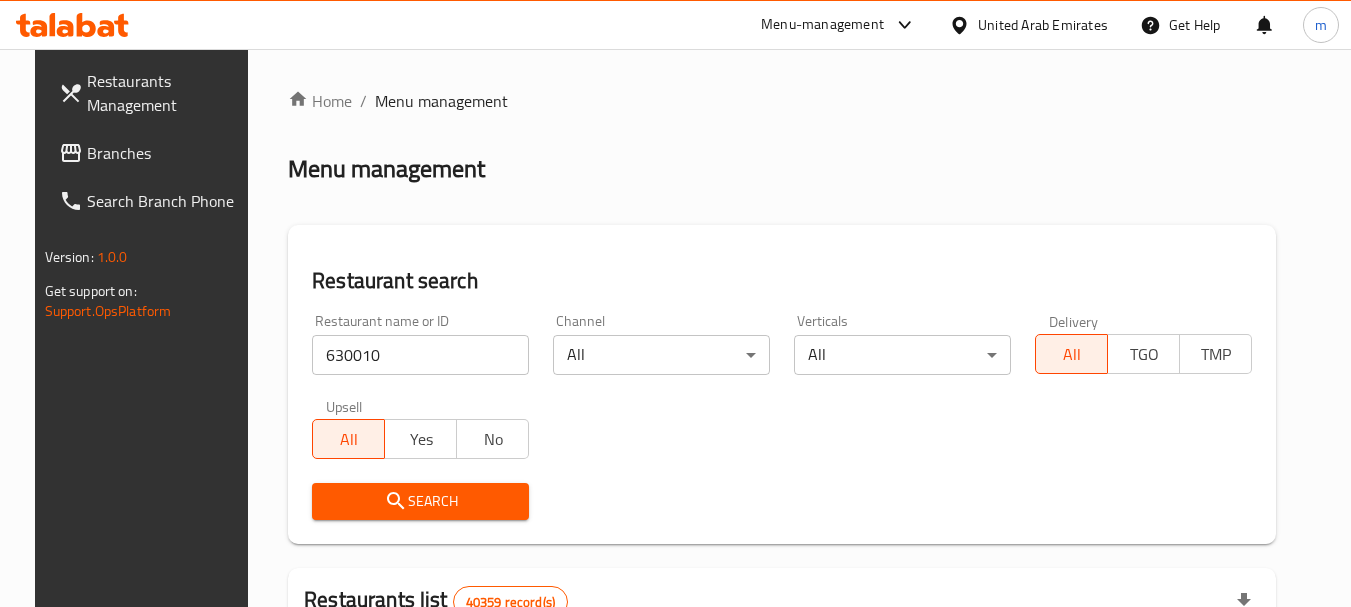 click on "Search" at bounding box center [420, 501] 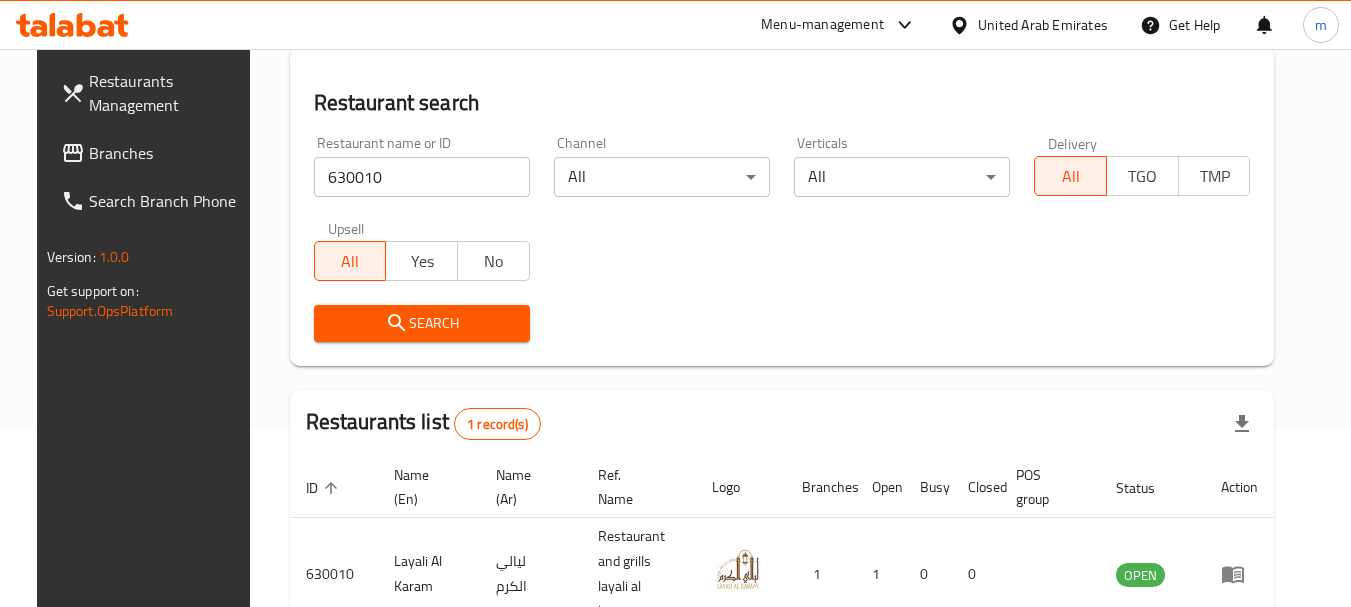 scroll, scrollTop: 260, scrollLeft: 0, axis: vertical 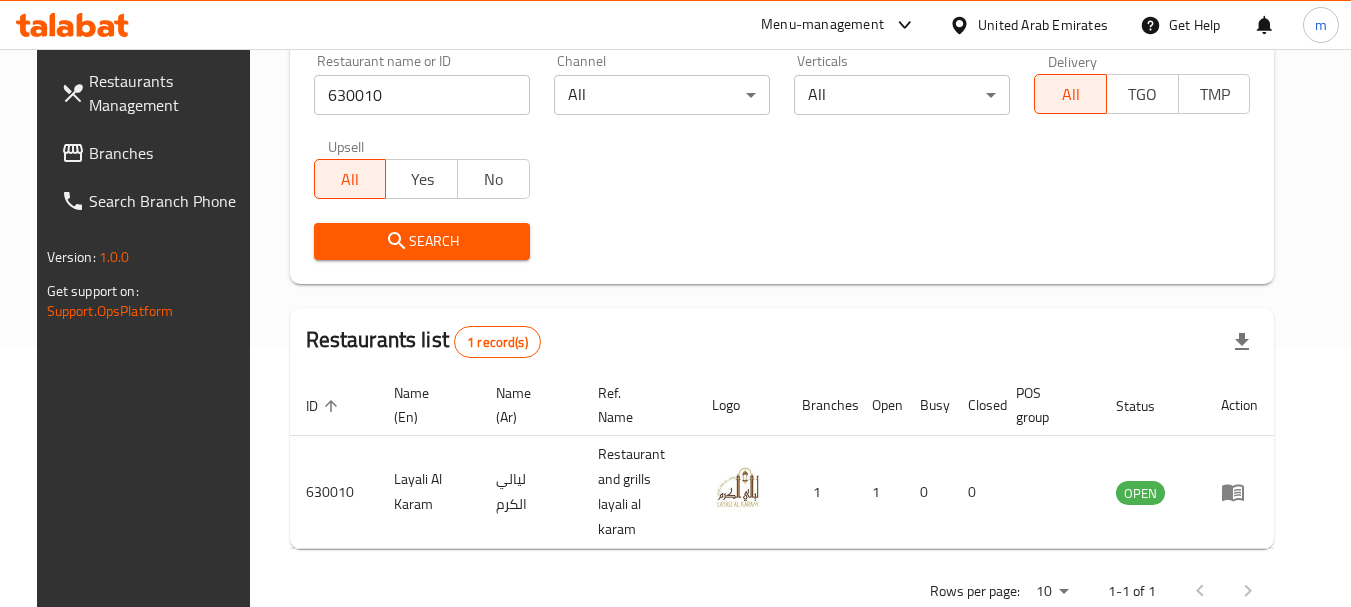 click on "United Arab Emirates" at bounding box center [1028, 25] 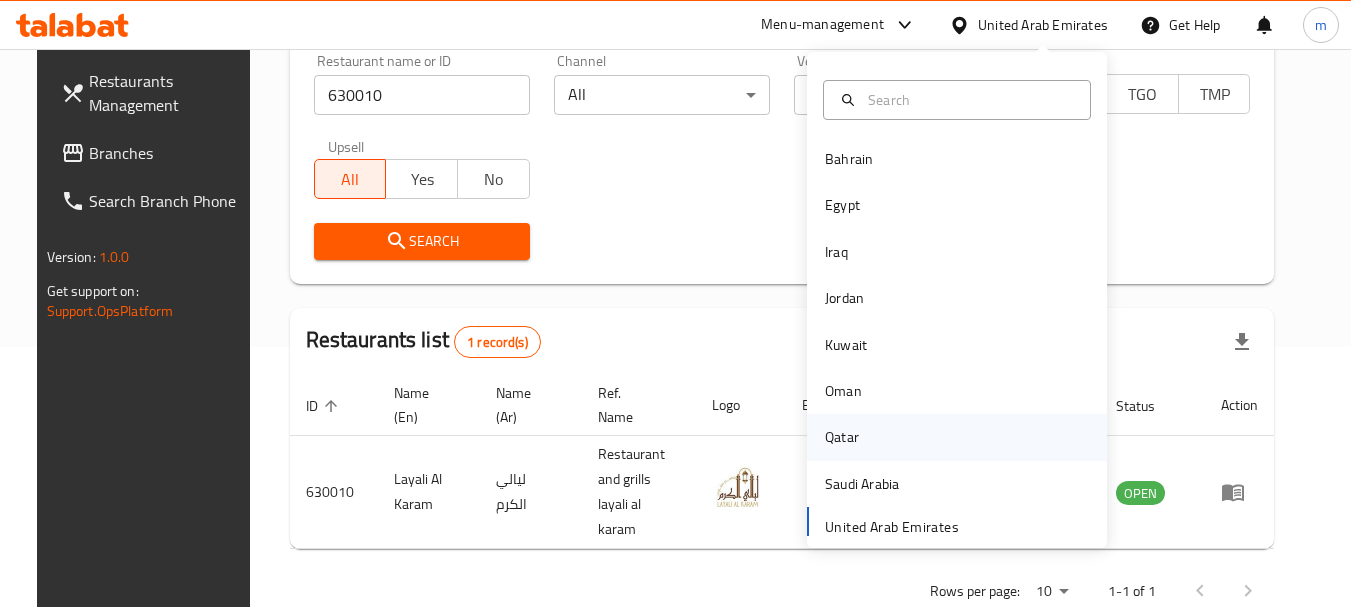 click on "Qatar" at bounding box center (842, 437) 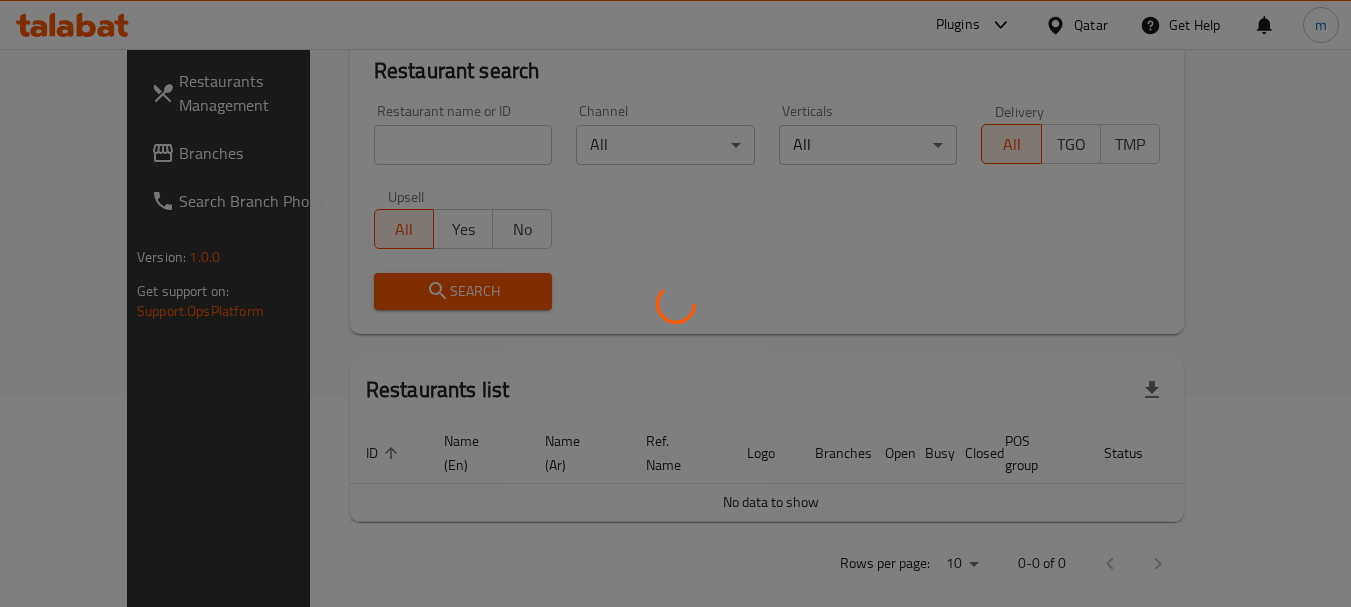 scroll, scrollTop: 260, scrollLeft: 0, axis: vertical 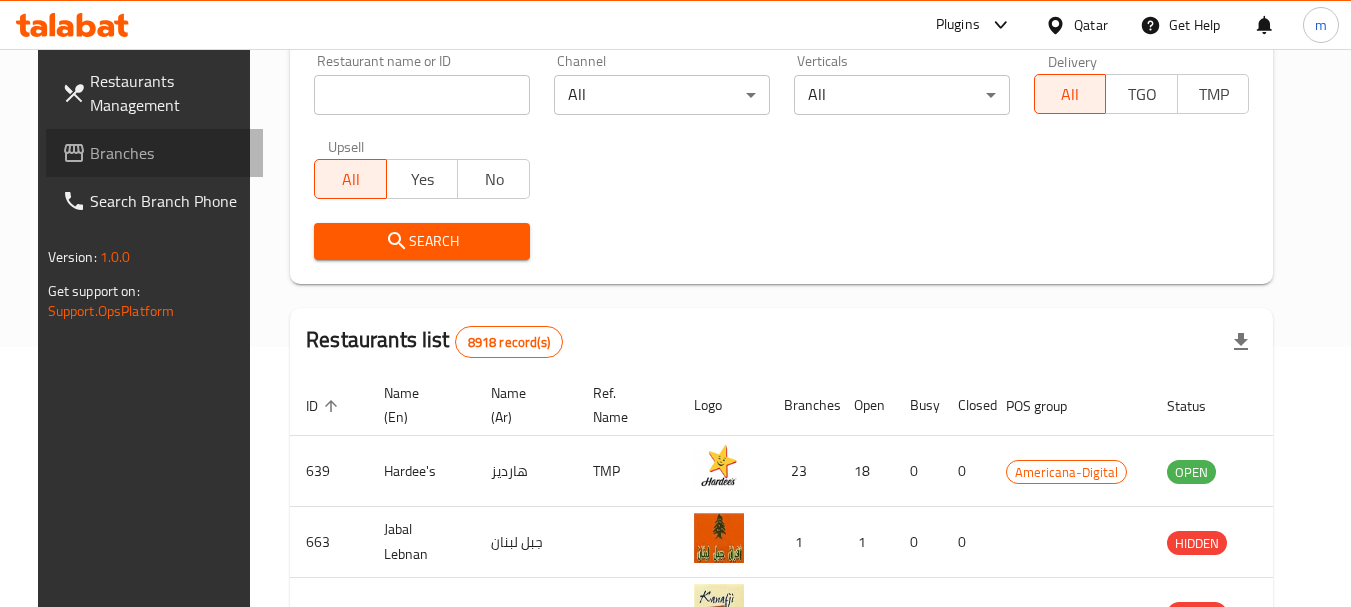 click on "Branches" at bounding box center [169, 153] 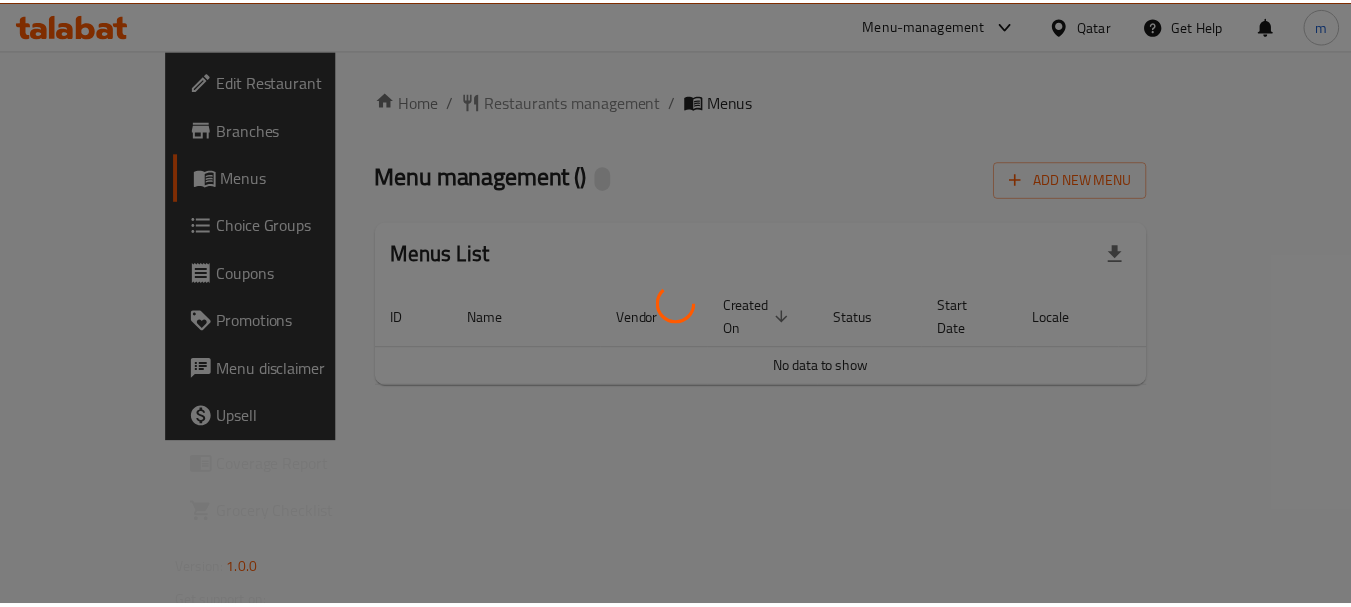 scroll, scrollTop: 0, scrollLeft: 0, axis: both 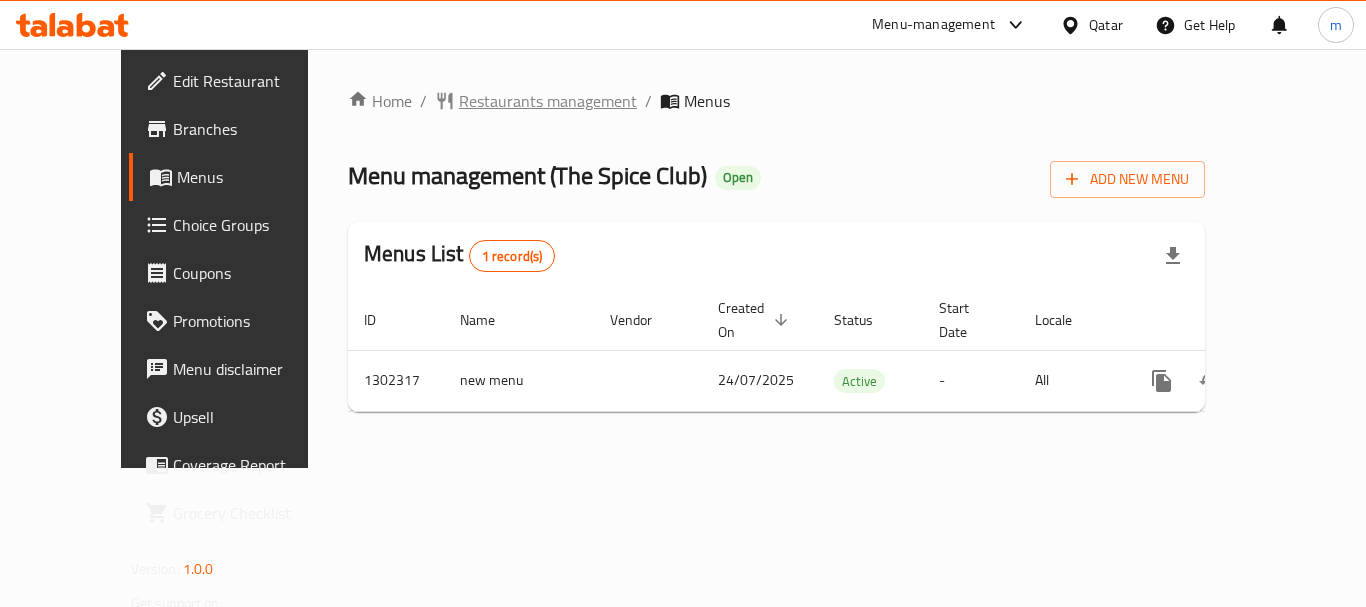 click on "Restaurants management" at bounding box center [548, 101] 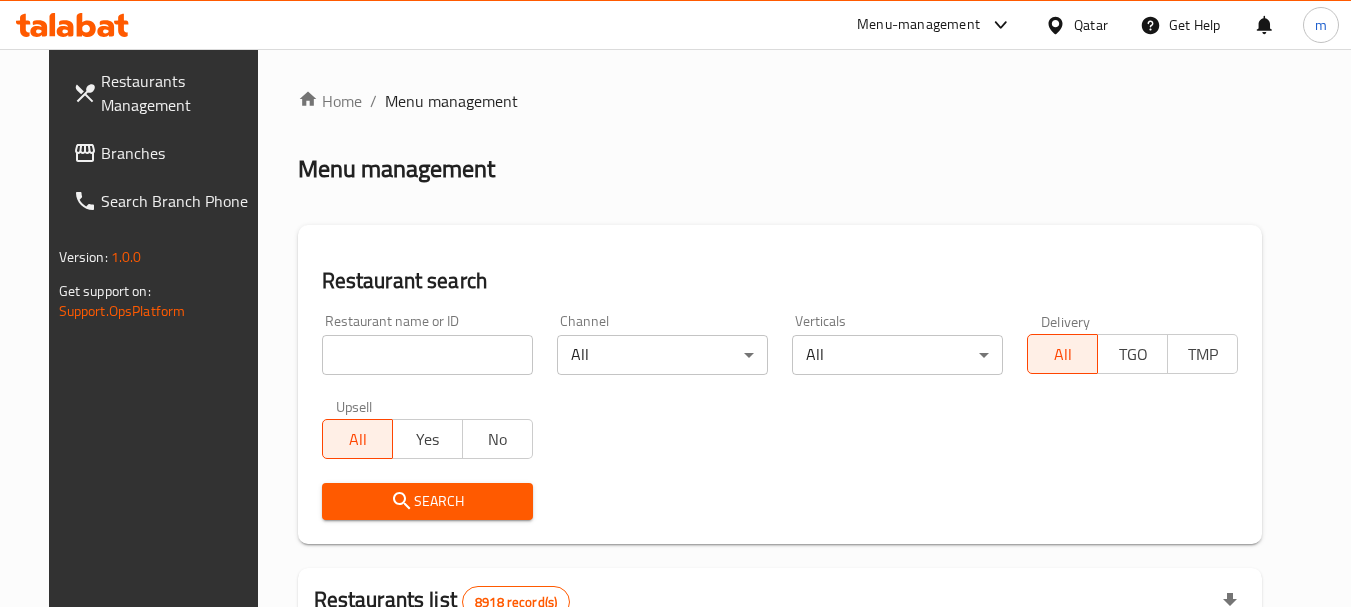 click at bounding box center [427, 355] 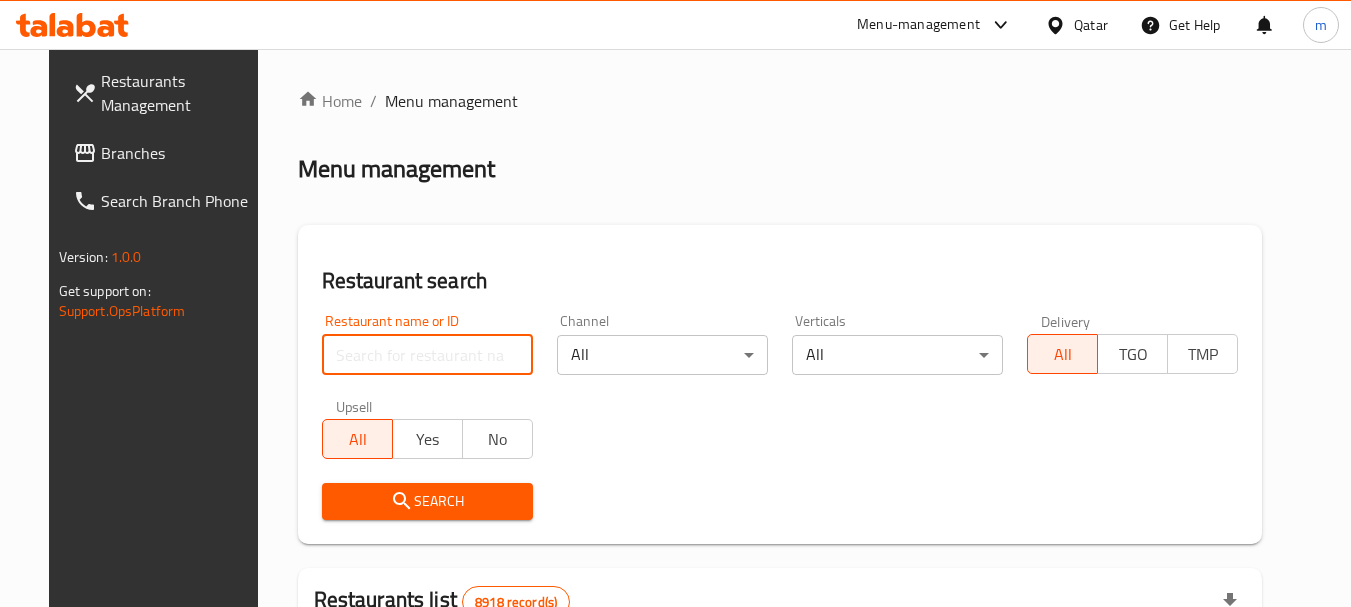 paste on "702382" 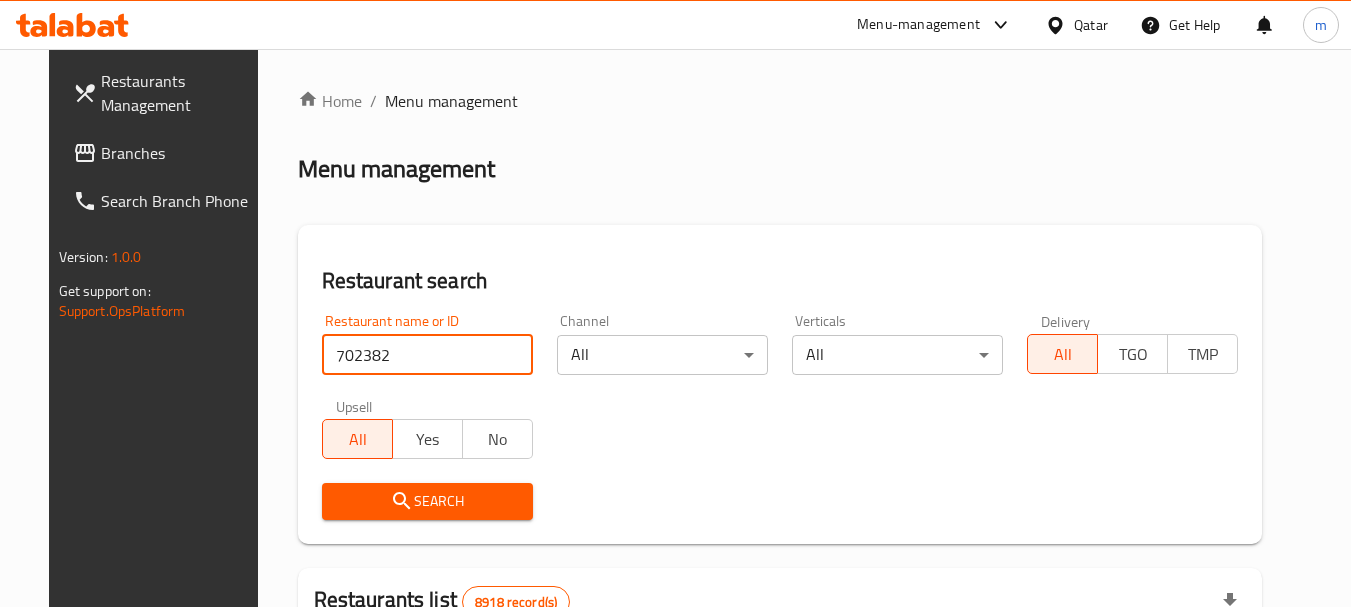 type on "702382" 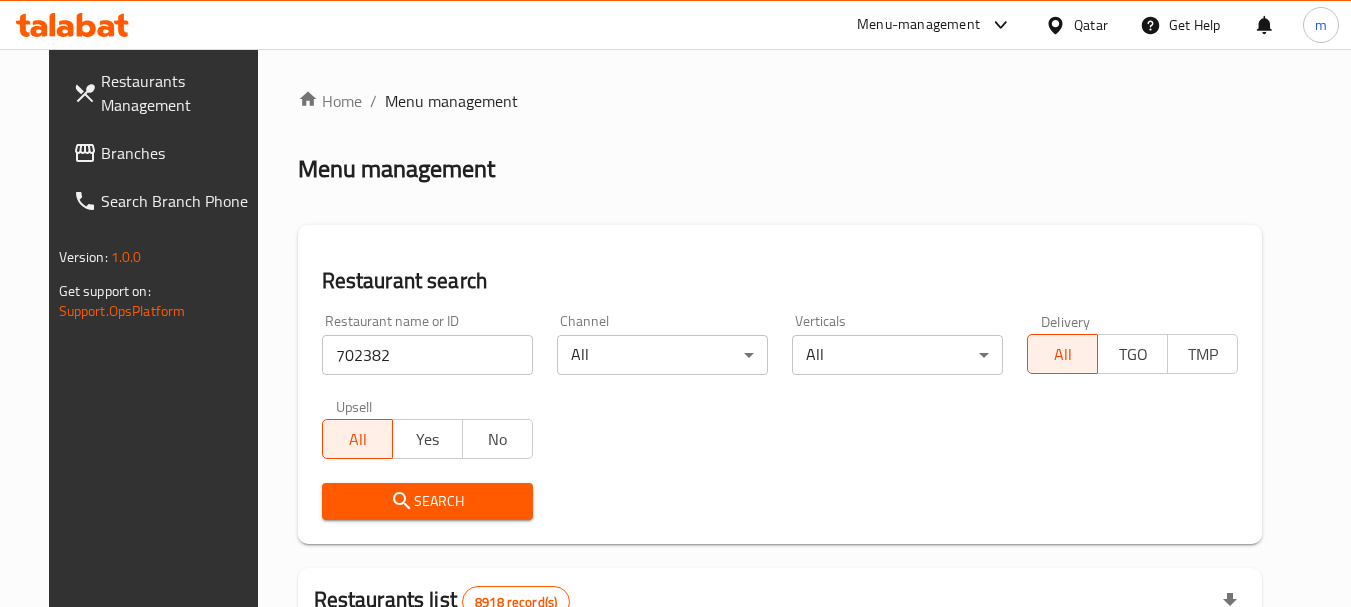 click on "Search" at bounding box center [427, 501] 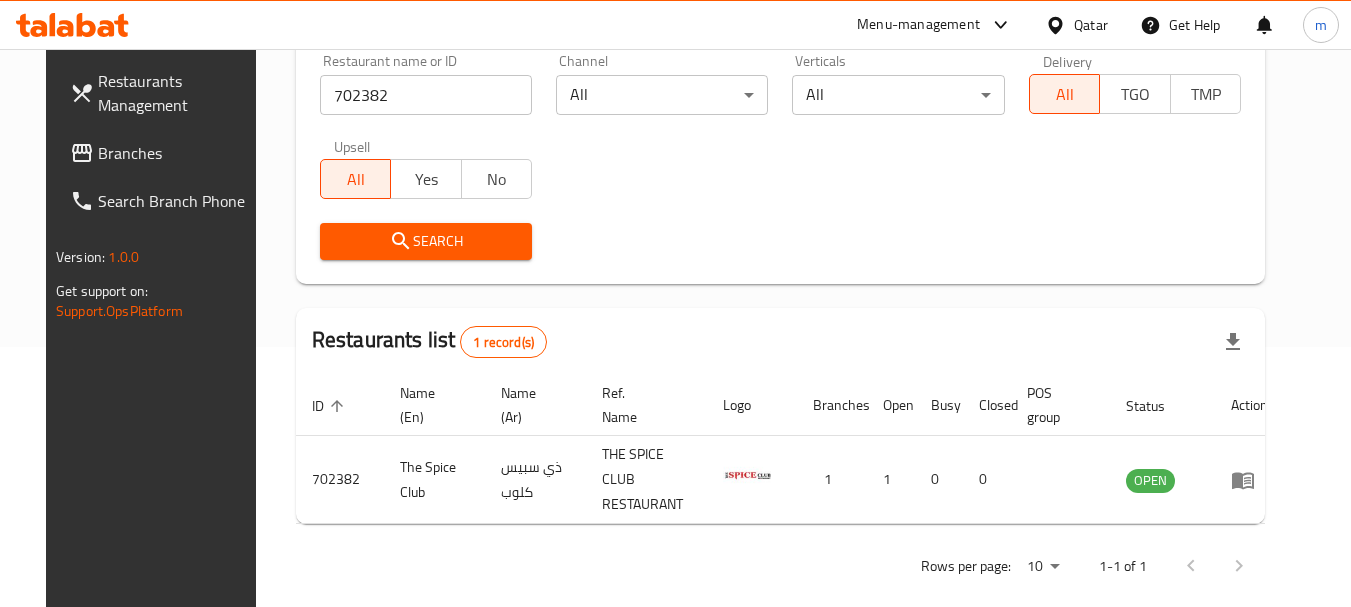 scroll, scrollTop: 268, scrollLeft: 0, axis: vertical 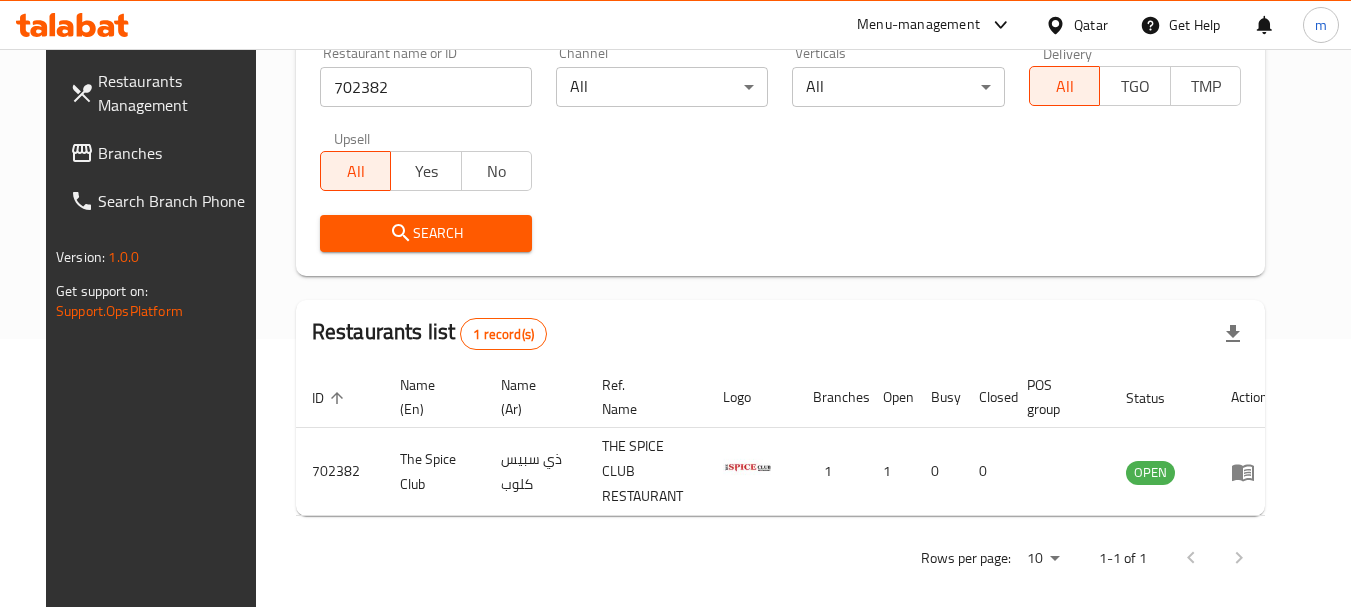 click 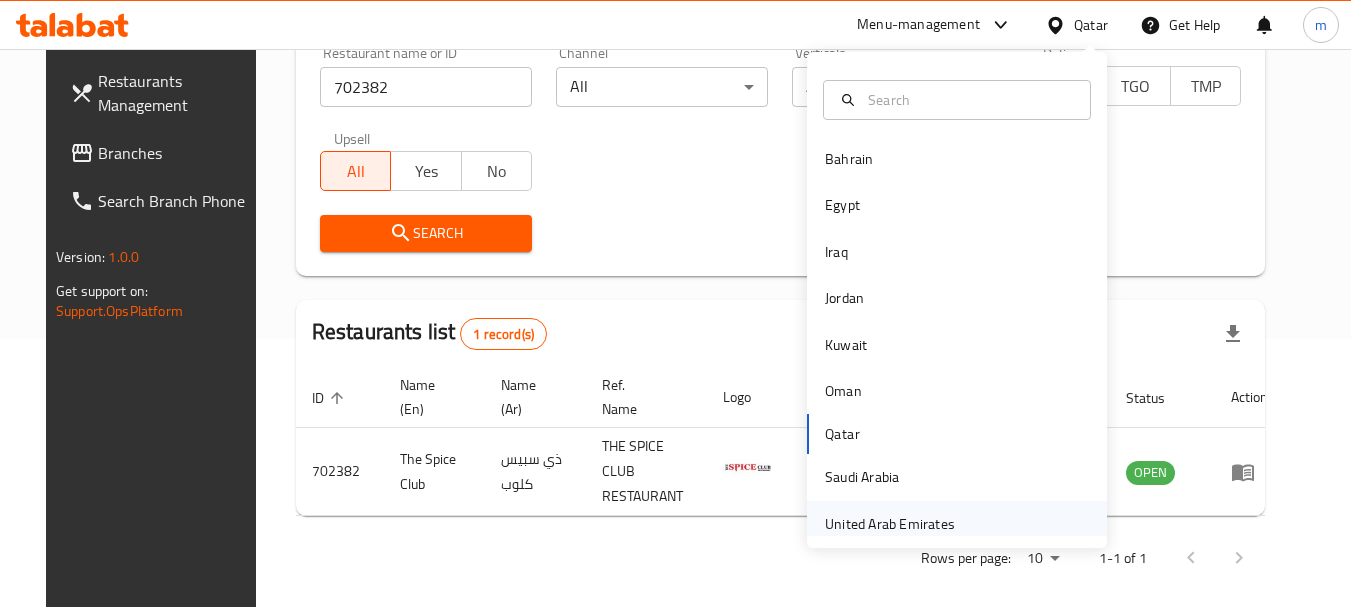 click on "United Arab Emirates" at bounding box center (890, 524) 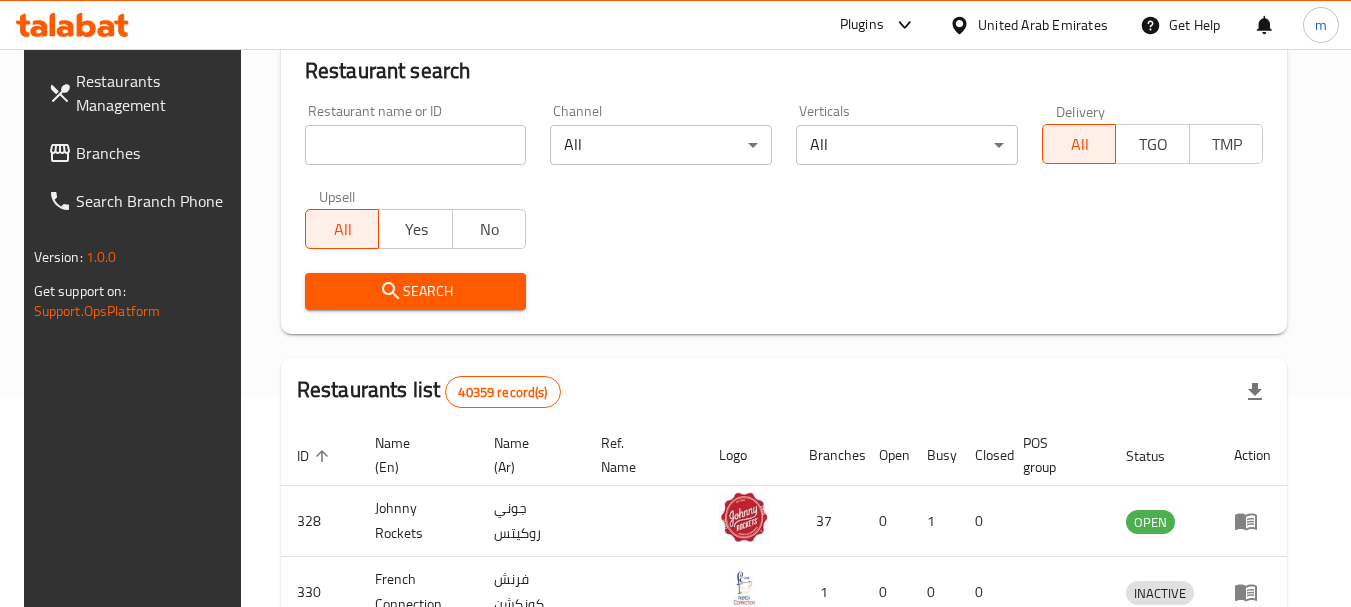 scroll, scrollTop: 268, scrollLeft: 0, axis: vertical 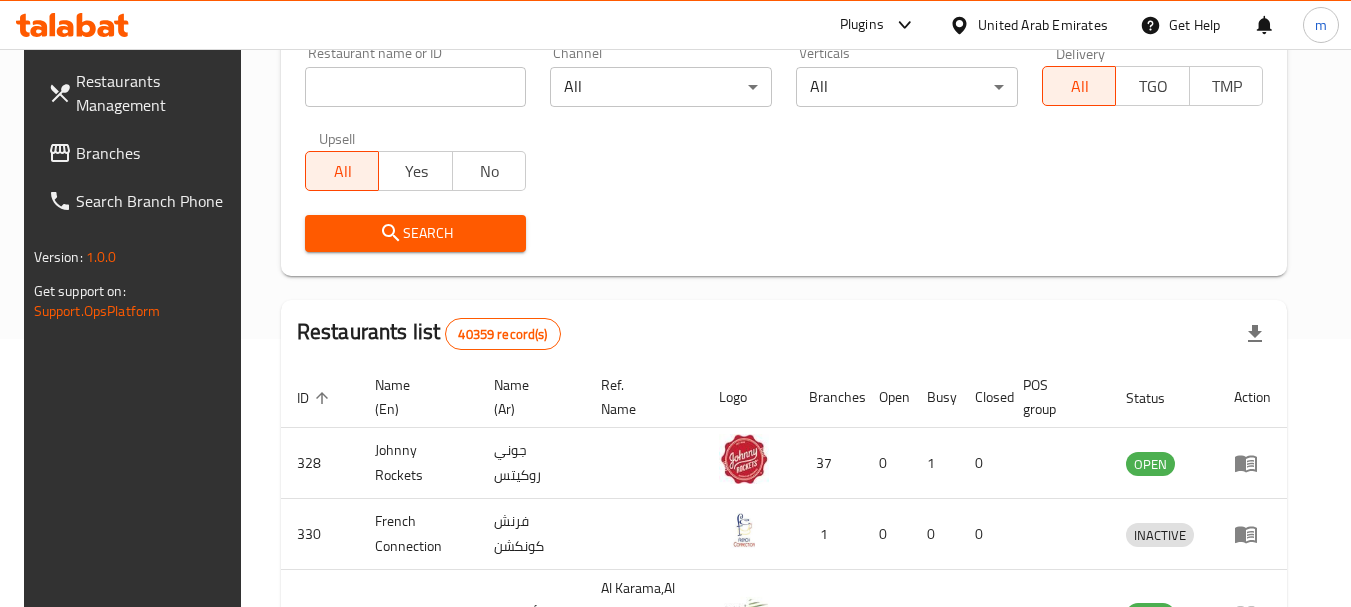 click on "Branches" at bounding box center [155, 153] 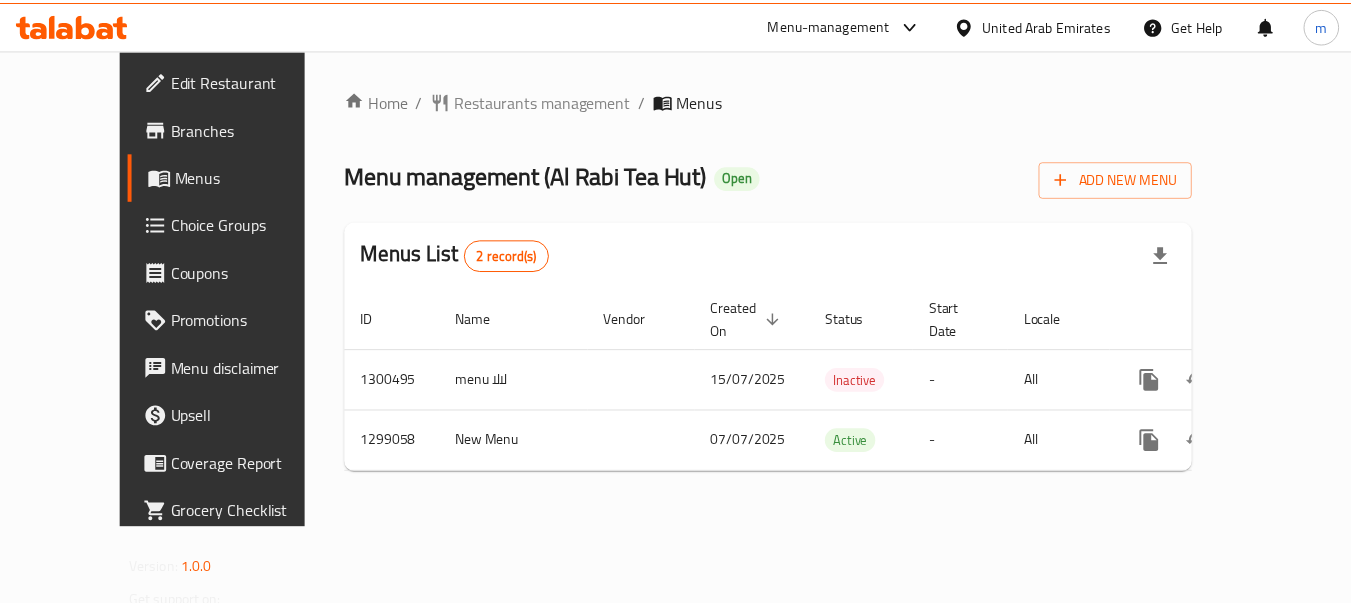scroll, scrollTop: 0, scrollLeft: 0, axis: both 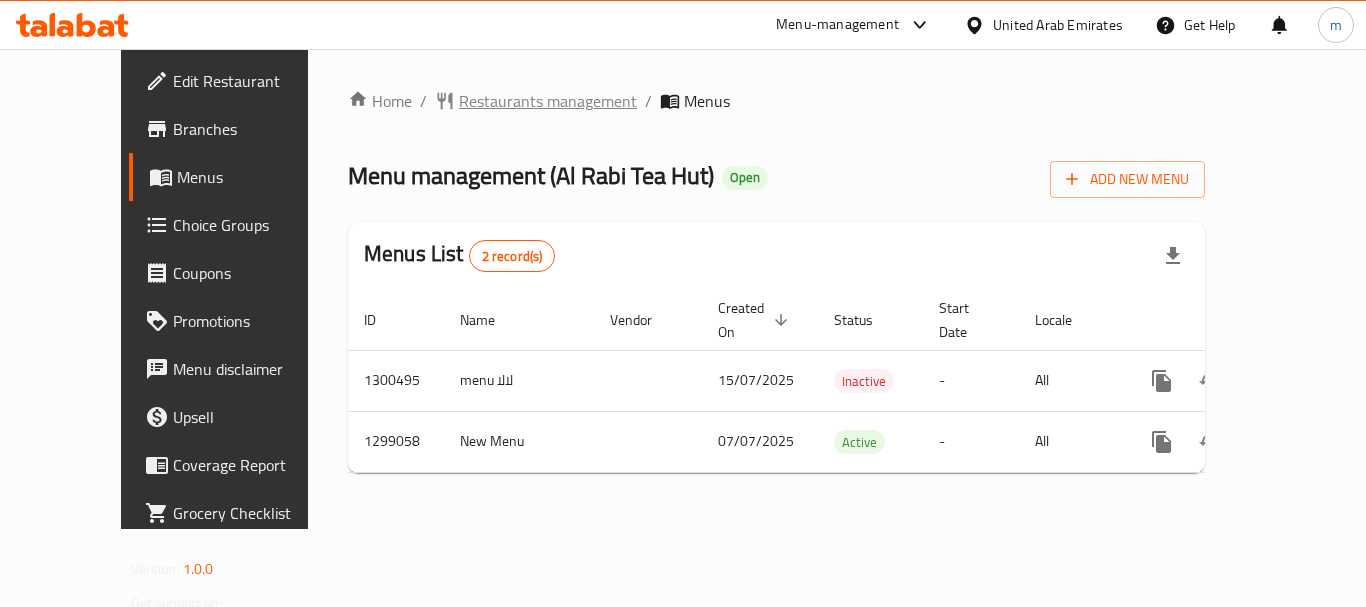 click on "Restaurants management" at bounding box center [548, 101] 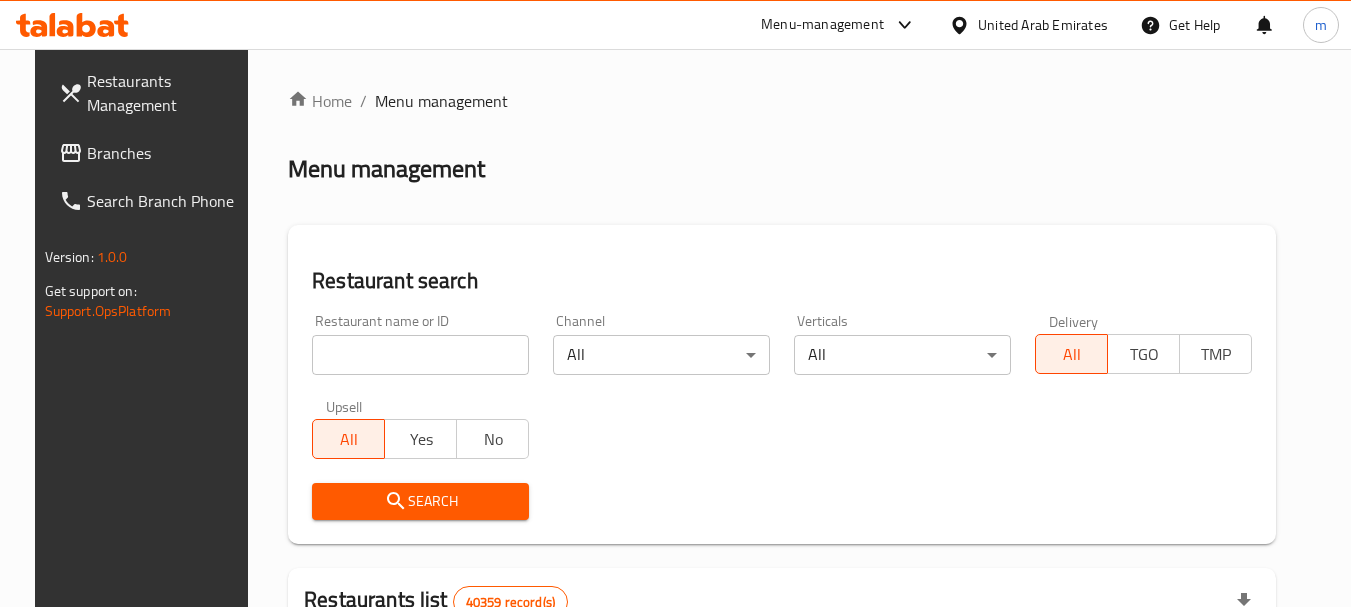 click at bounding box center (420, 355) 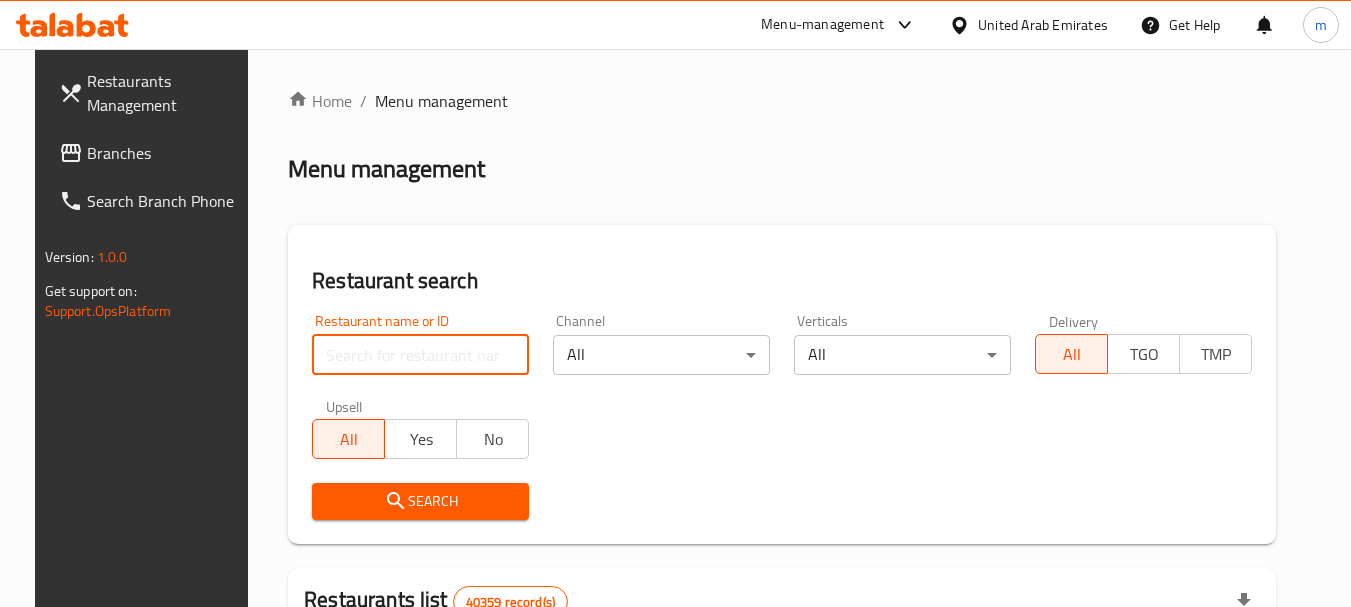 paste on "701201" 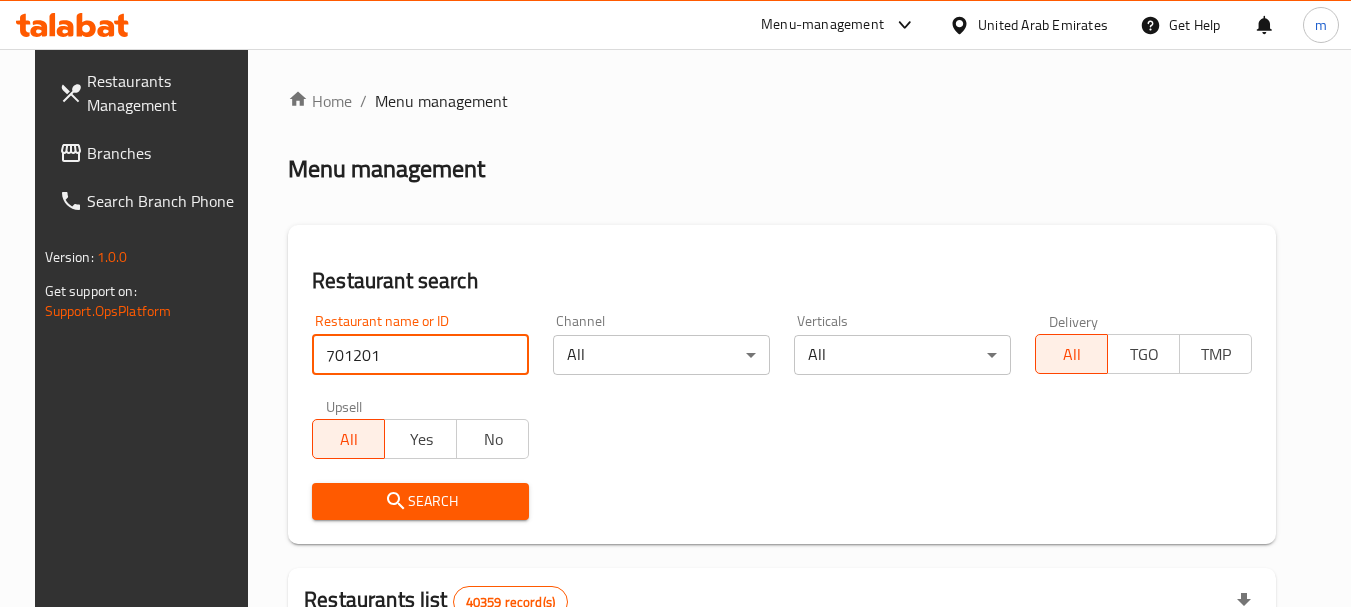 type on "701201" 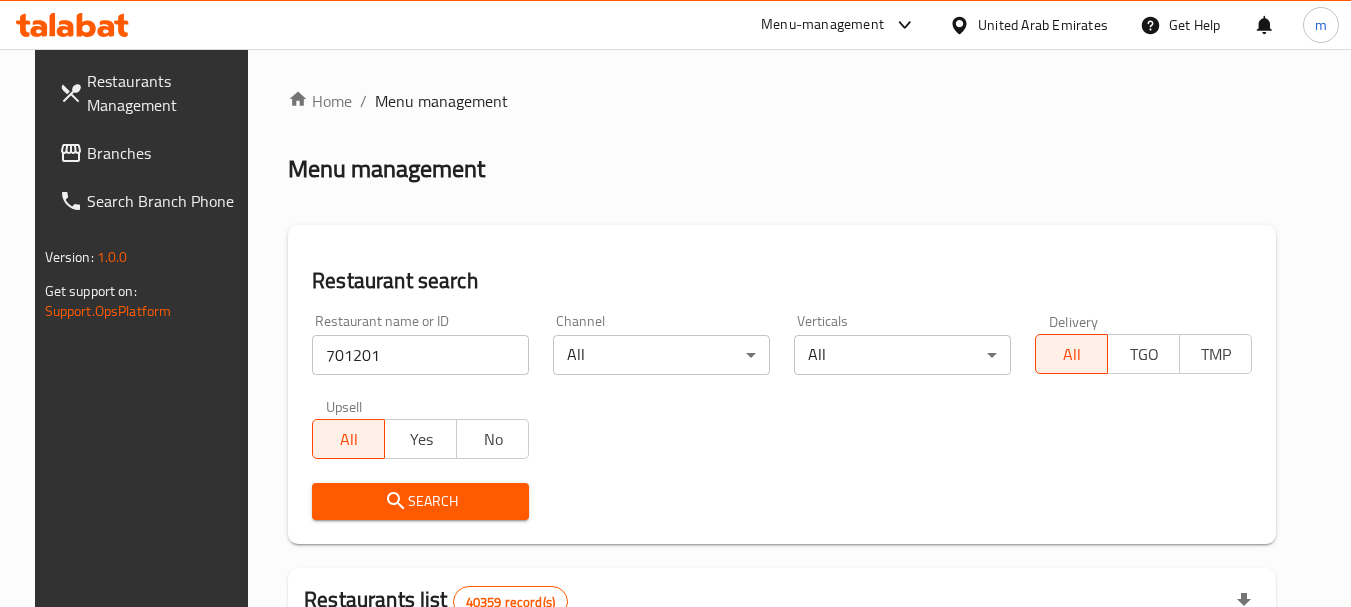 click on "Search" at bounding box center [420, 501] 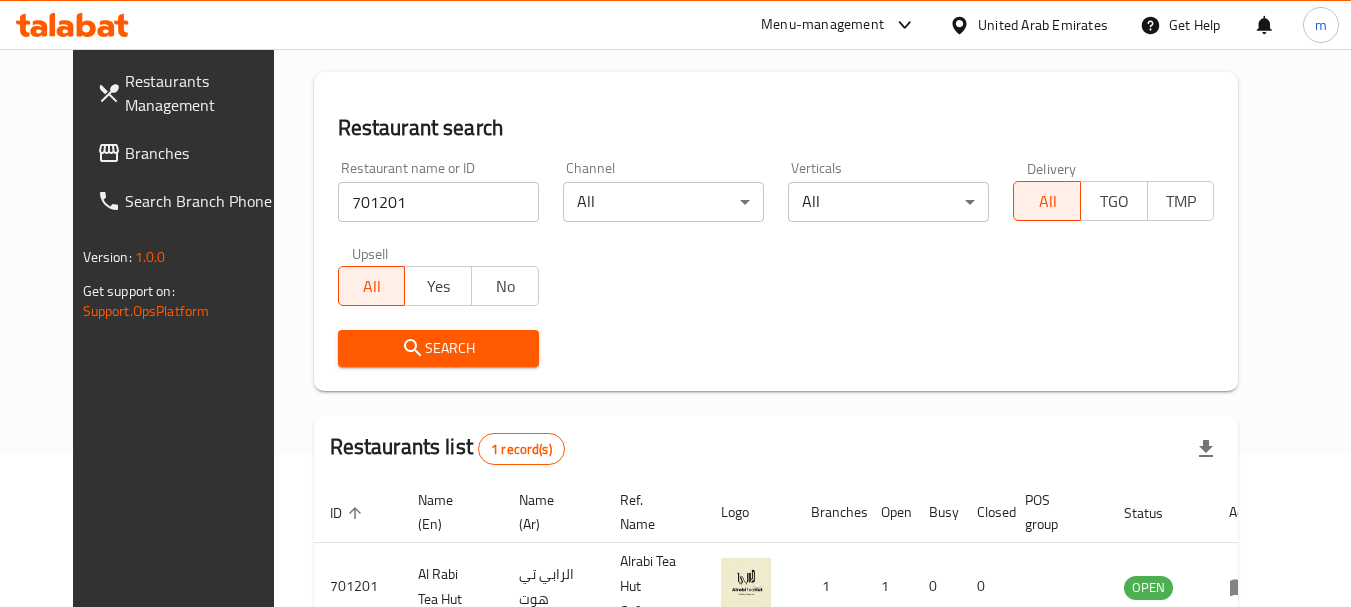 scroll, scrollTop: 260, scrollLeft: 0, axis: vertical 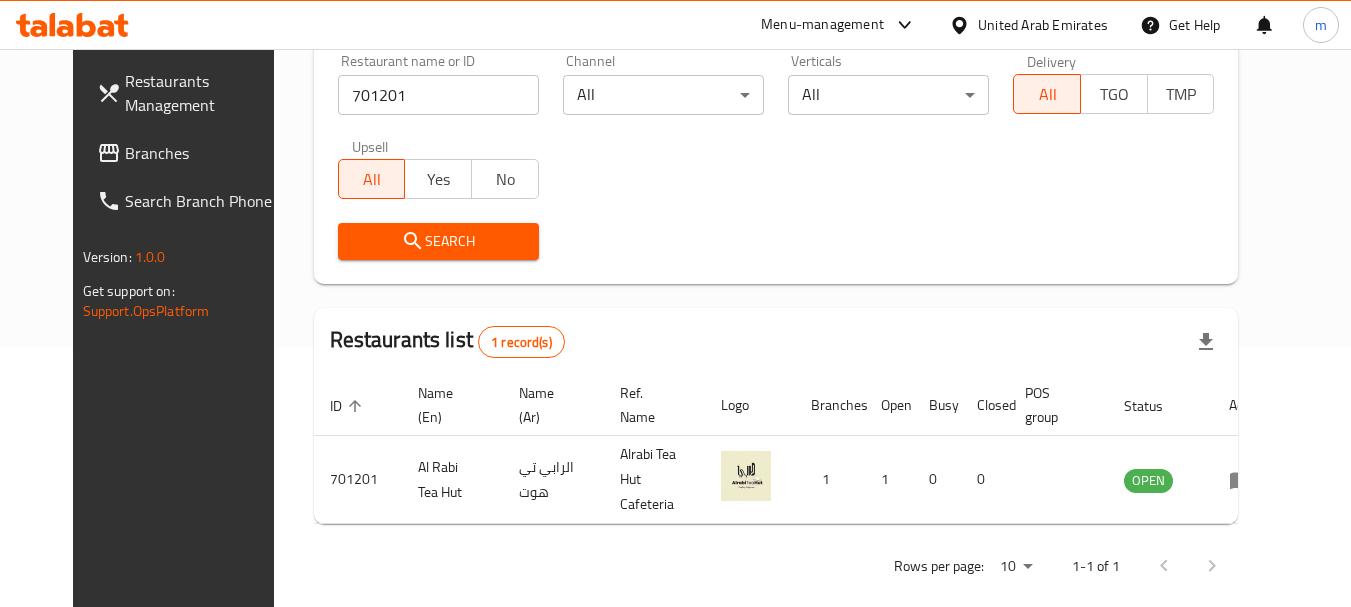 click 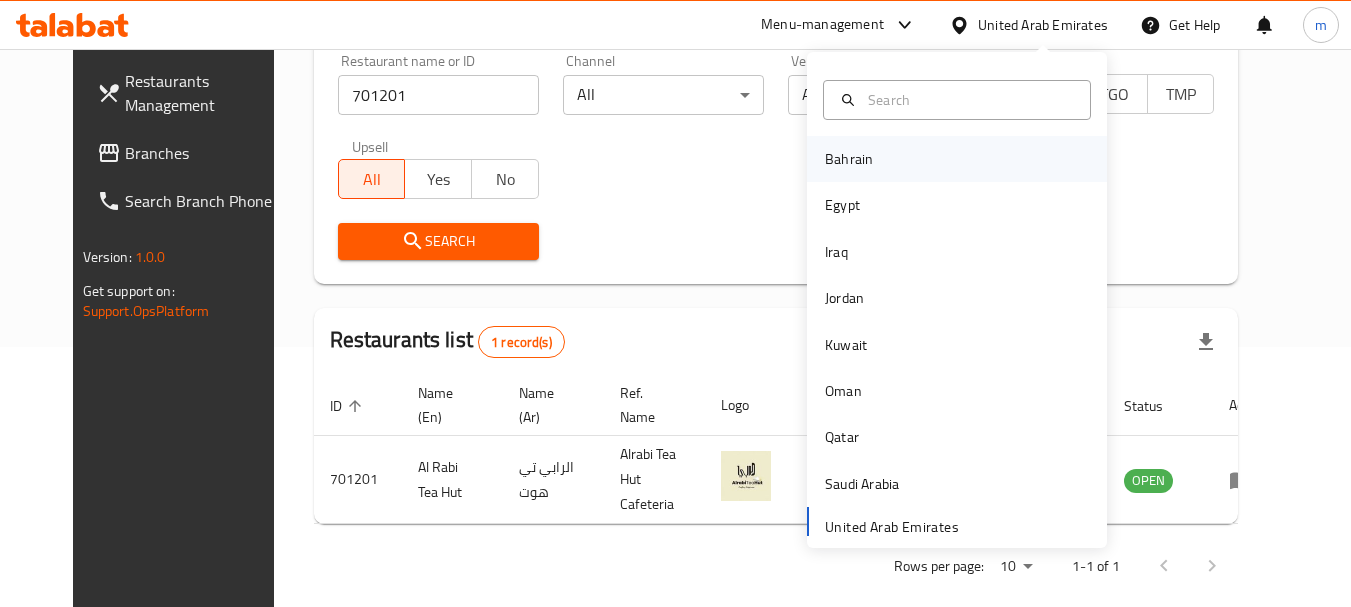 click on "Bahrain" at bounding box center [849, 159] 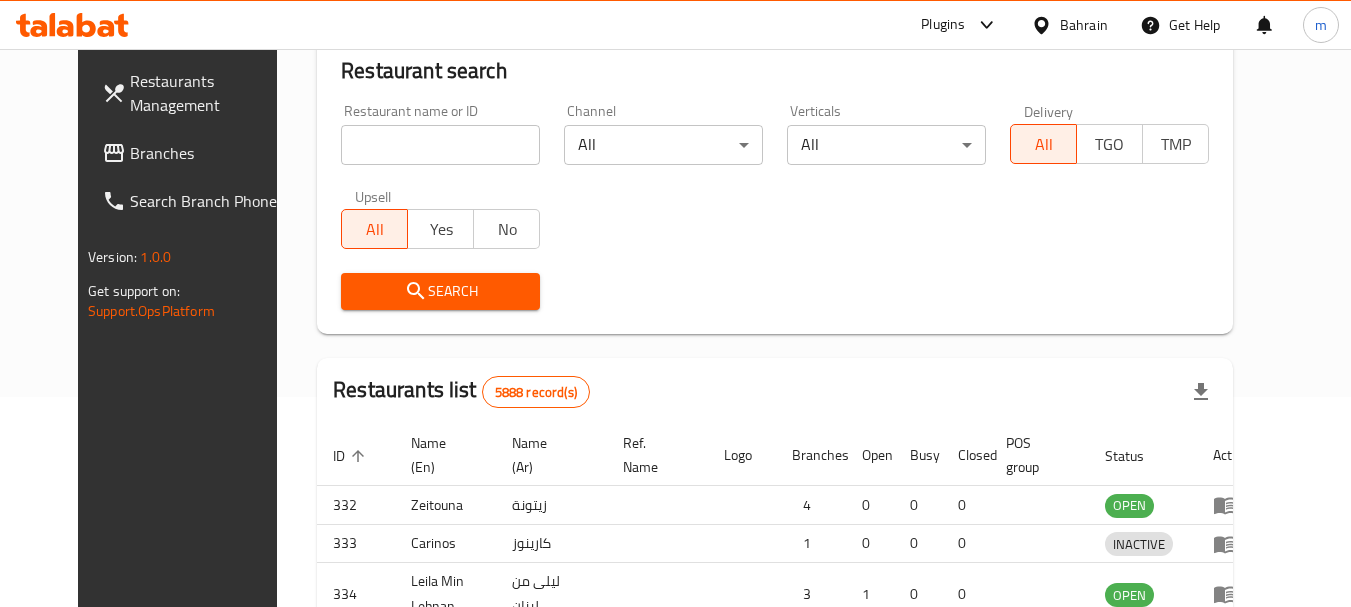 scroll, scrollTop: 260, scrollLeft: 0, axis: vertical 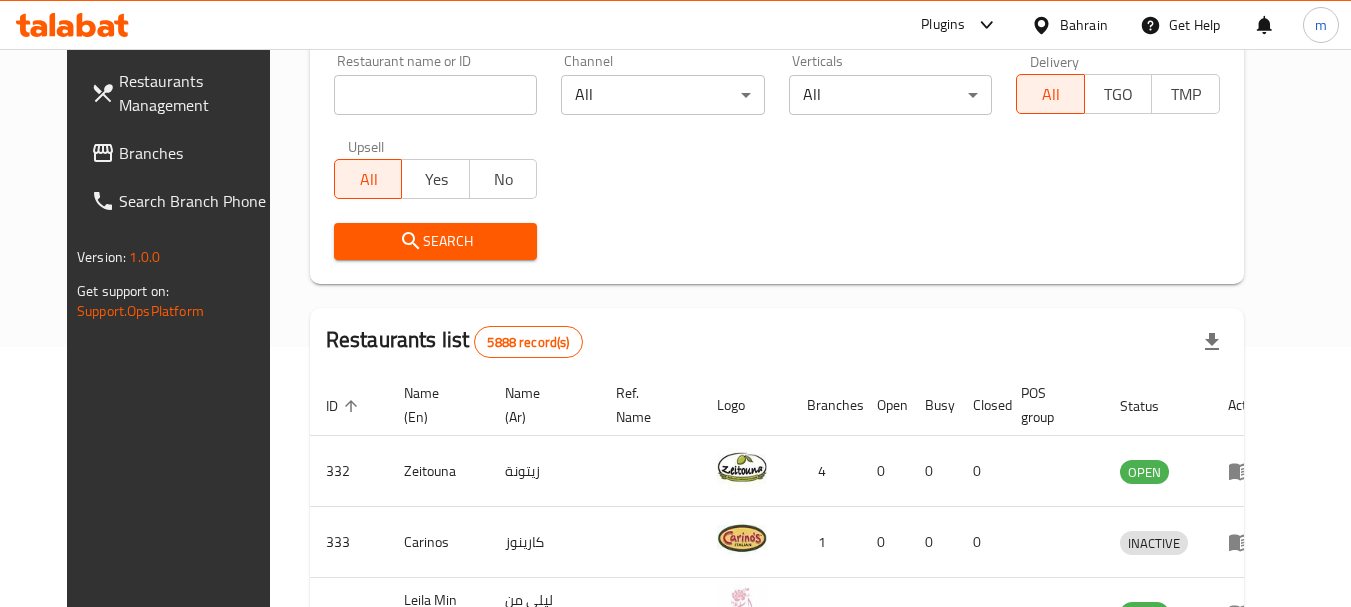 click on "Branches" at bounding box center [198, 153] 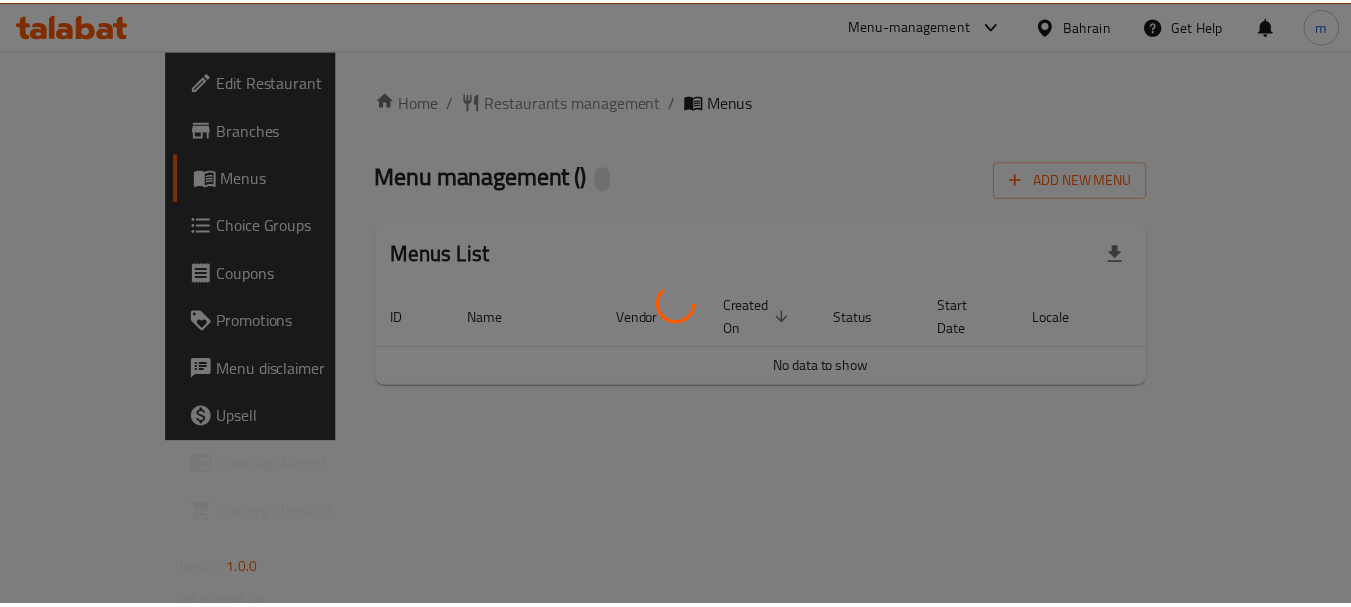 scroll, scrollTop: 0, scrollLeft: 0, axis: both 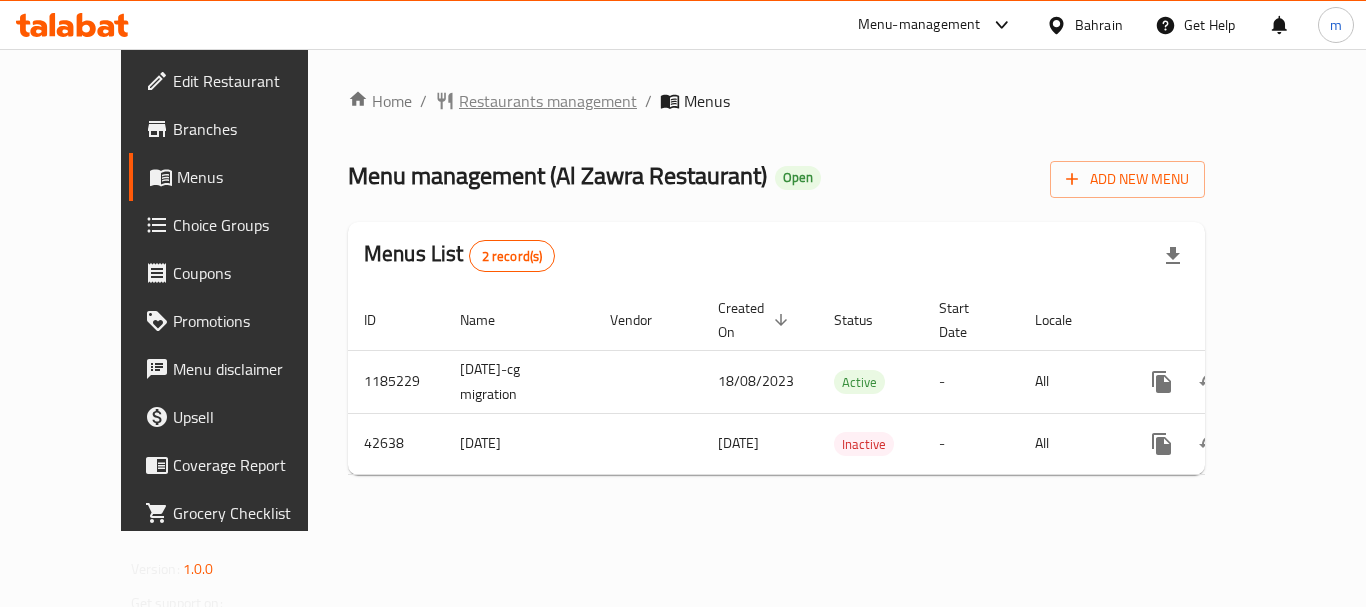 click on "Restaurants management" at bounding box center (548, 101) 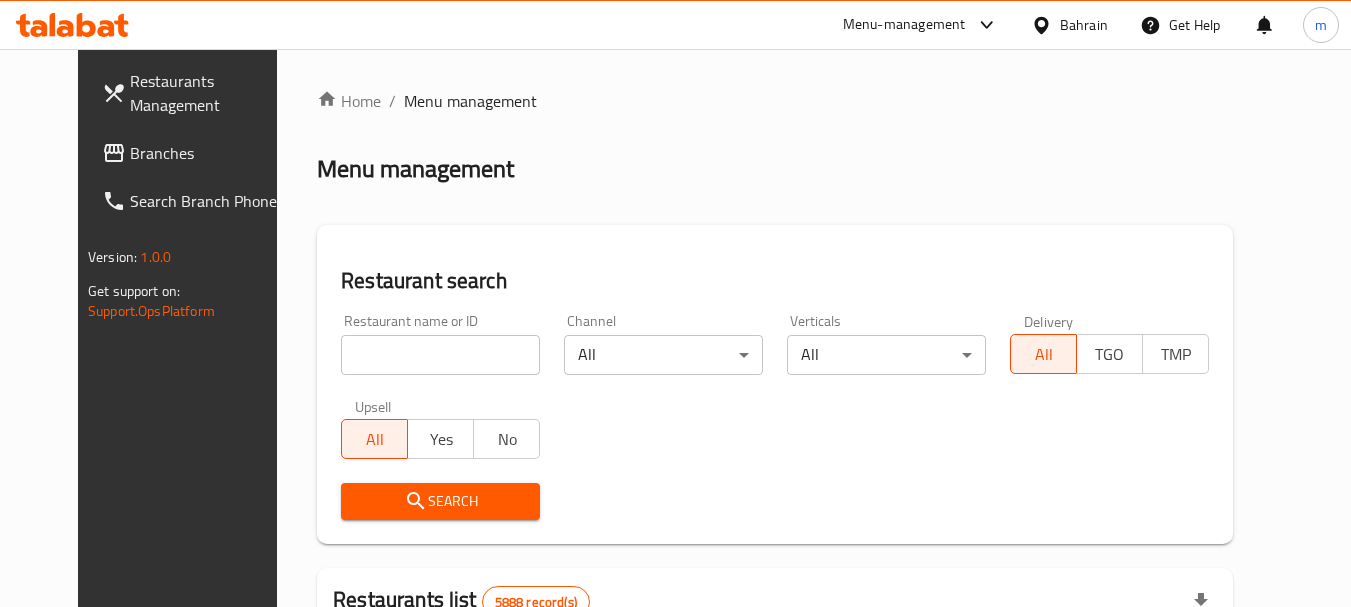 click at bounding box center (440, 355) 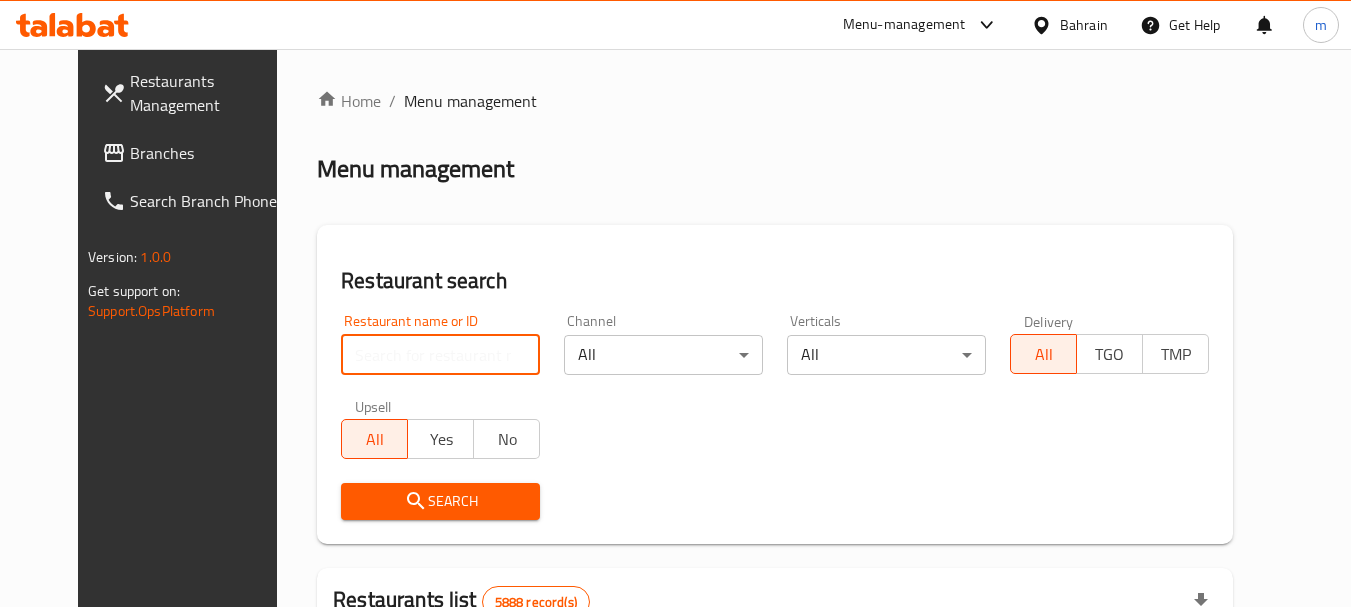 paste on "22042" 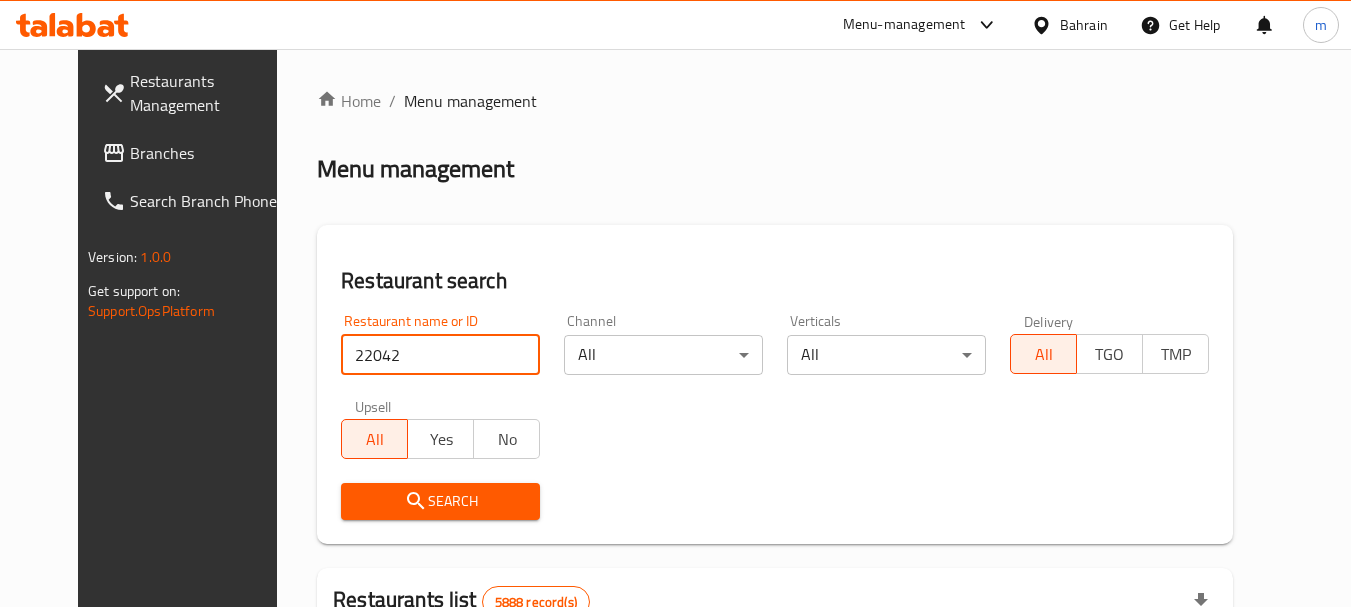 type on "22042" 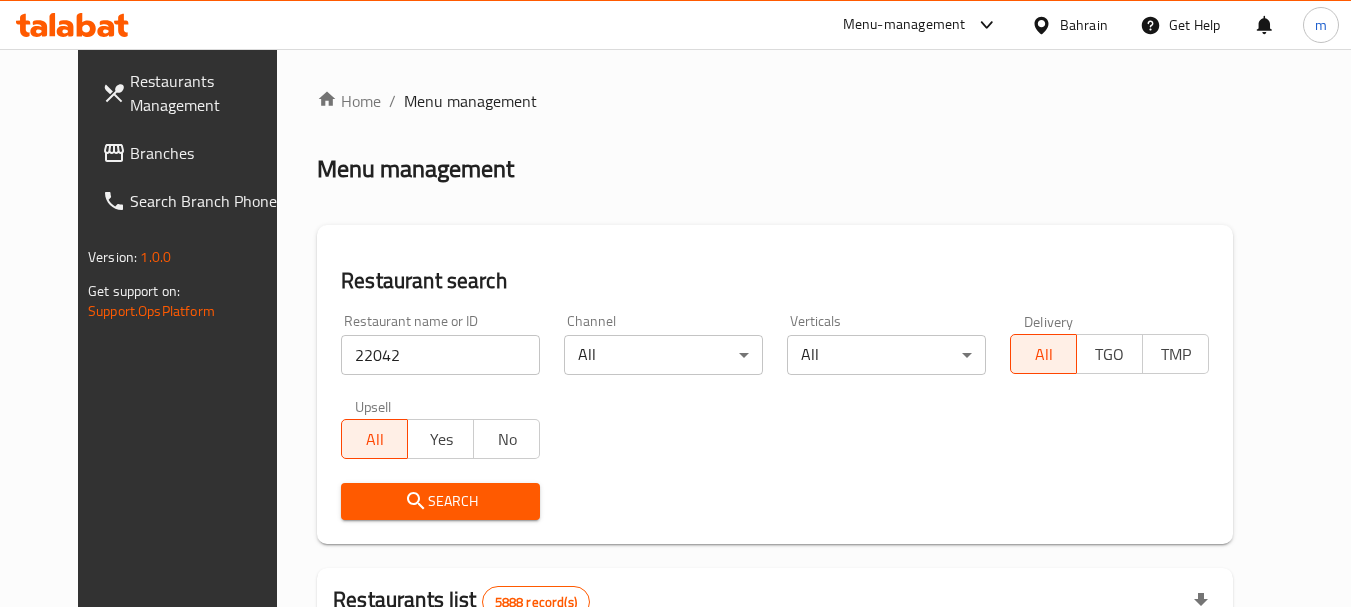 click 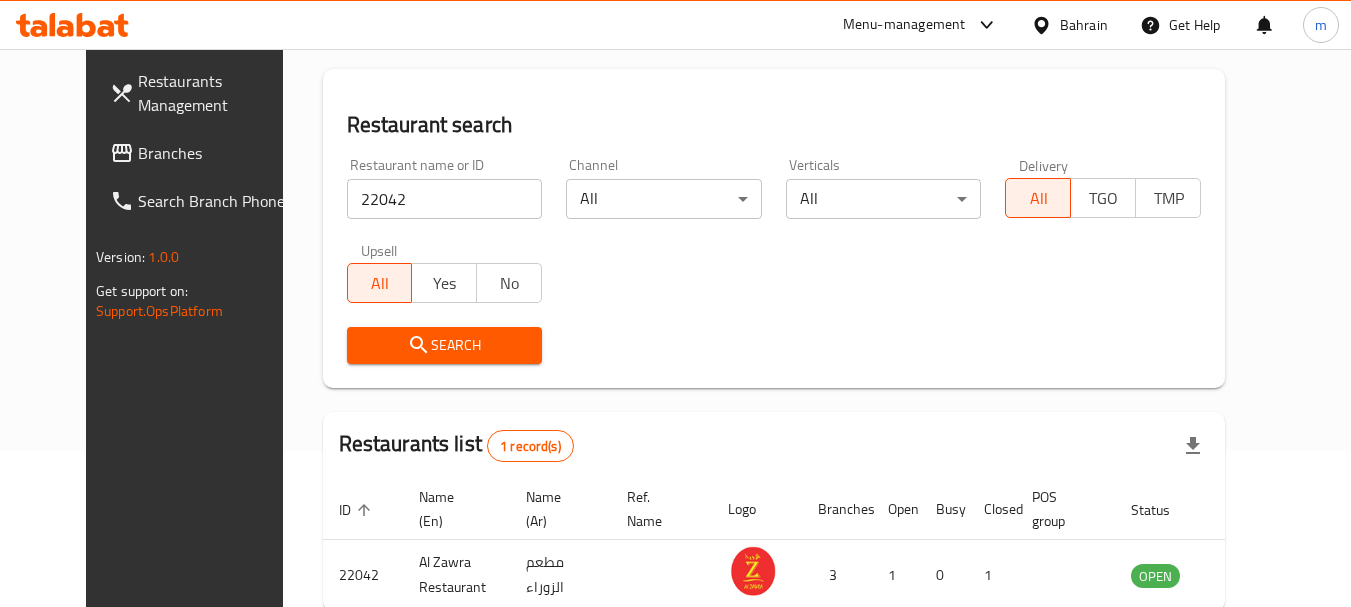 scroll, scrollTop: 260, scrollLeft: 0, axis: vertical 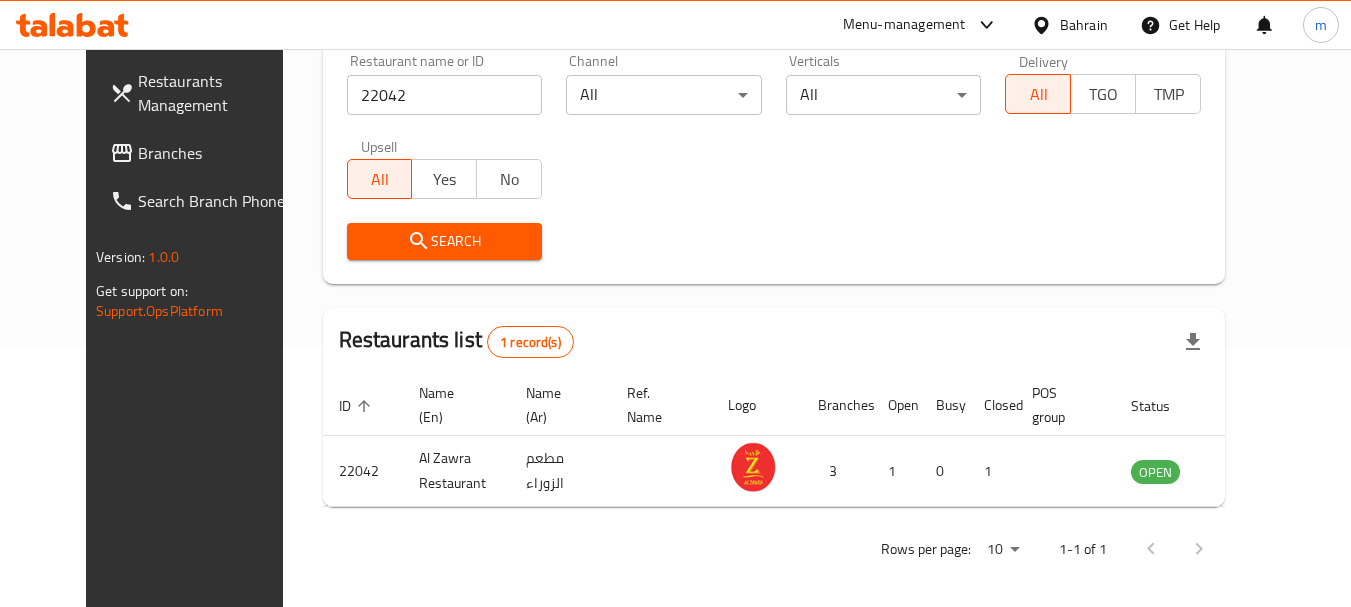 click 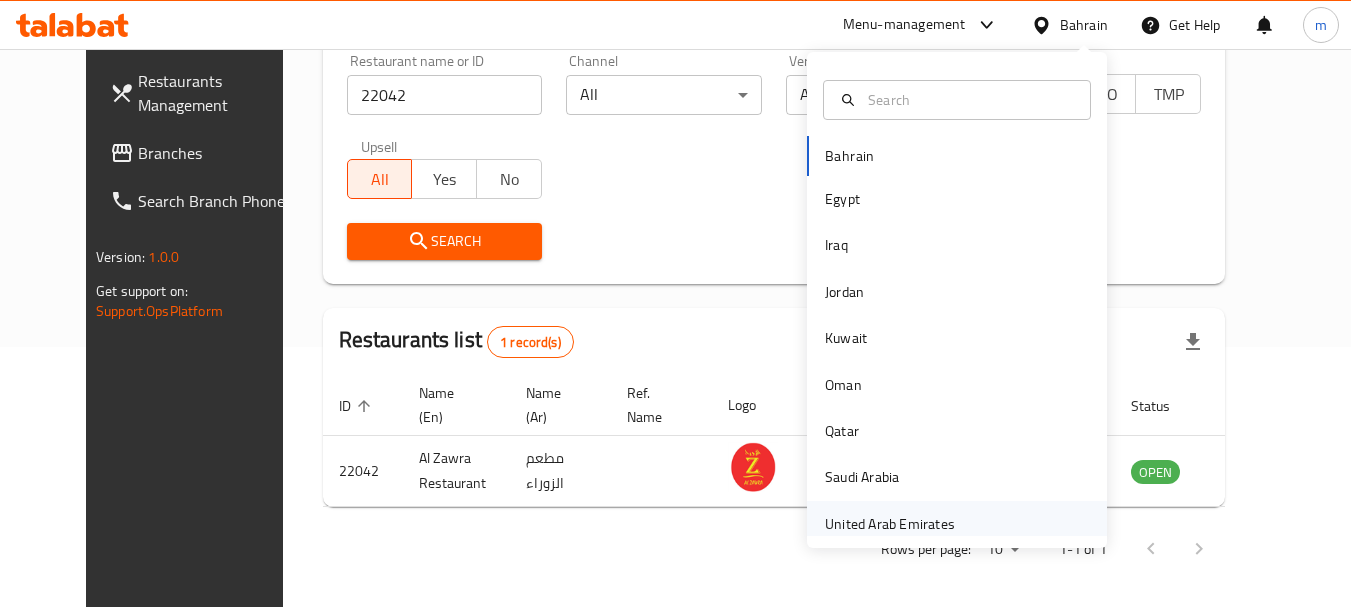 click on "United Arab Emirates" at bounding box center (890, 524) 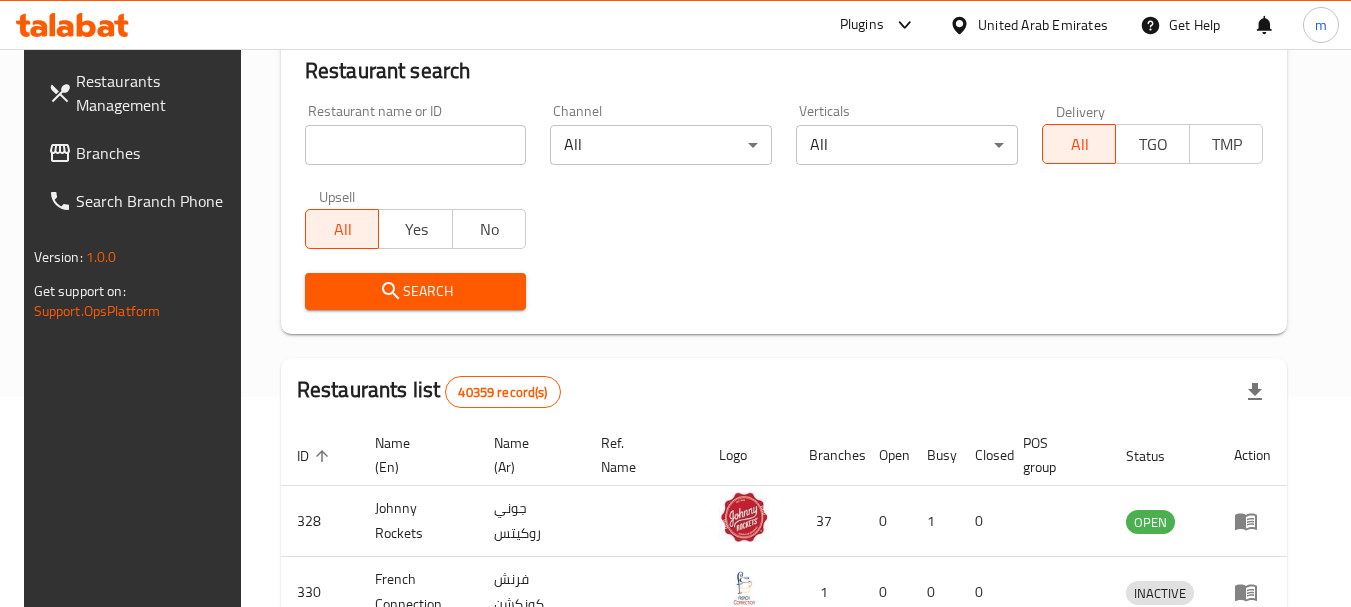 scroll, scrollTop: 260, scrollLeft: 0, axis: vertical 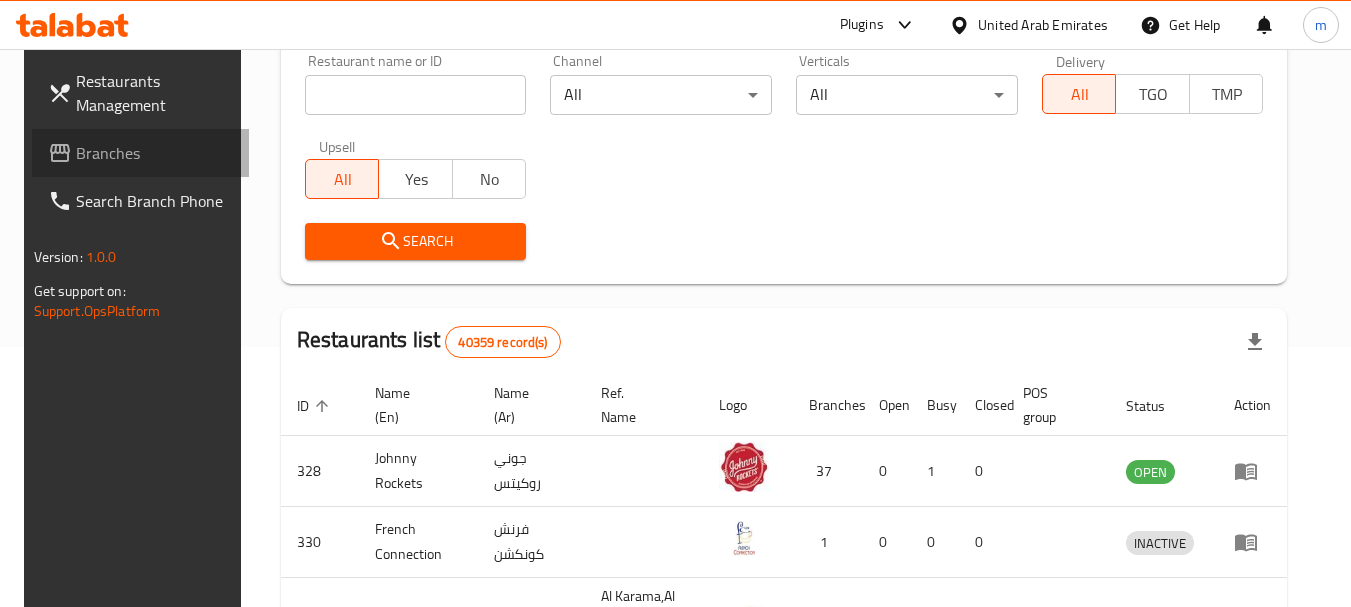 click on "Branches" at bounding box center (155, 153) 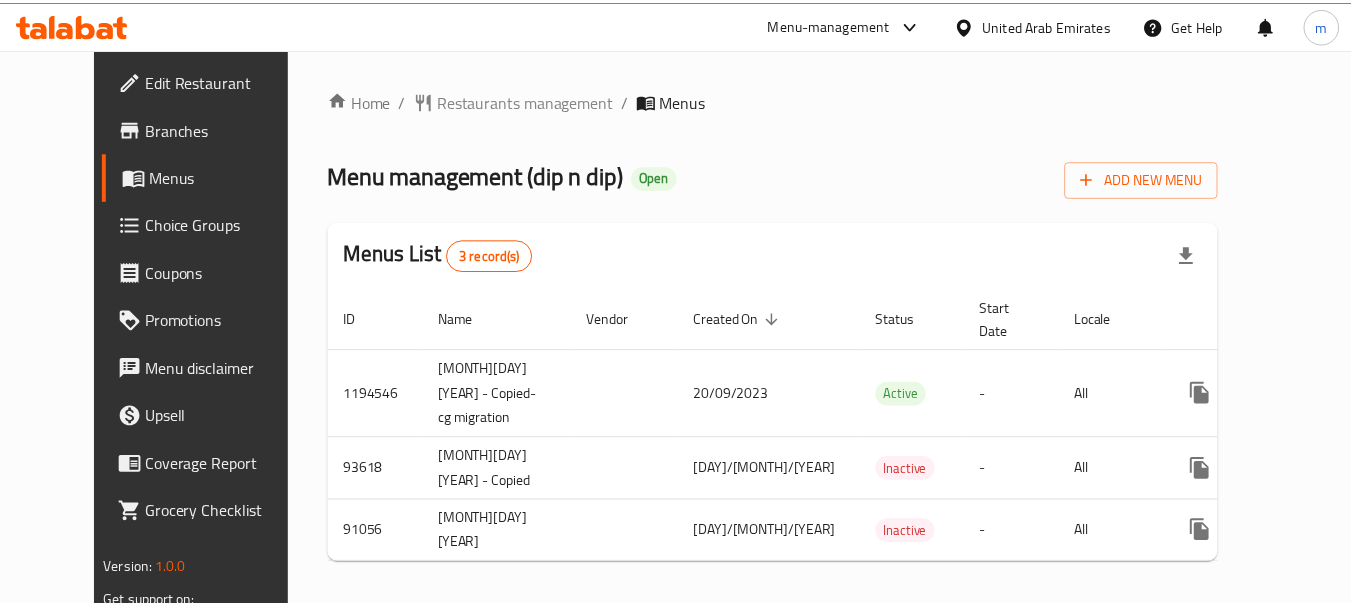 scroll, scrollTop: 0, scrollLeft: 0, axis: both 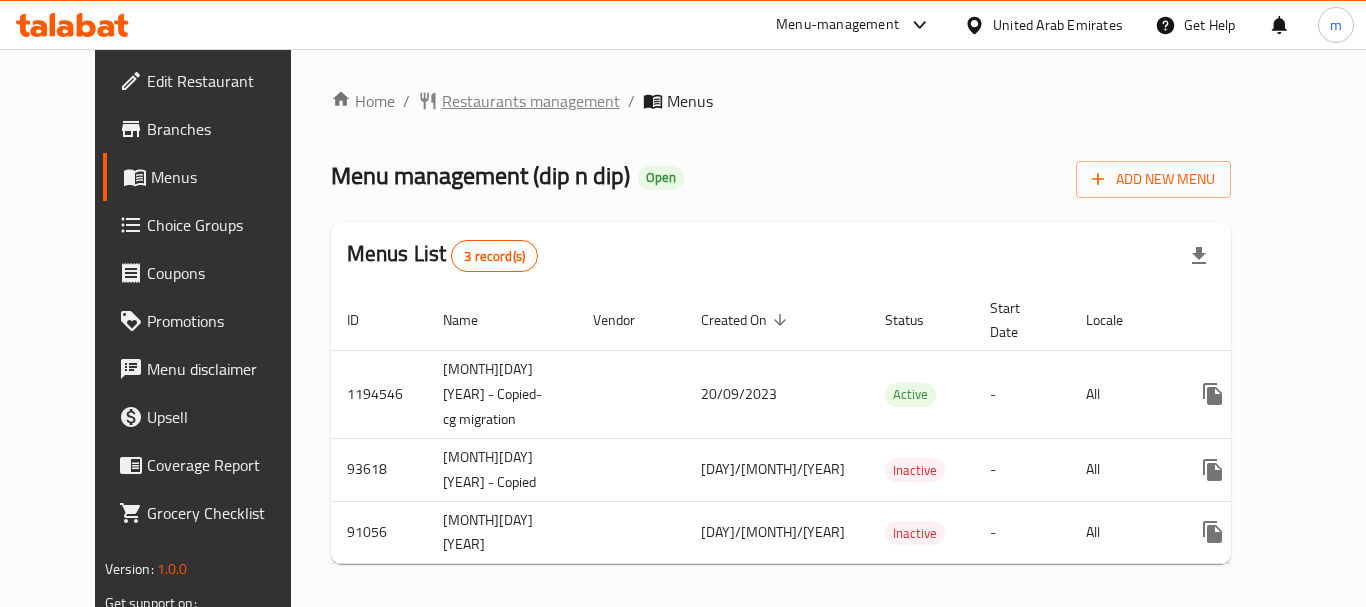 click on "Restaurants management" at bounding box center (531, 101) 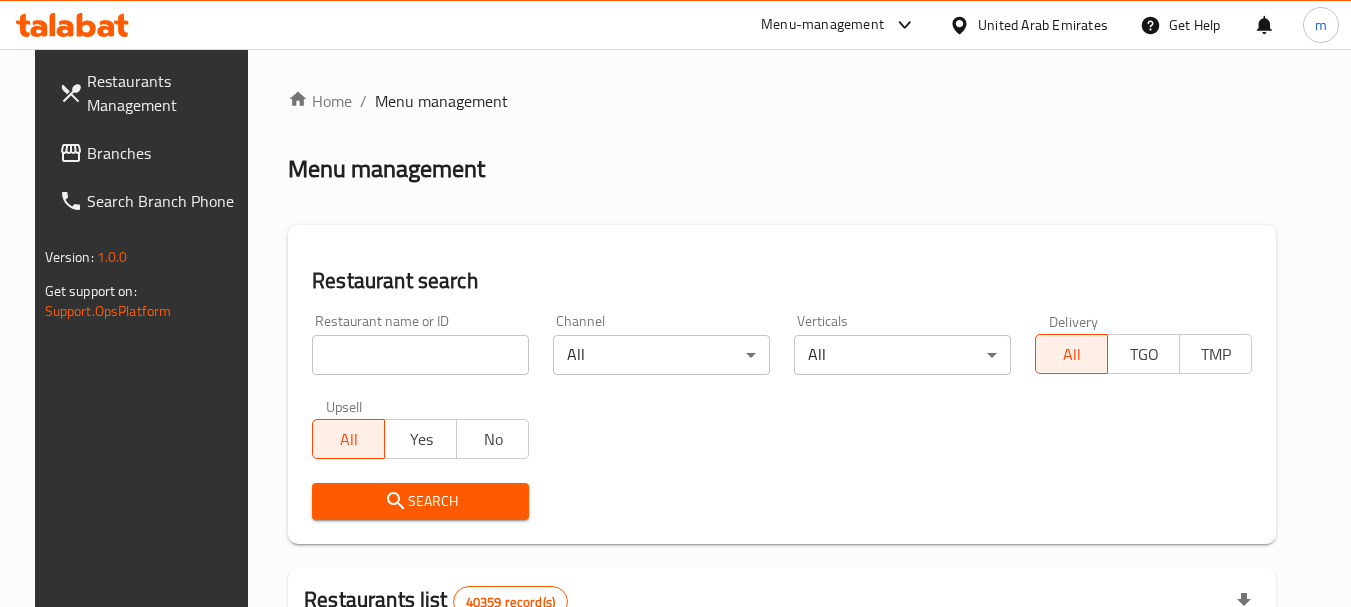 click at bounding box center (420, 355) 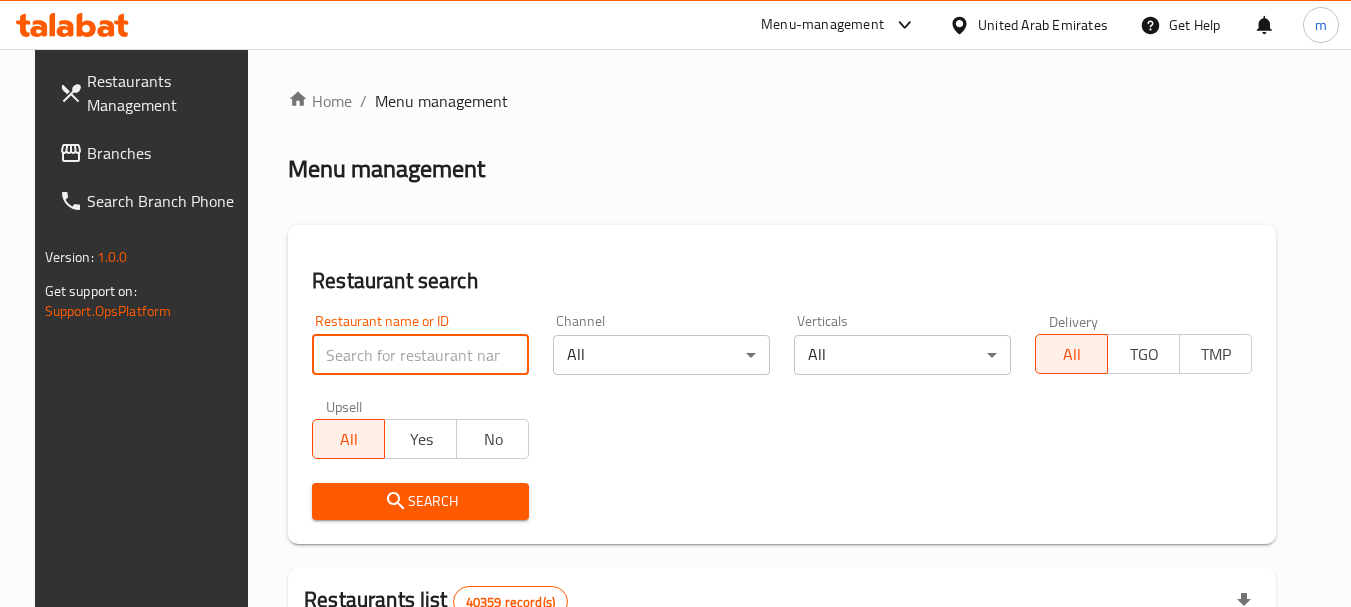 paste on "600839" 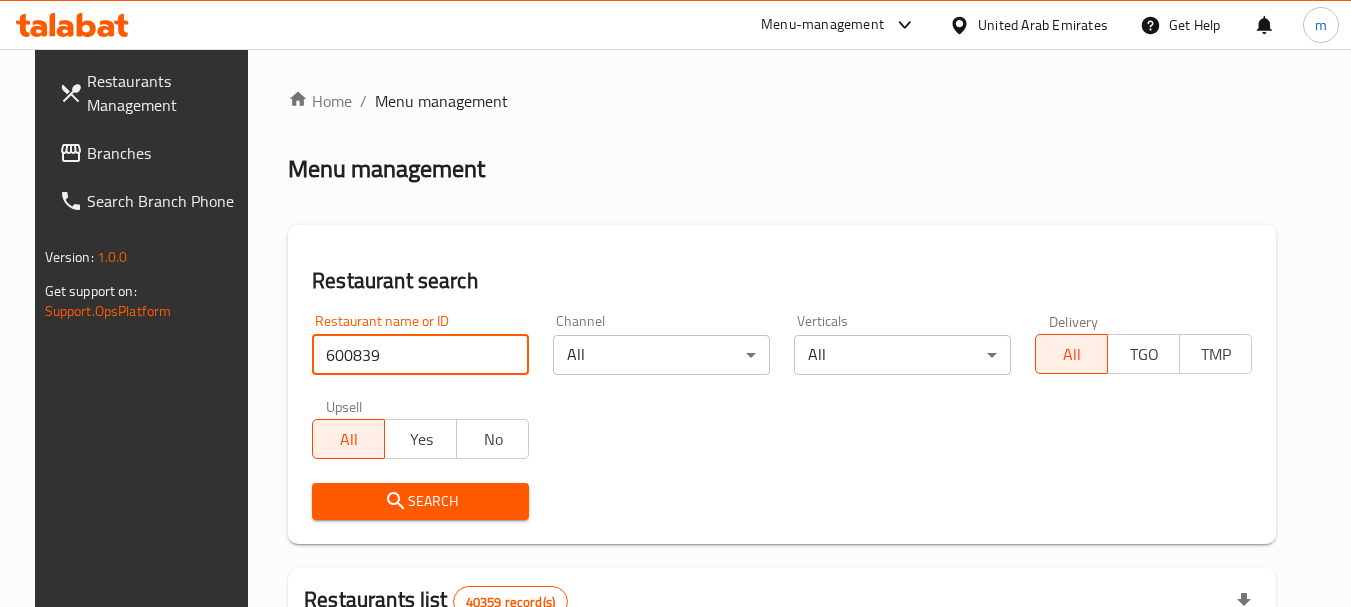 type on "600839" 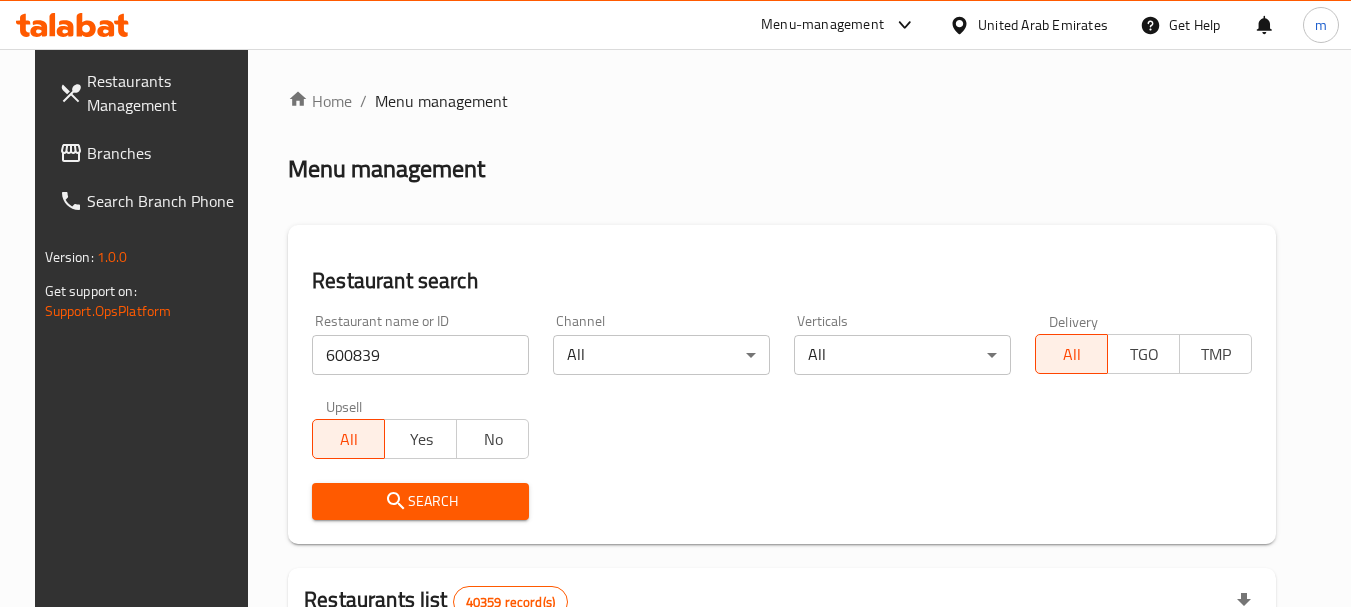 click on "Search" at bounding box center [420, 501] 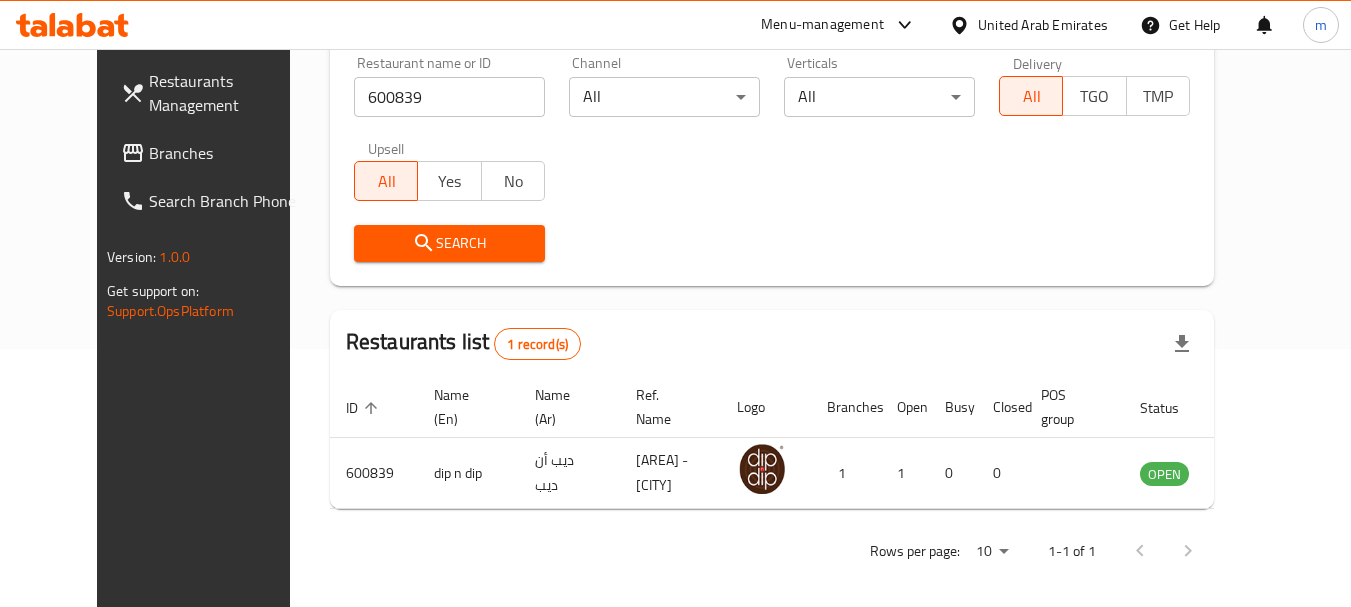scroll, scrollTop: 260, scrollLeft: 0, axis: vertical 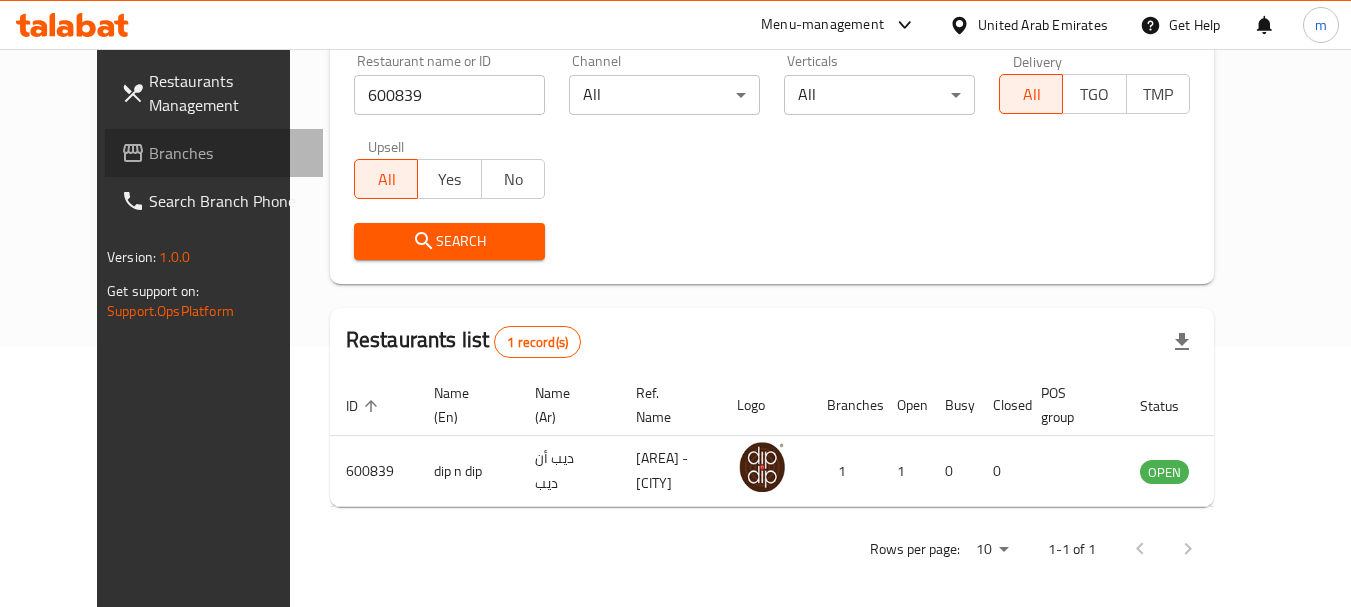 click on "Branches" at bounding box center (228, 153) 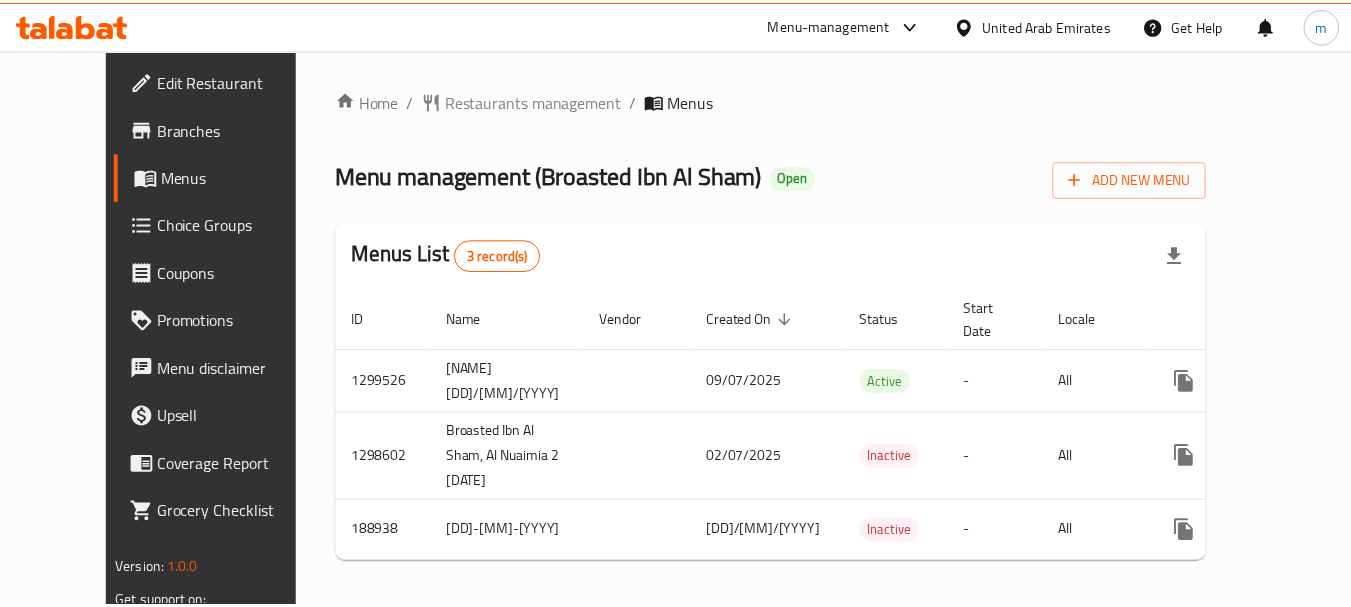 scroll, scrollTop: 0, scrollLeft: 0, axis: both 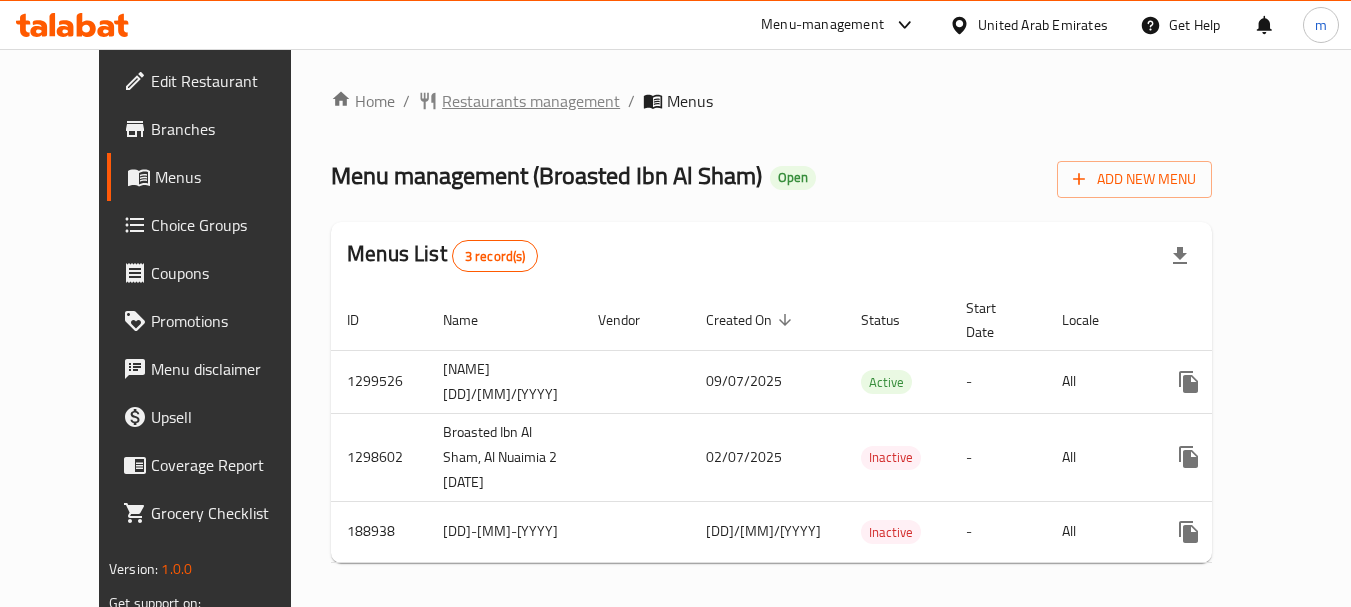 click on "Restaurants management" at bounding box center [531, 101] 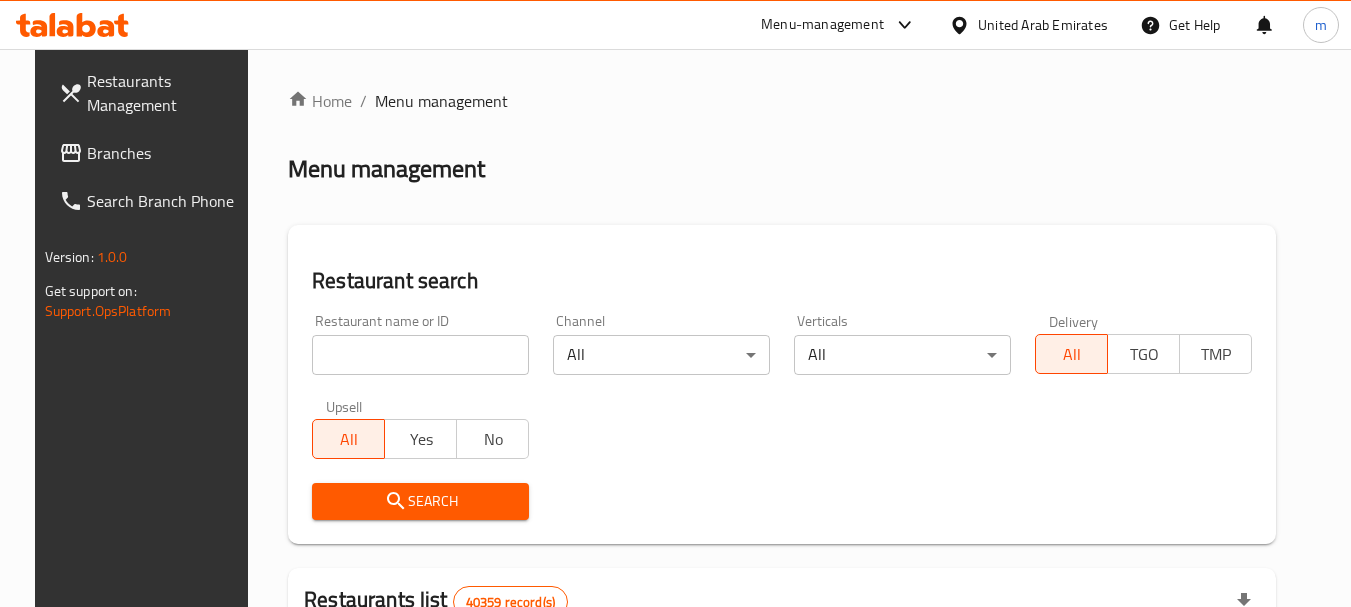 click at bounding box center (420, 355) 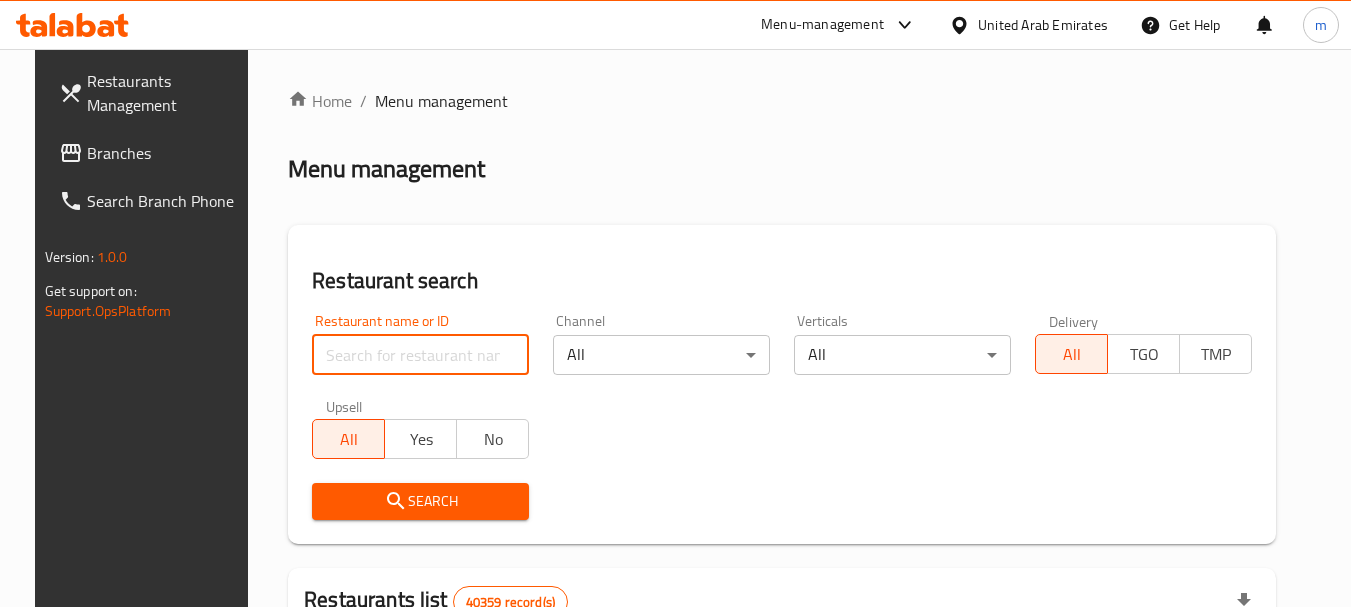 paste on "/620362" 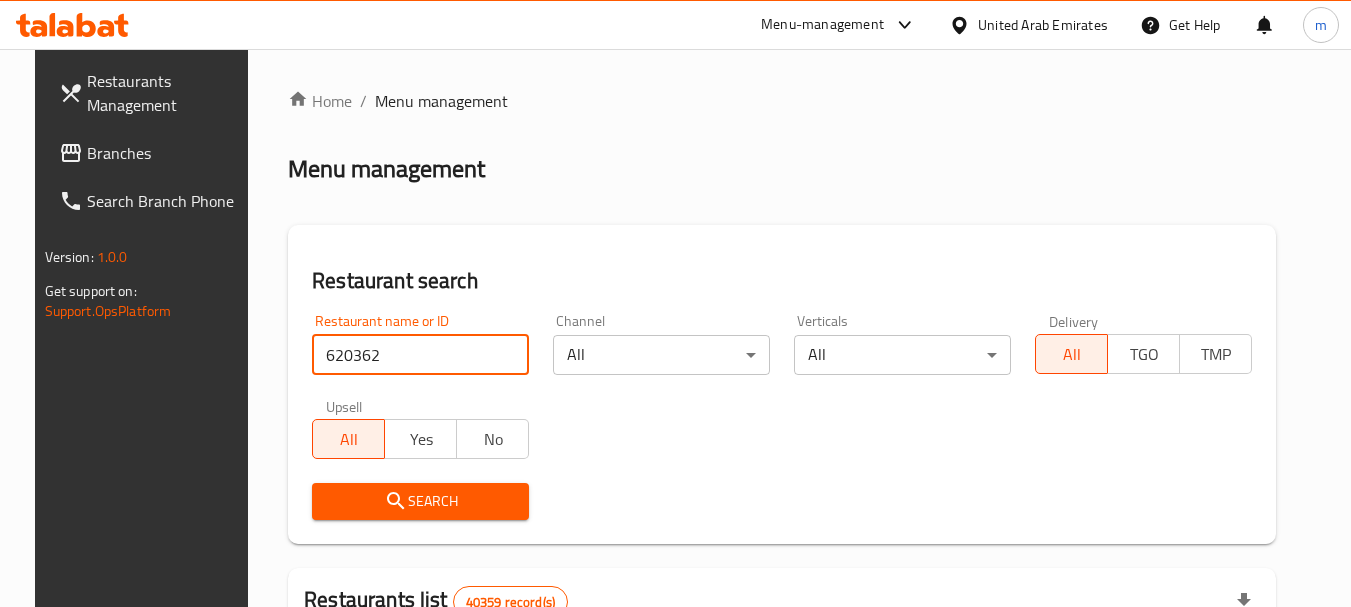 type on "620362" 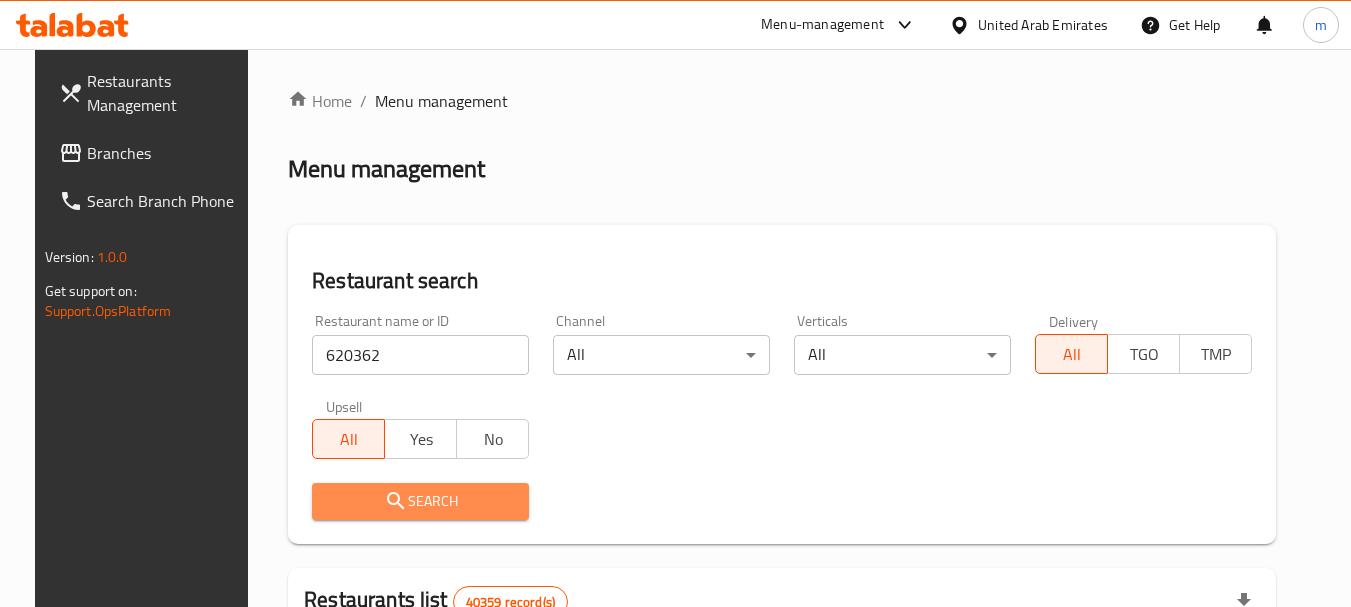 click on "Search" at bounding box center [420, 501] 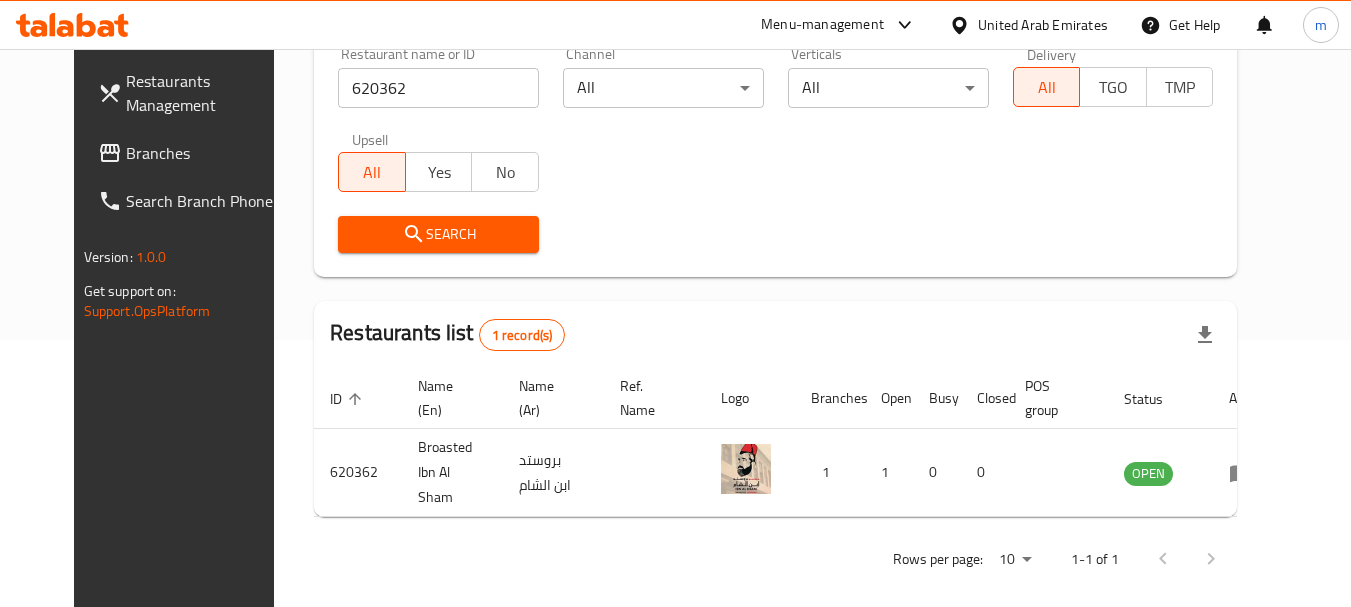 scroll, scrollTop: 268, scrollLeft: 0, axis: vertical 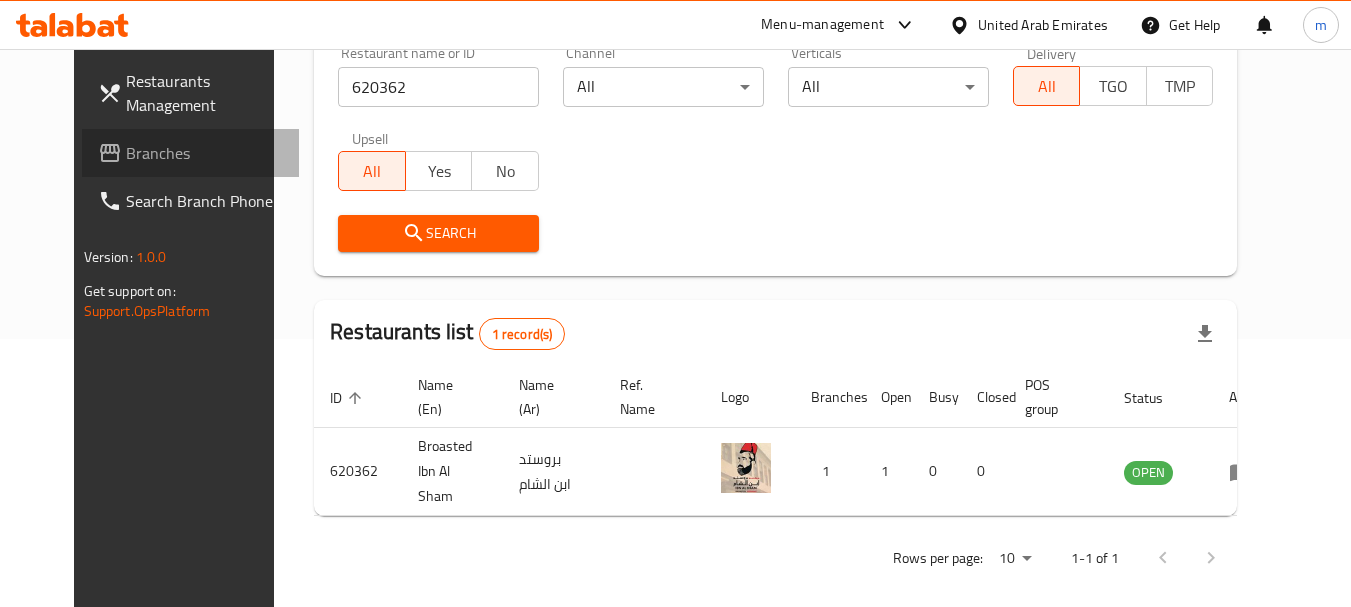 click on "Branches" at bounding box center [205, 153] 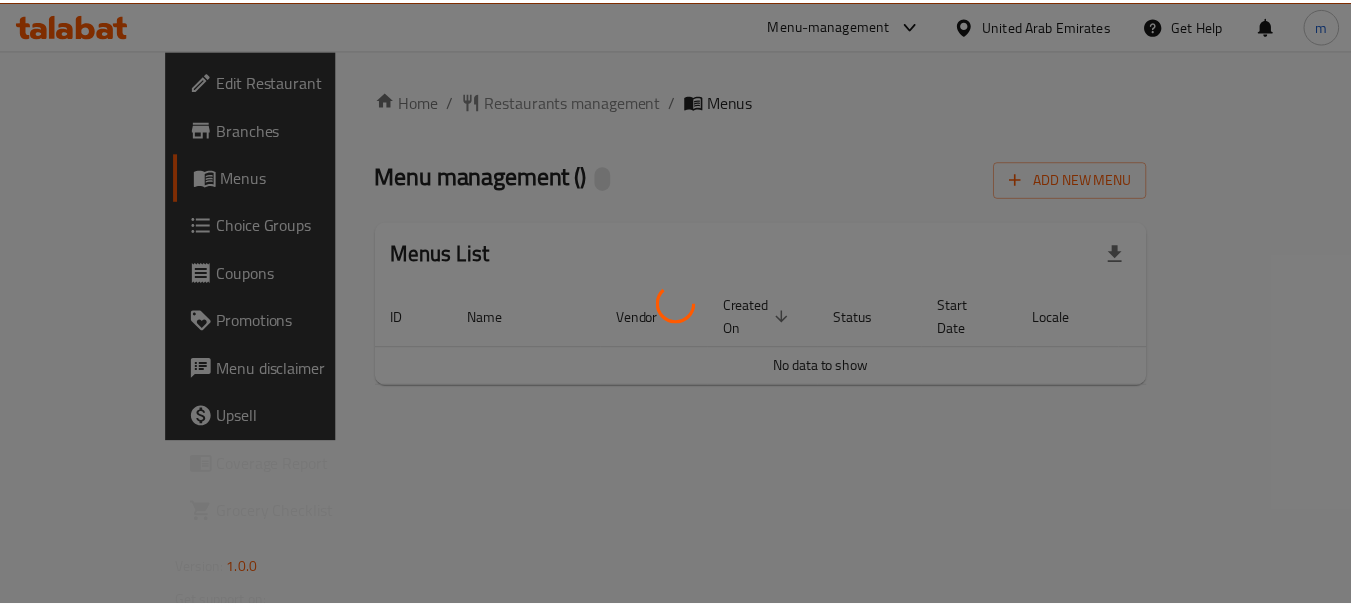 scroll, scrollTop: 0, scrollLeft: 0, axis: both 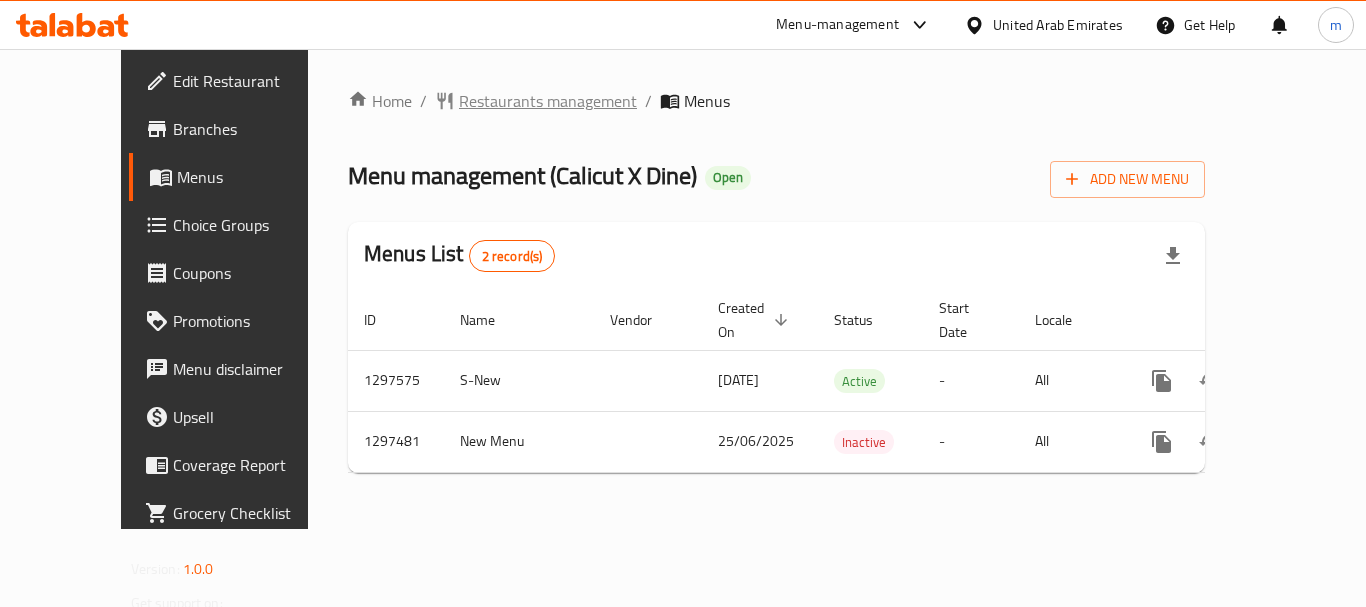 click on "Restaurants management" at bounding box center [548, 101] 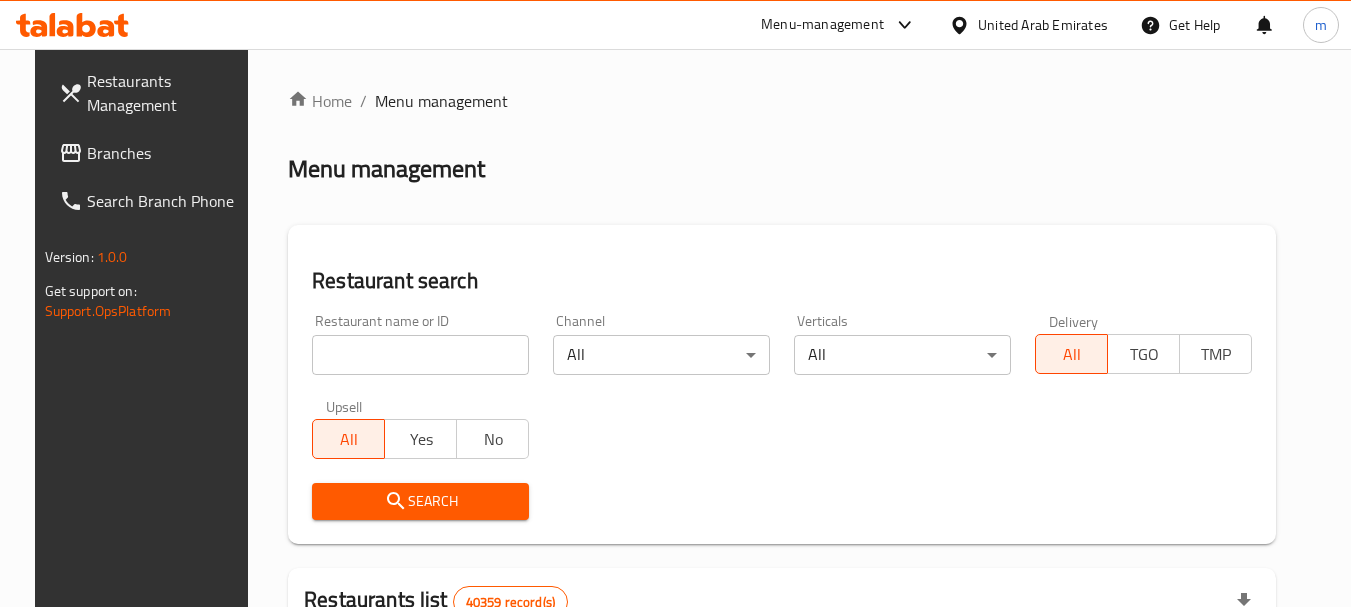 click at bounding box center [420, 355] 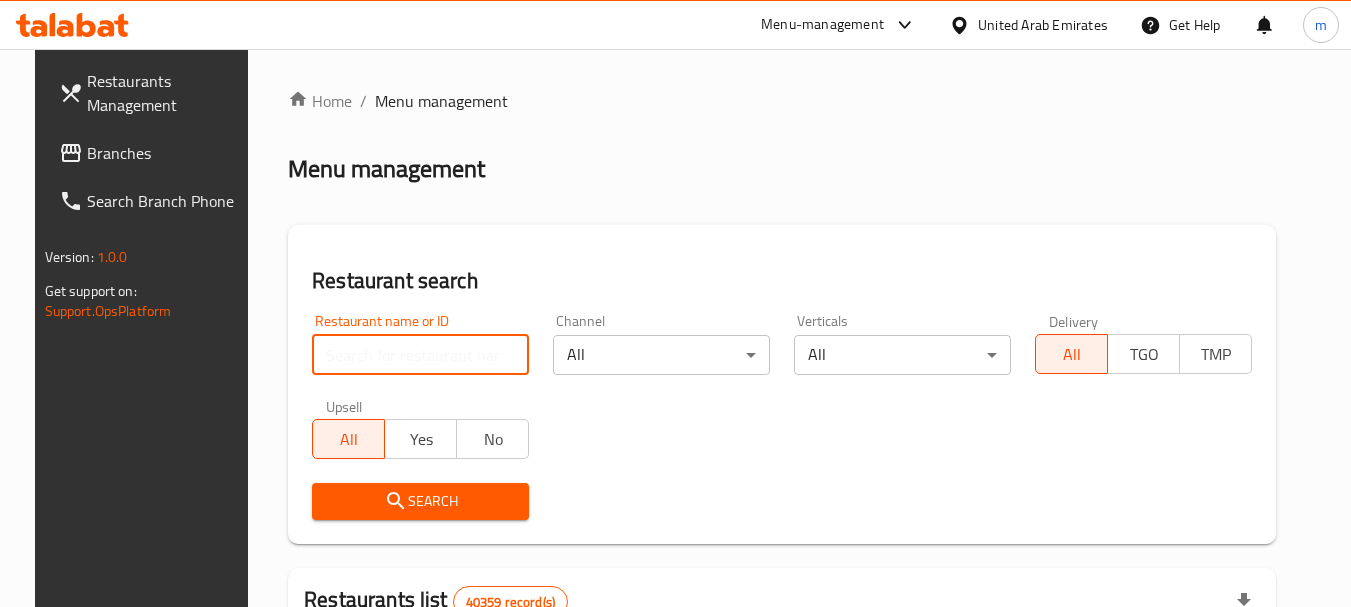 paste on "699957" 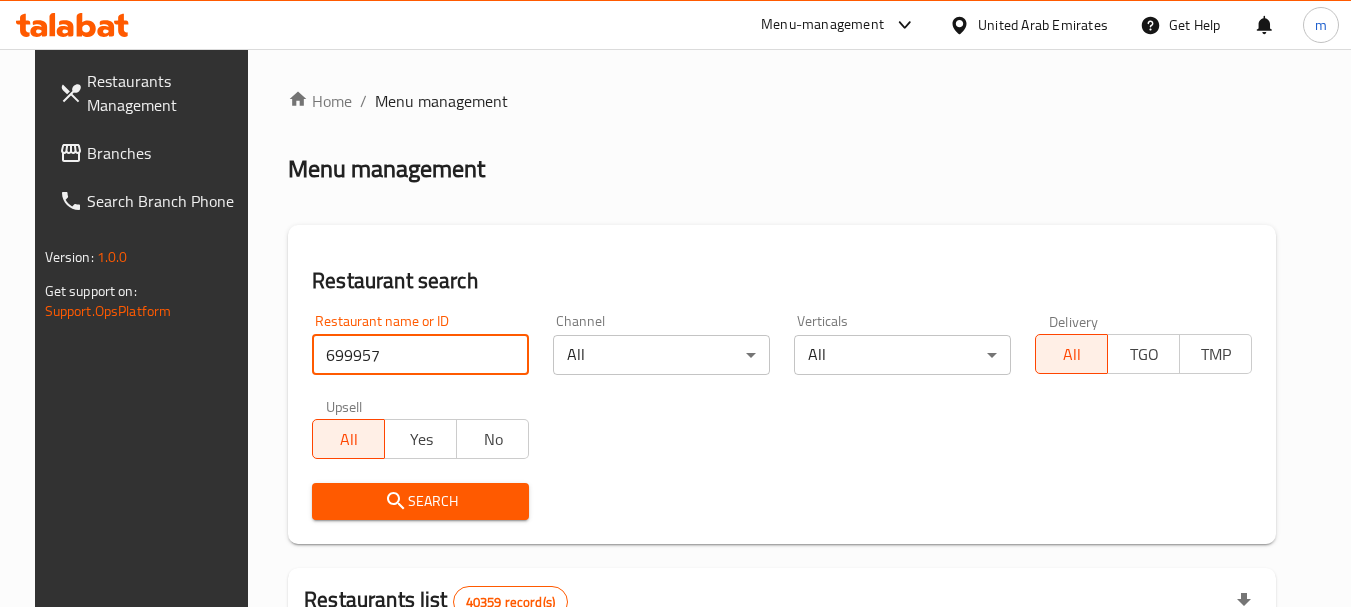 type on "699957" 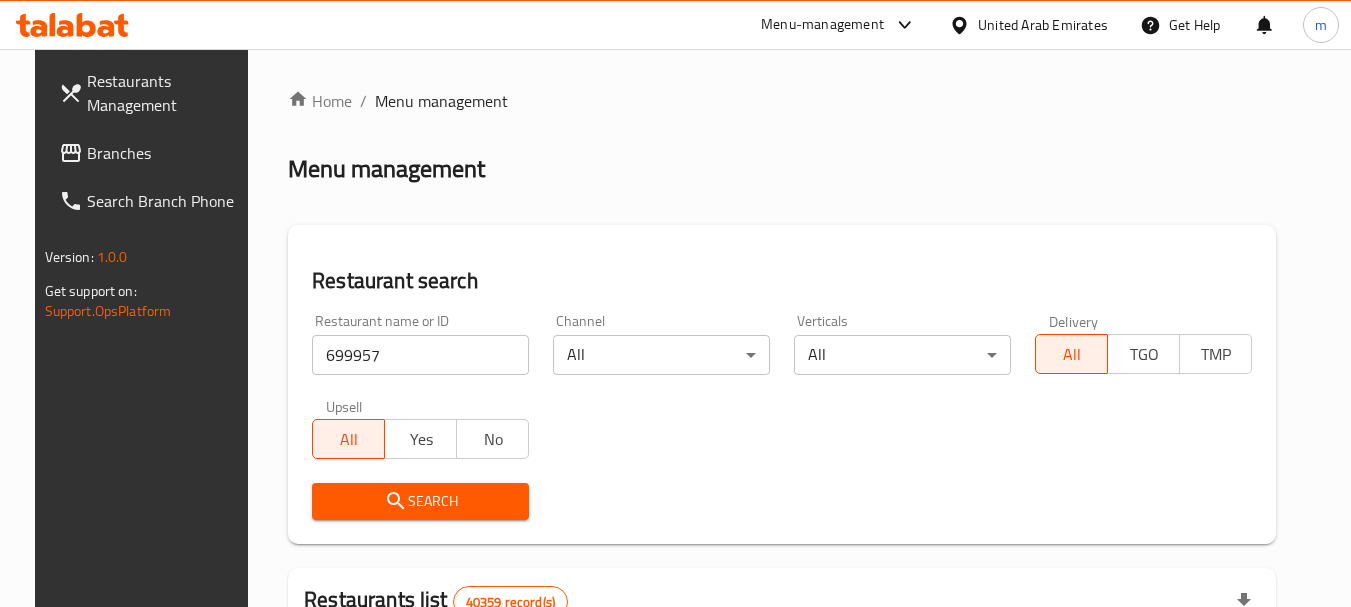 click 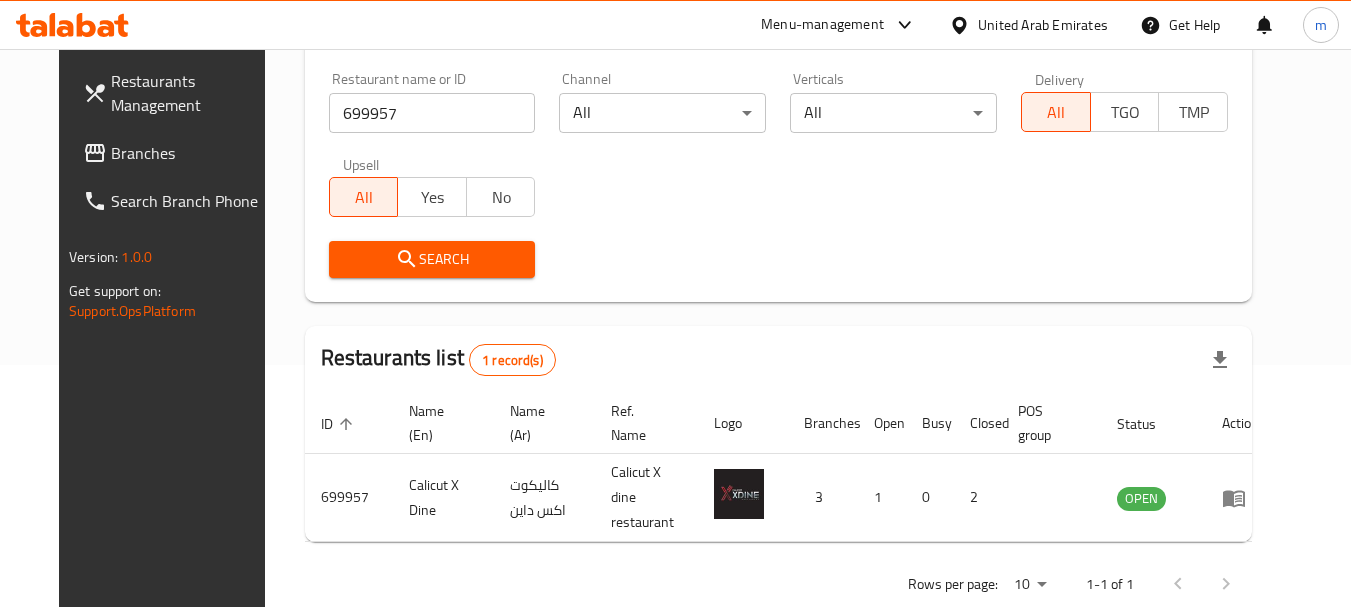 scroll, scrollTop: 268, scrollLeft: 0, axis: vertical 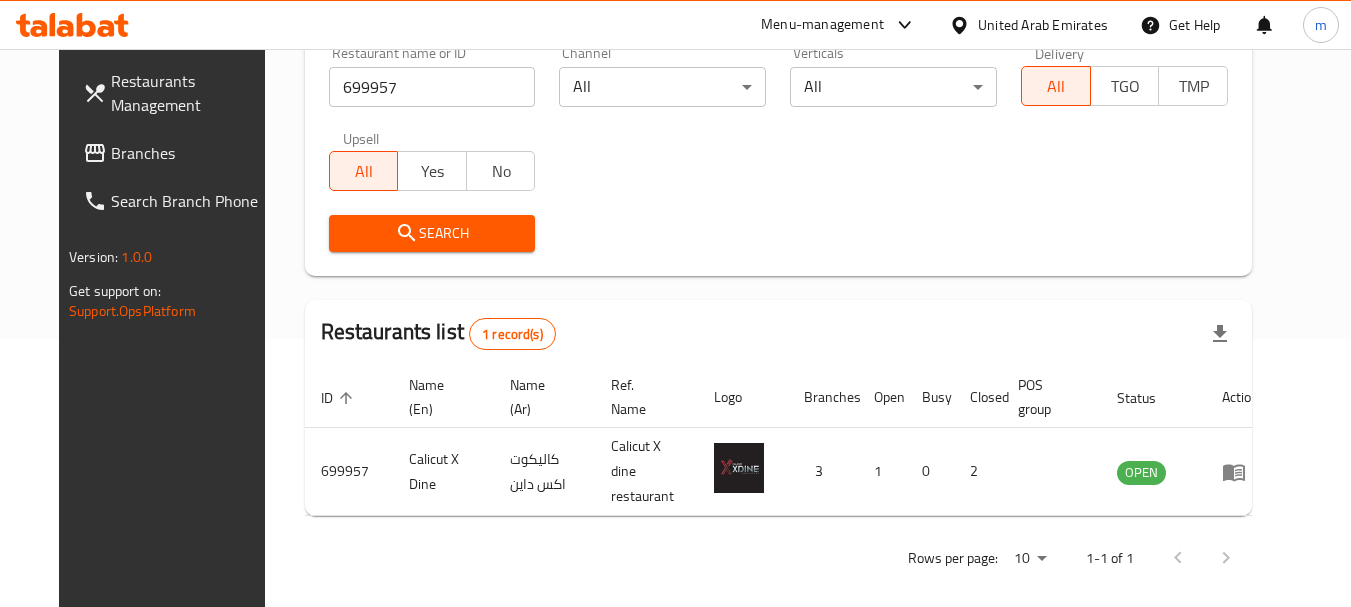 click on "United Arab Emirates" at bounding box center [1043, 25] 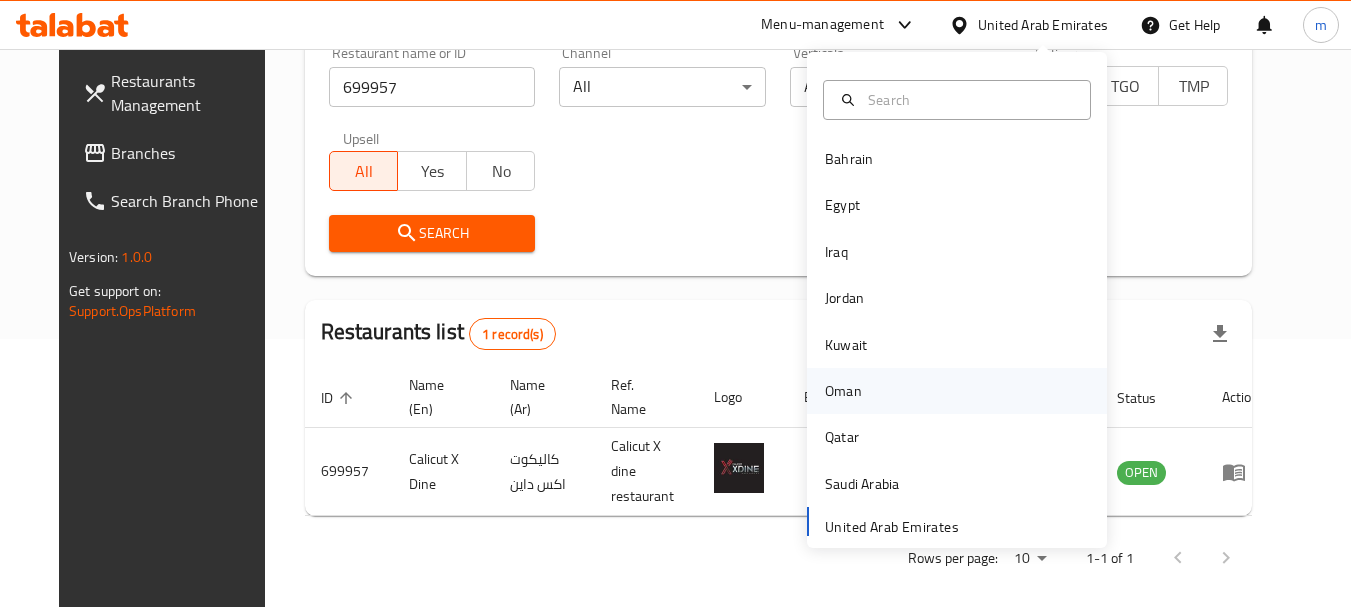 click on "Oman" at bounding box center (843, 391) 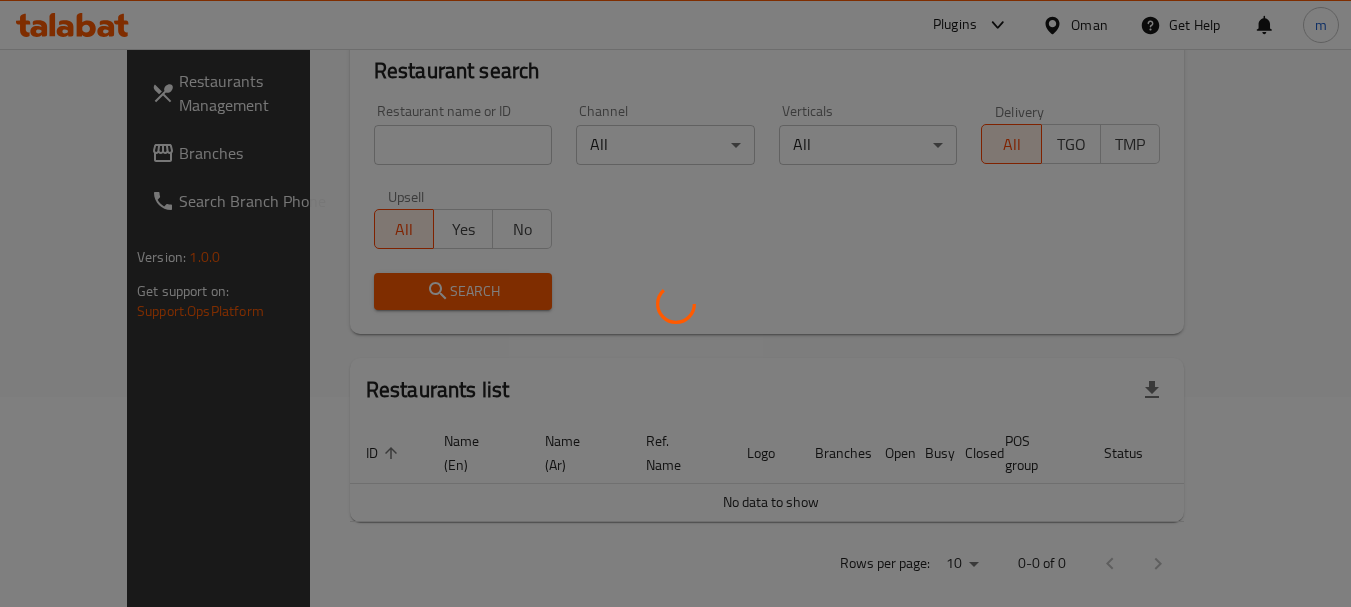 scroll, scrollTop: 268, scrollLeft: 0, axis: vertical 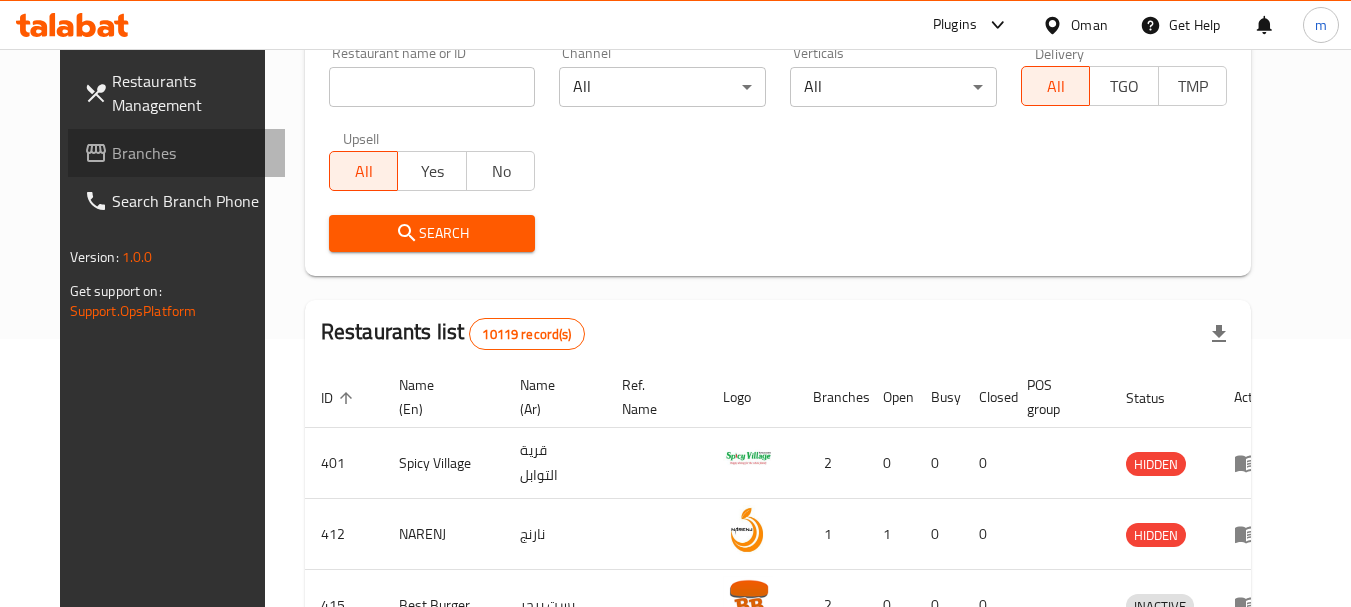 click on "Branches" at bounding box center [191, 153] 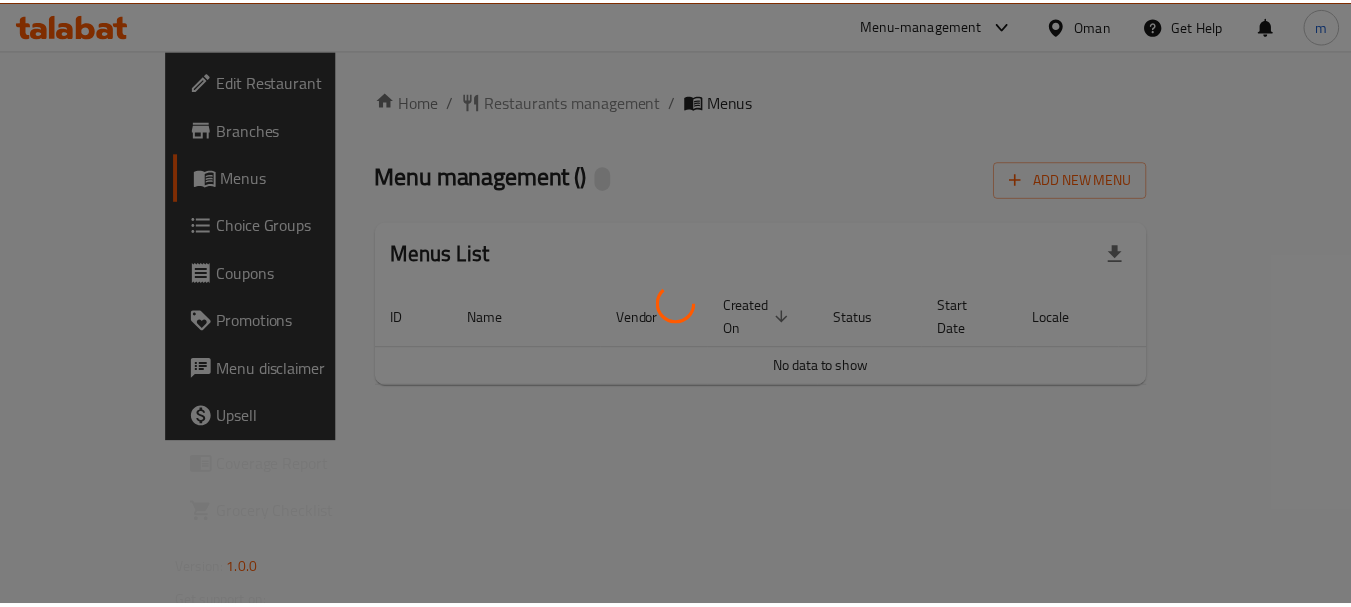 scroll, scrollTop: 0, scrollLeft: 0, axis: both 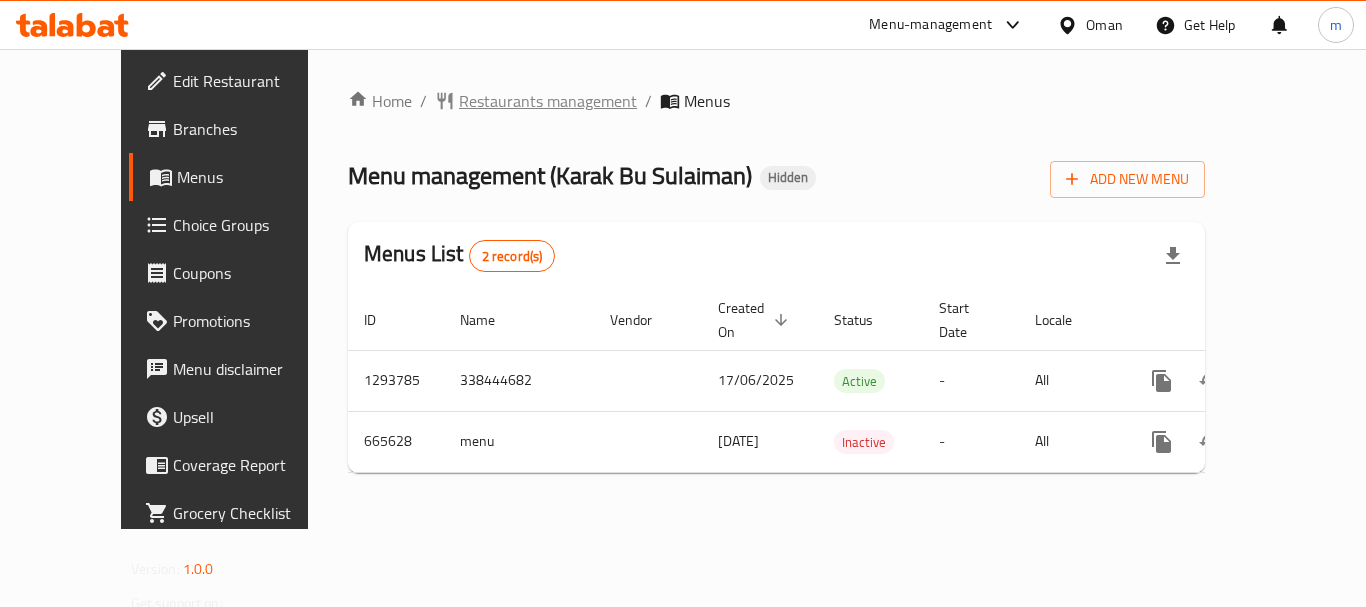 click on "Restaurants management" at bounding box center [548, 101] 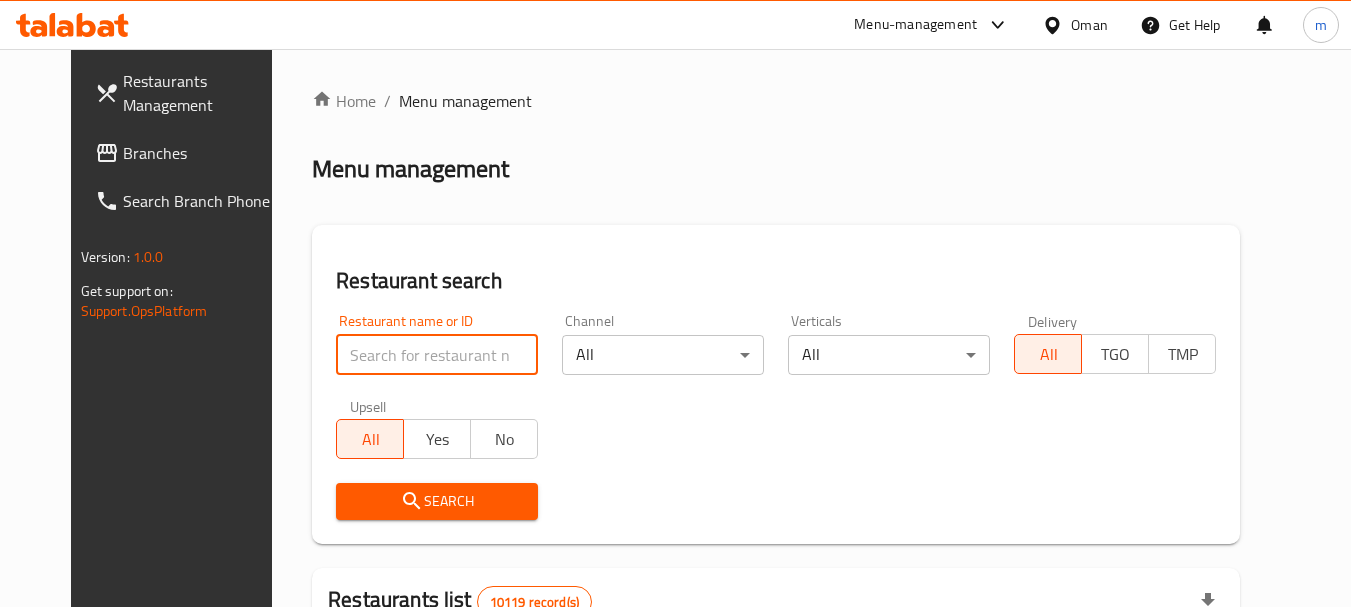click at bounding box center [437, 355] 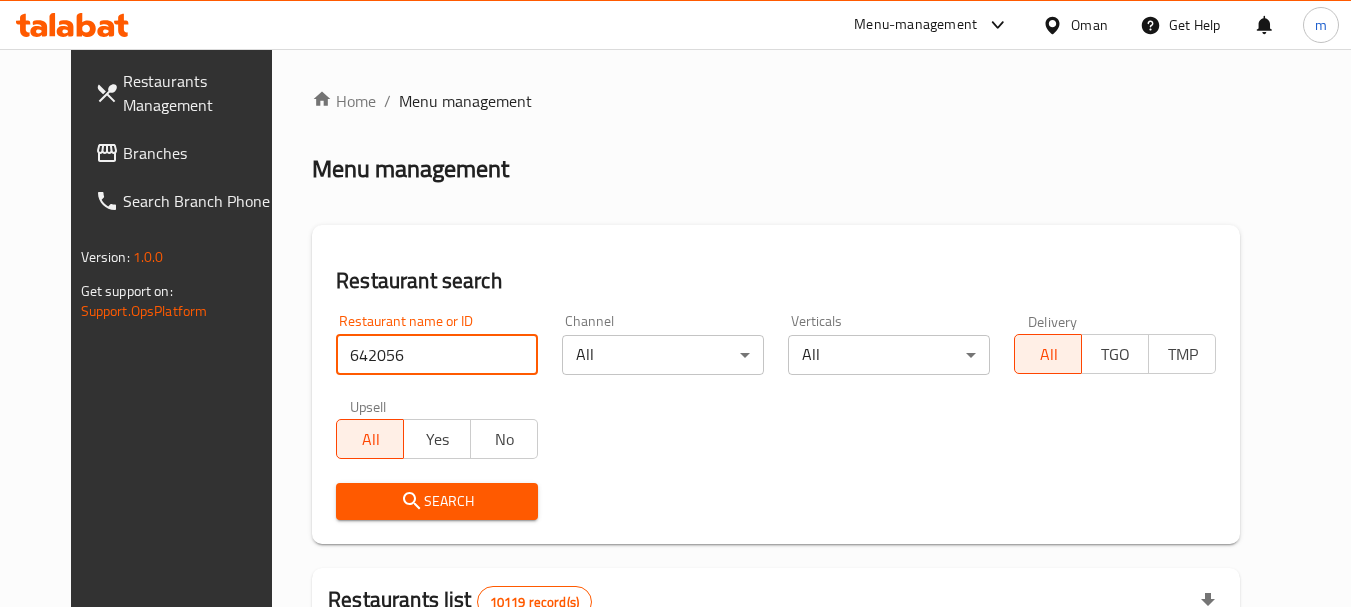 type on "642056" 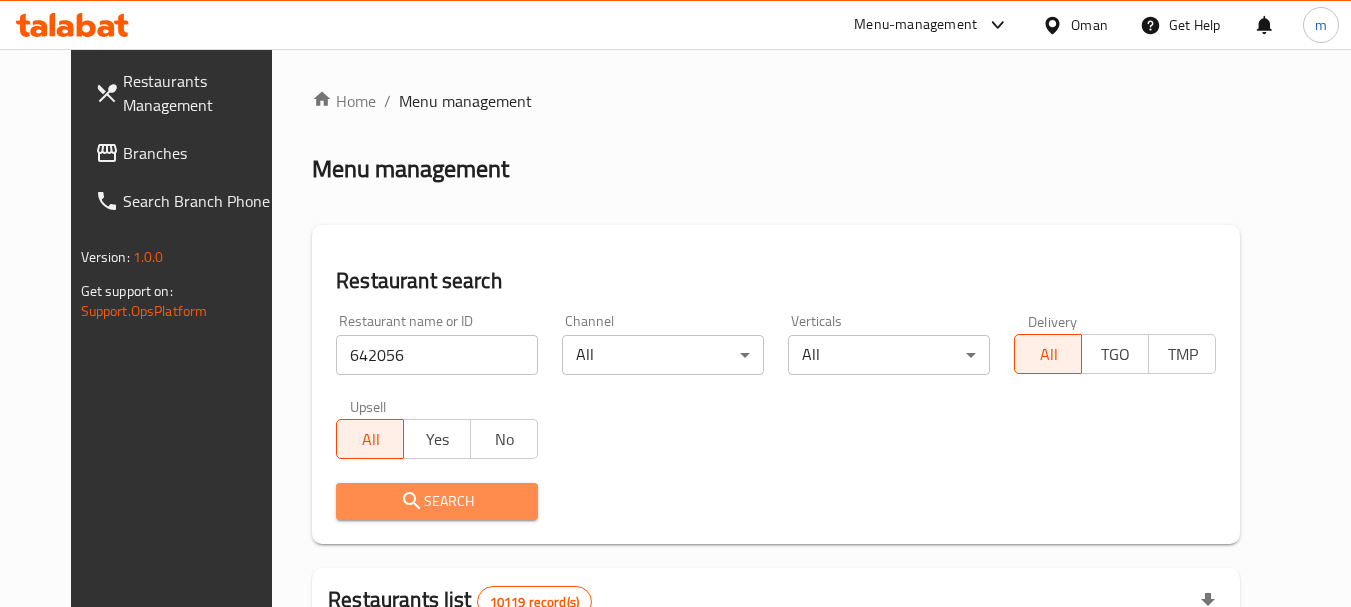 click on "Search" at bounding box center (437, 501) 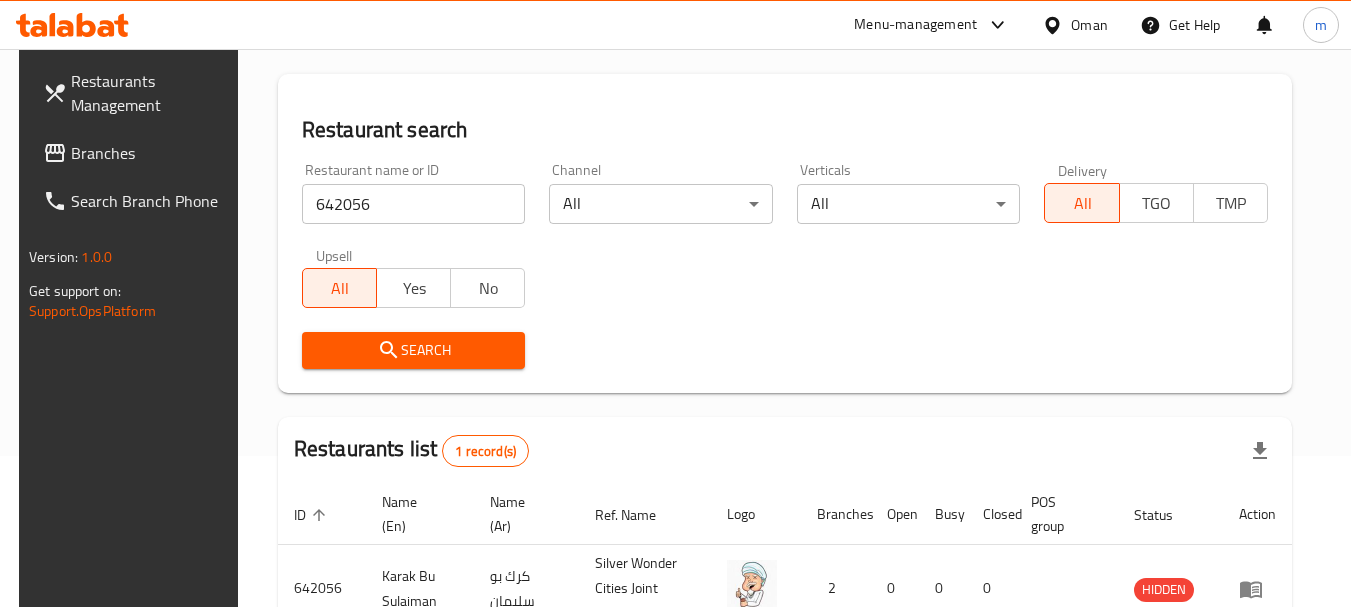 scroll, scrollTop: 260, scrollLeft: 0, axis: vertical 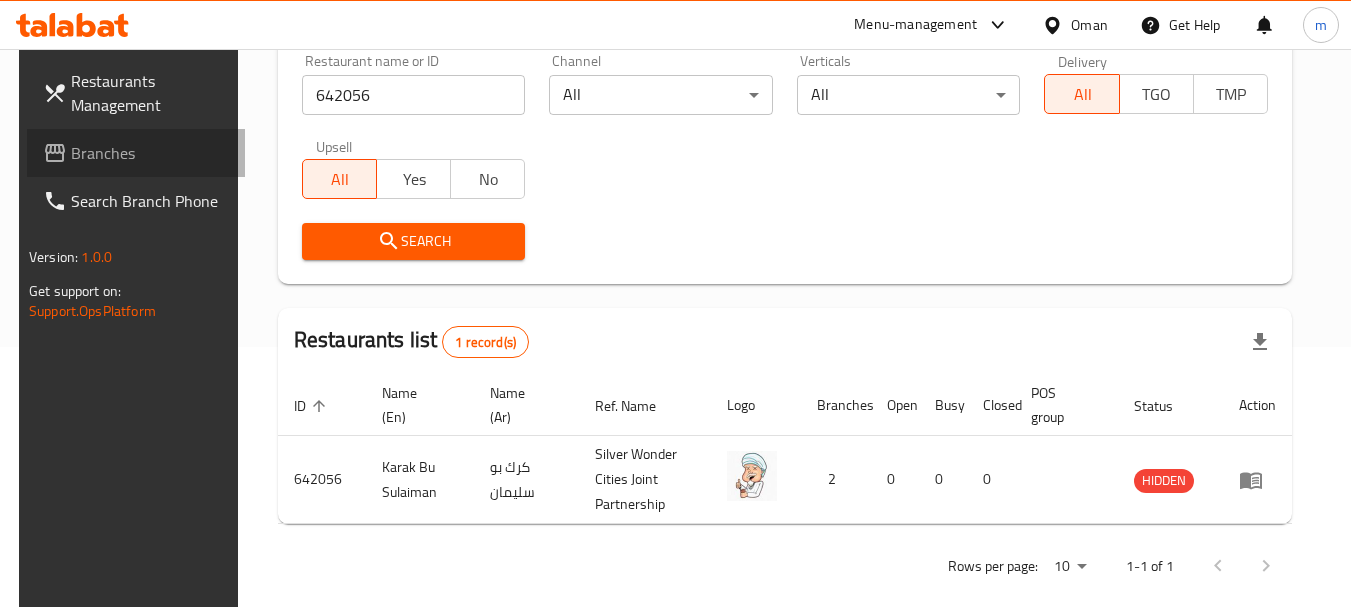 click on "Branches" at bounding box center [150, 153] 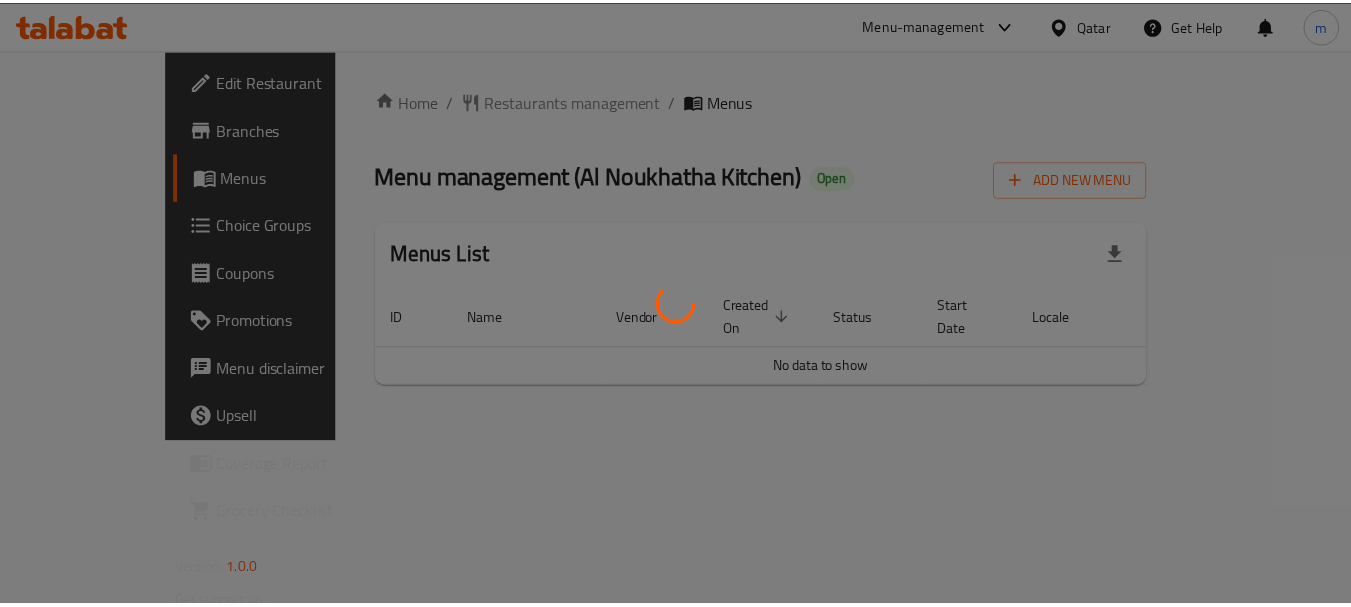 scroll, scrollTop: 0, scrollLeft: 0, axis: both 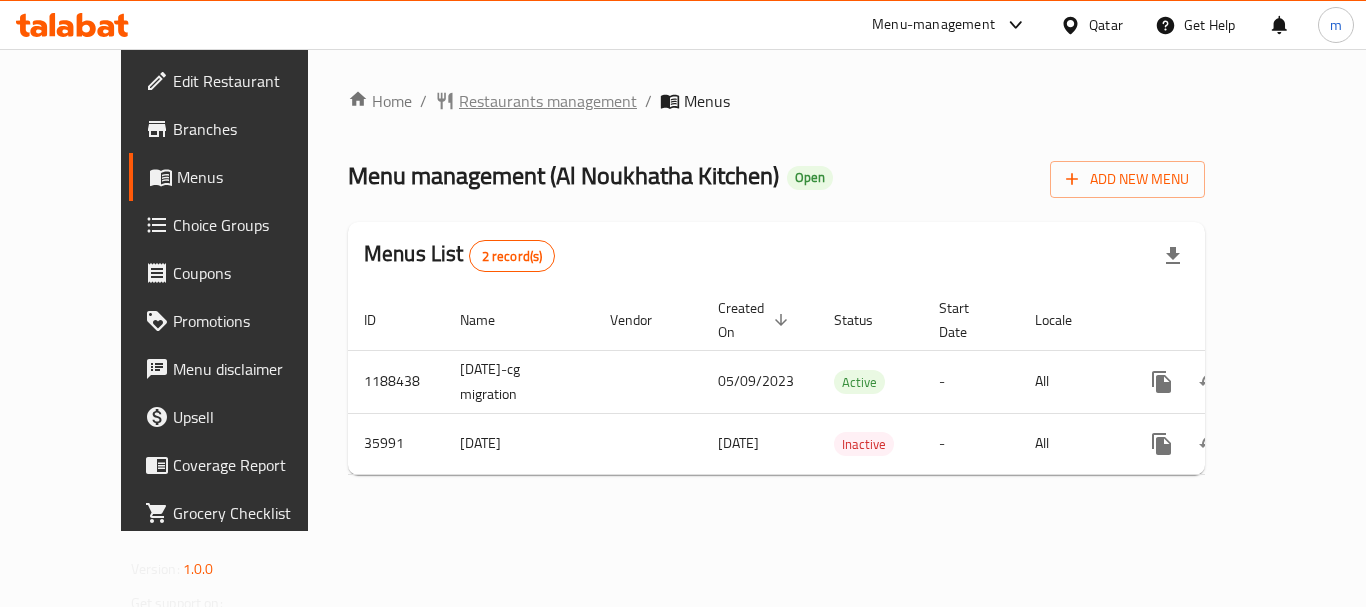 click on "Restaurants management" at bounding box center [548, 101] 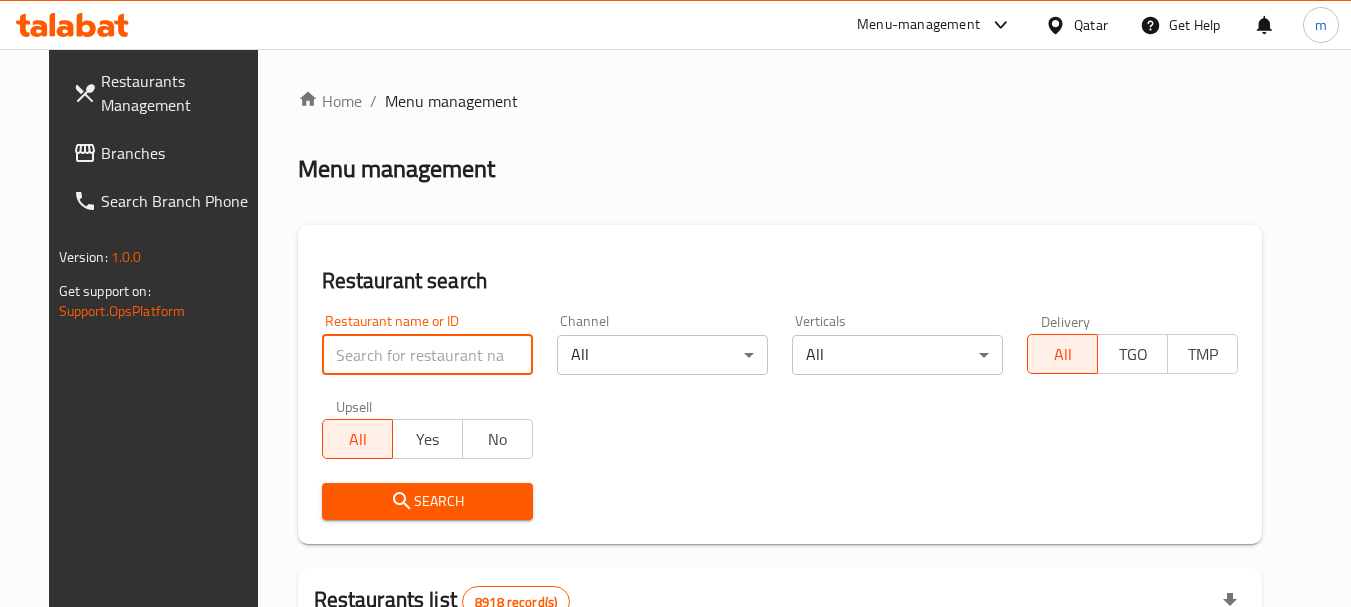 click at bounding box center (427, 355) 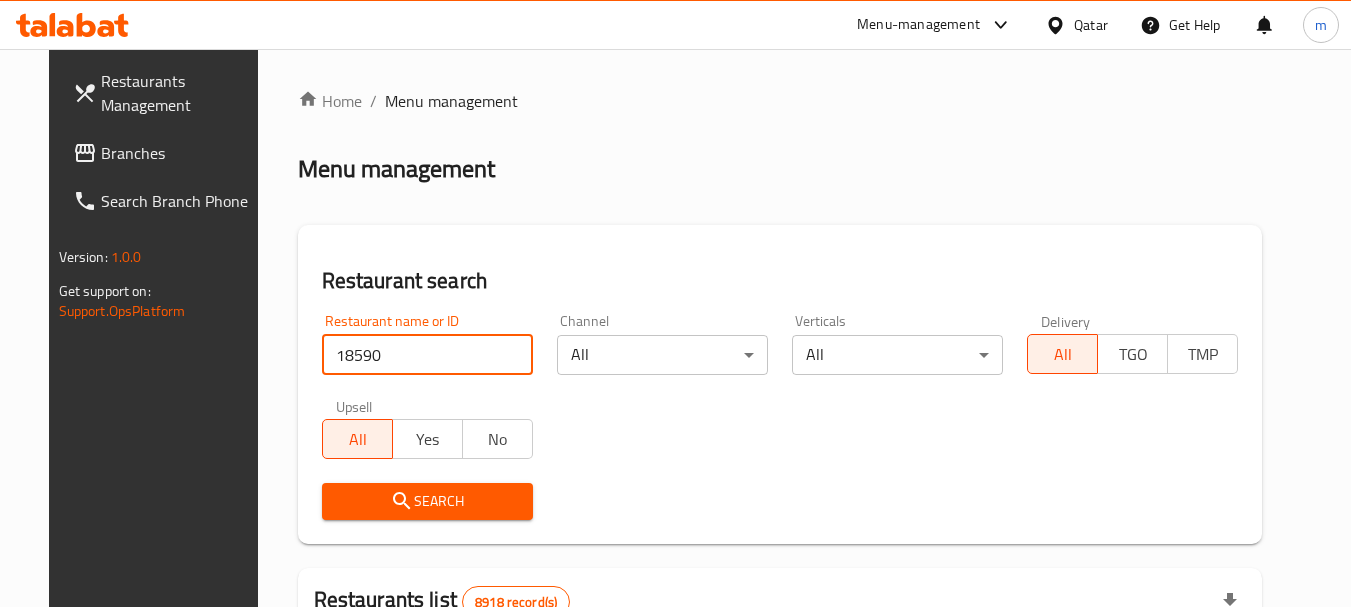 type on "18590" 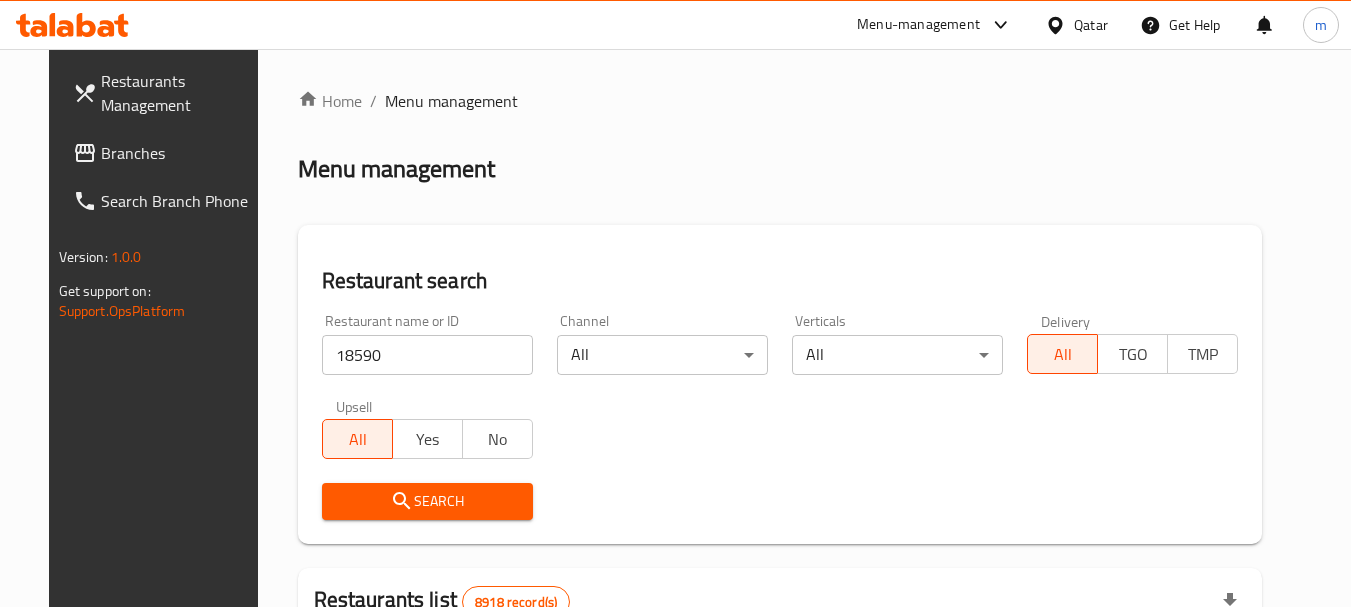 click on "Search" at bounding box center [427, 501] 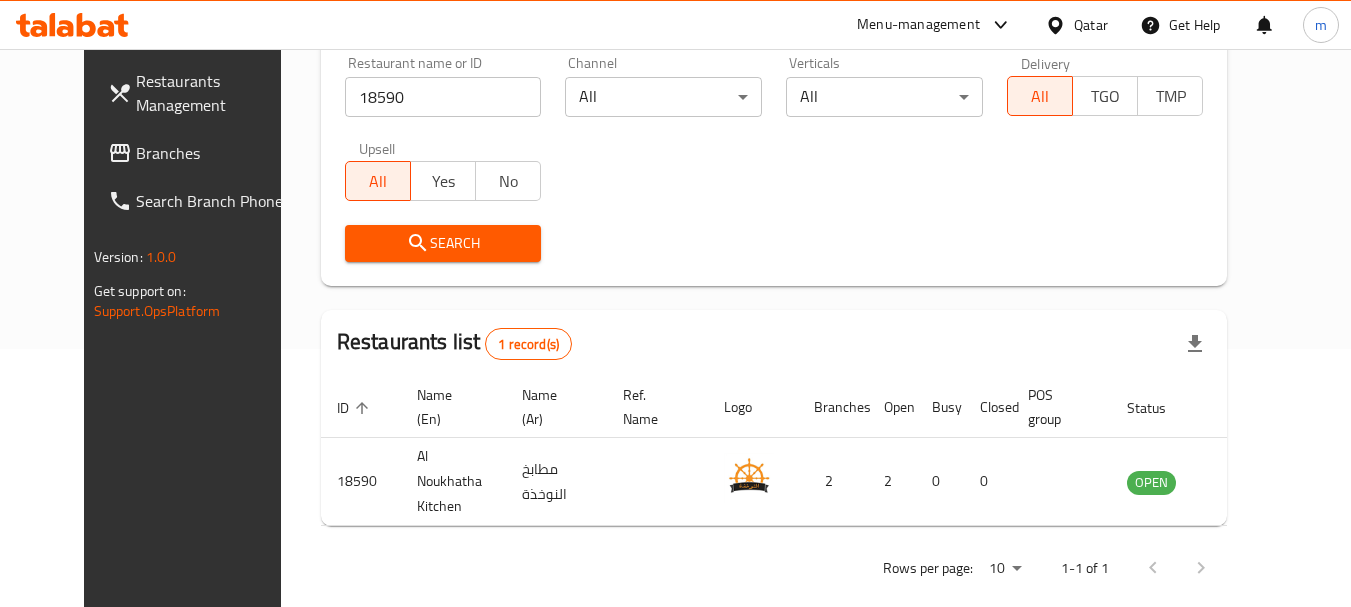 scroll, scrollTop: 260, scrollLeft: 0, axis: vertical 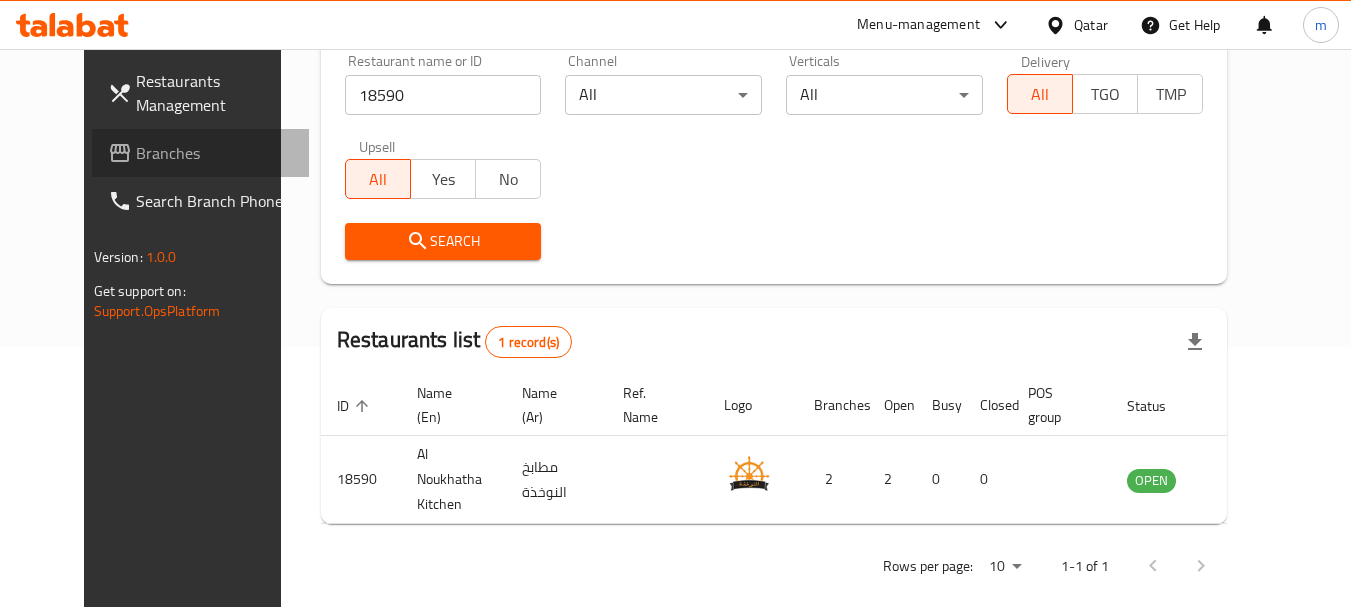 click on "Branches" at bounding box center (215, 153) 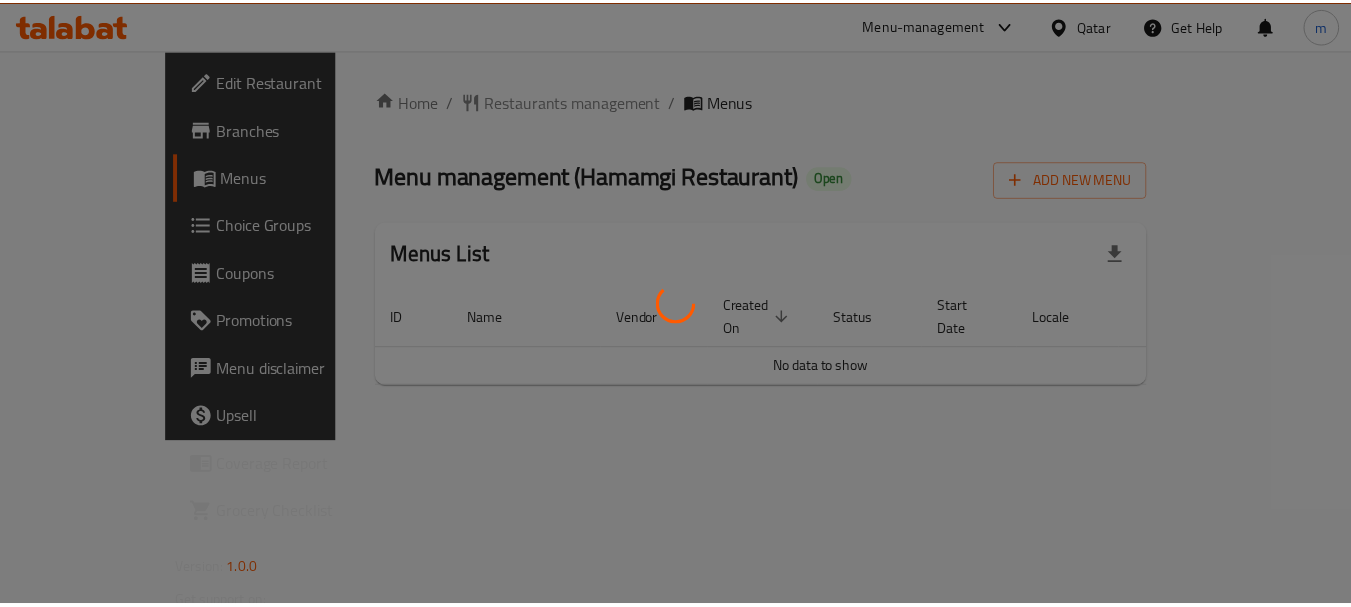 scroll, scrollTop: 0, scrollLeft: 0, axis: both 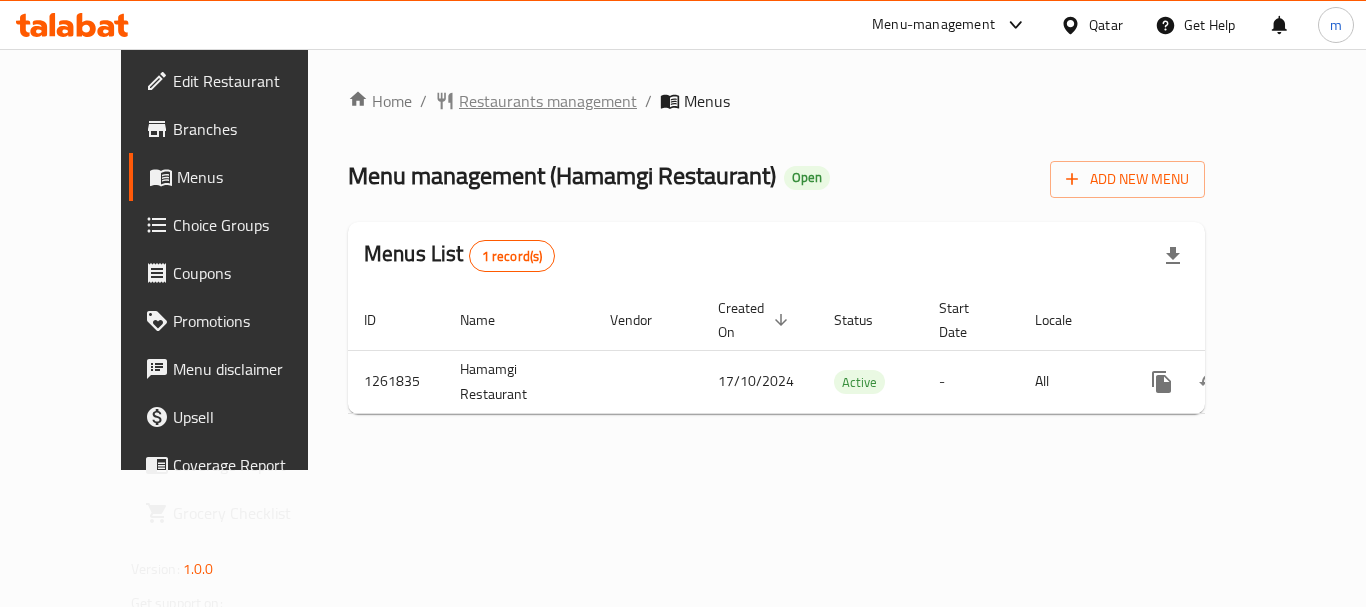 click on "Restaurants management" at bounding box center (548, 101) 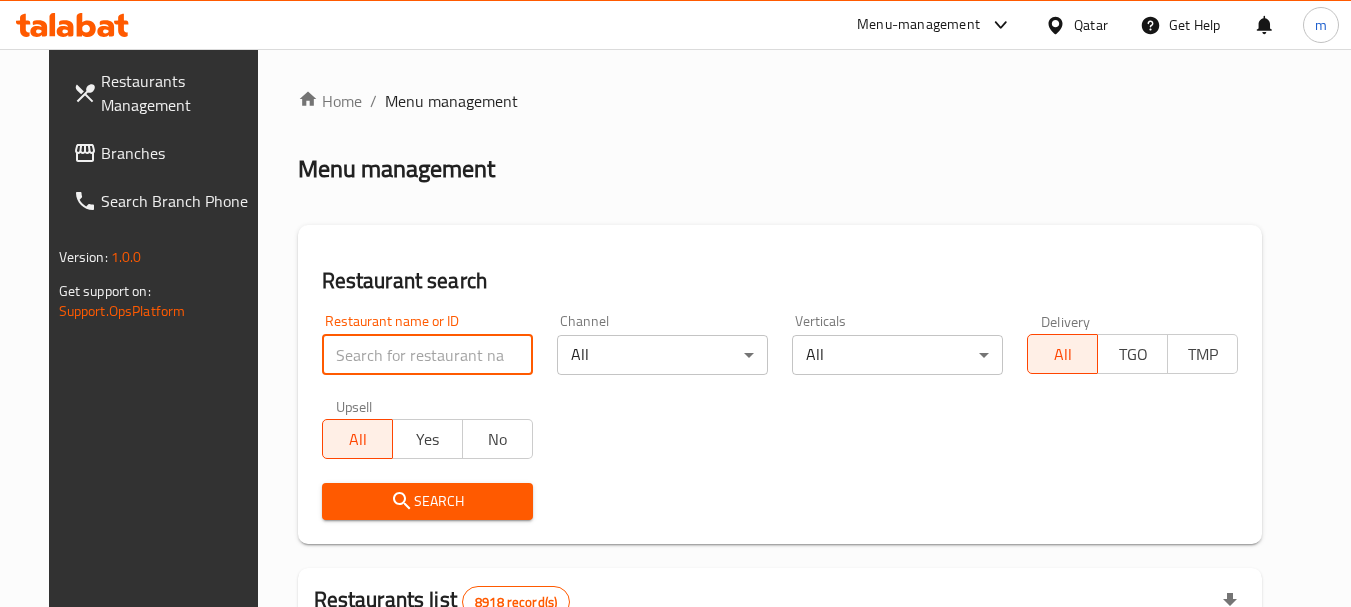 click at bounding box center (427, 355) 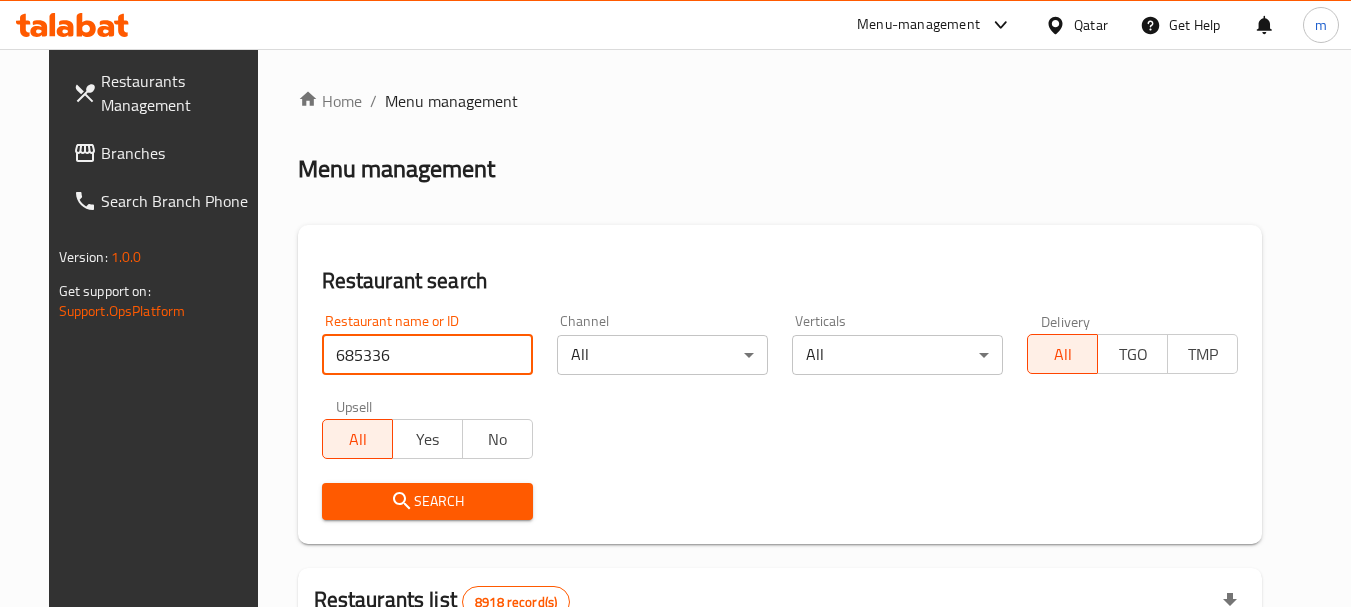 type on "685336" 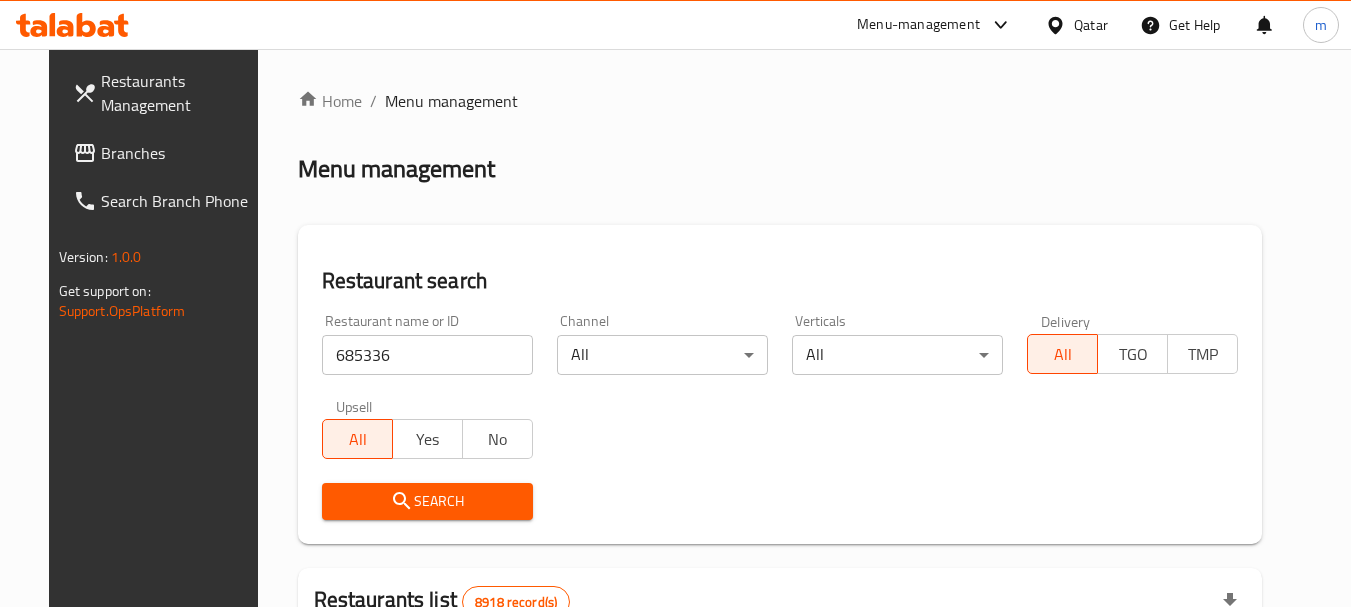 click on "Search" at bounding box center [427, 501] 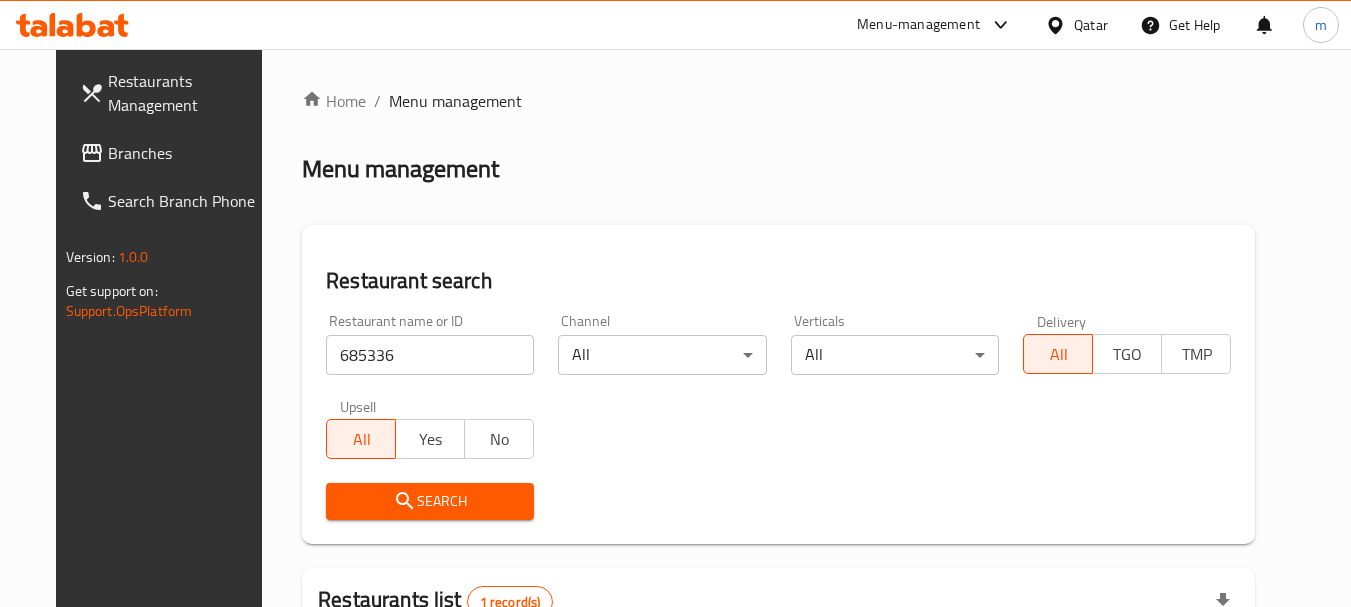 scroll, scrollTop: 260, scrollLeft: 0, axis: vertical 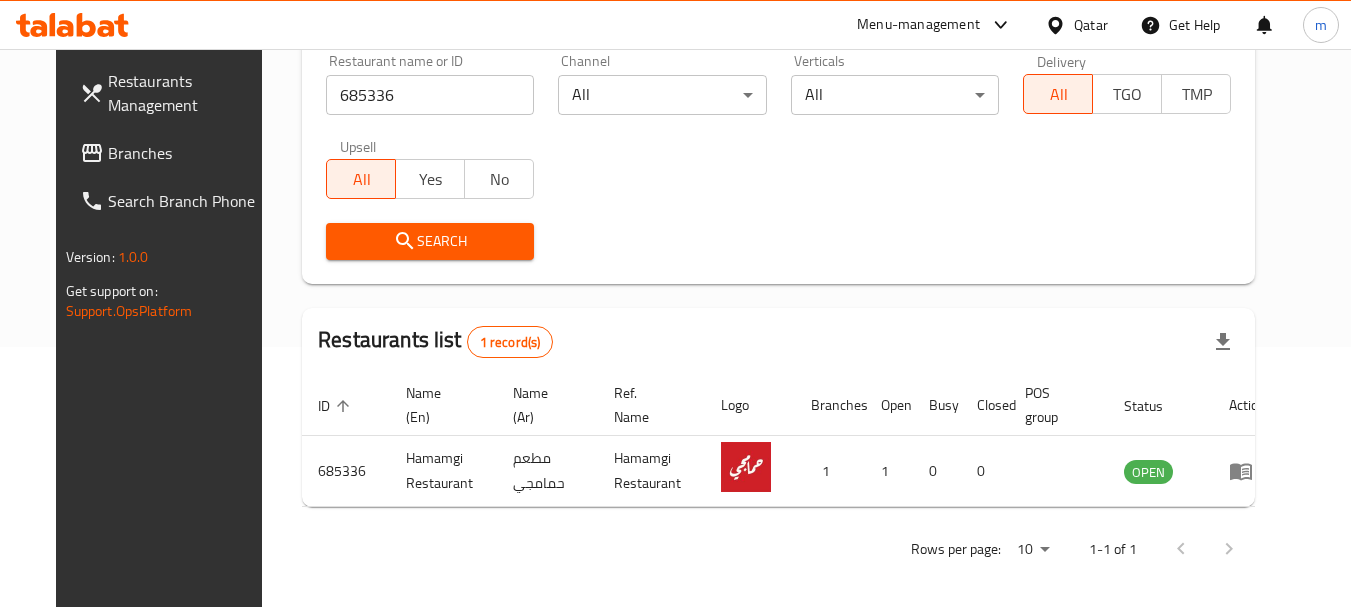 click on "Branches" at bounding box center (187, 153) 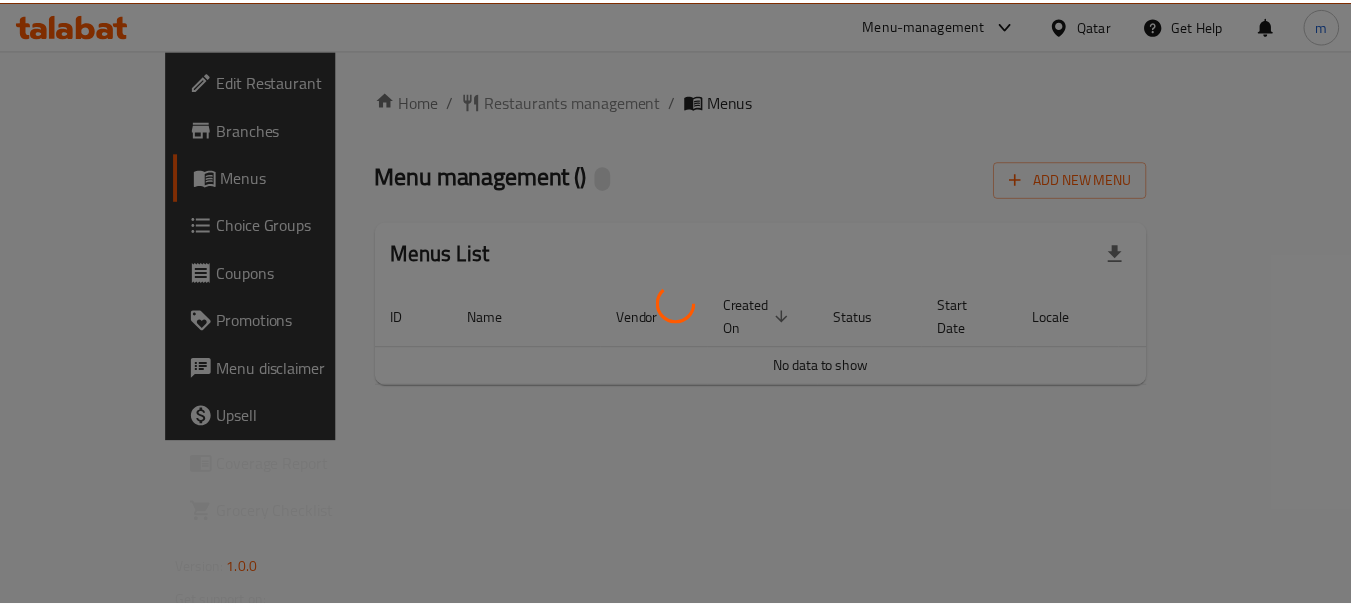 scroll, scrollTop: 0, scrollLeft: 0, axis: both 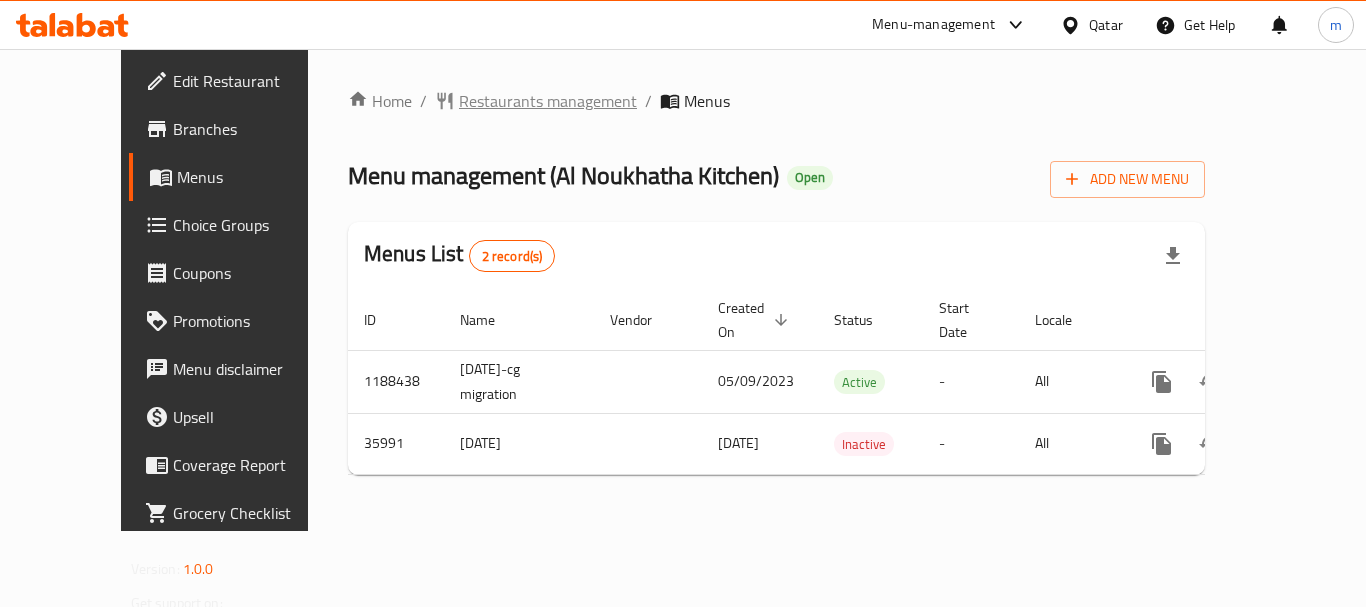 click on "Restaurants management" at bounding box center [548, 101] 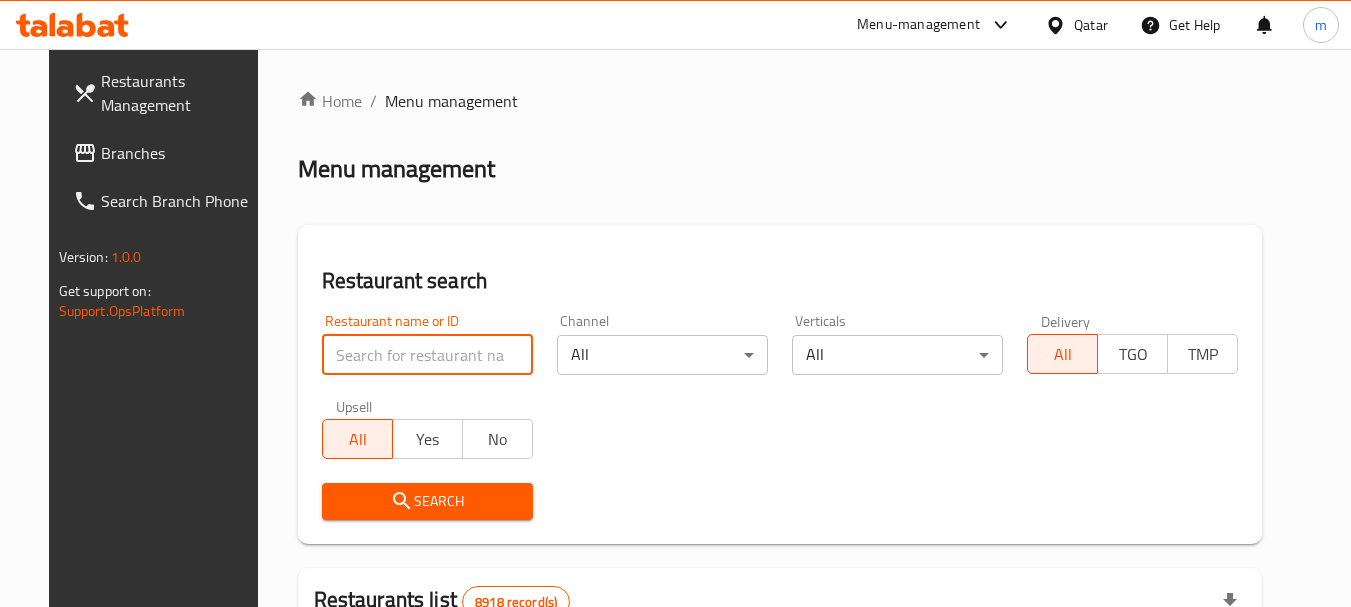 click at bounding box center [427, 355] 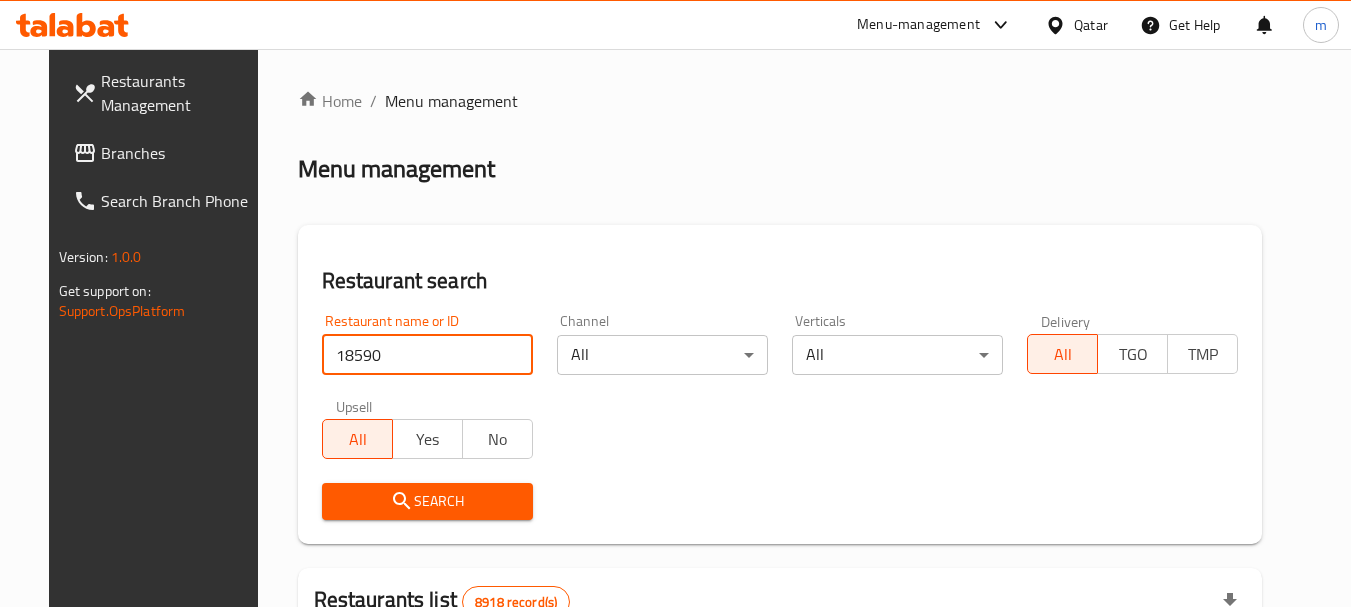 type on "18590" 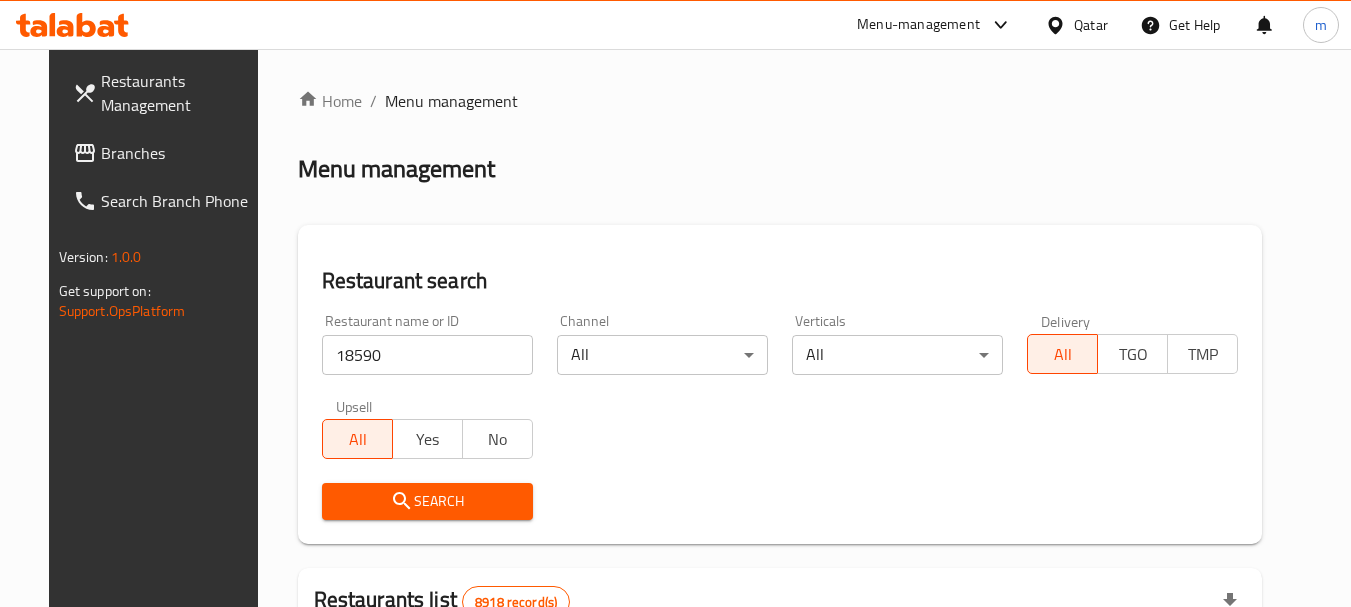 click on "Search" at bounding box center [427, 501] 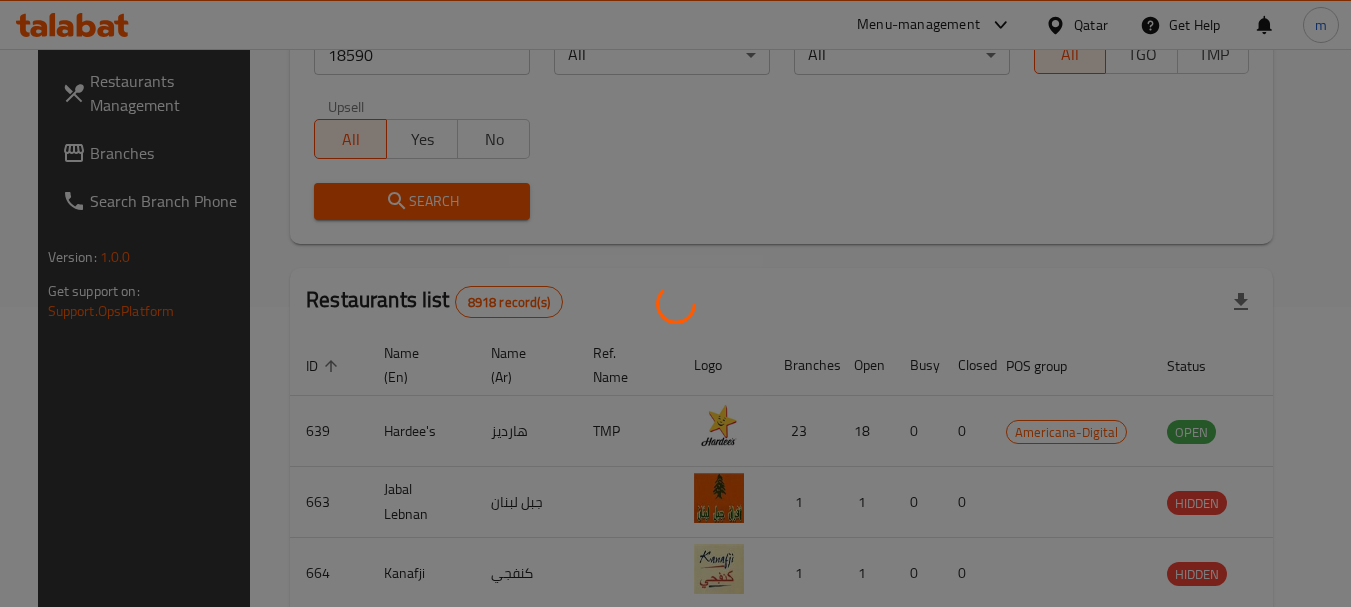scroll, scrollTop: 268, scrollLeft: 0, axis: vertical 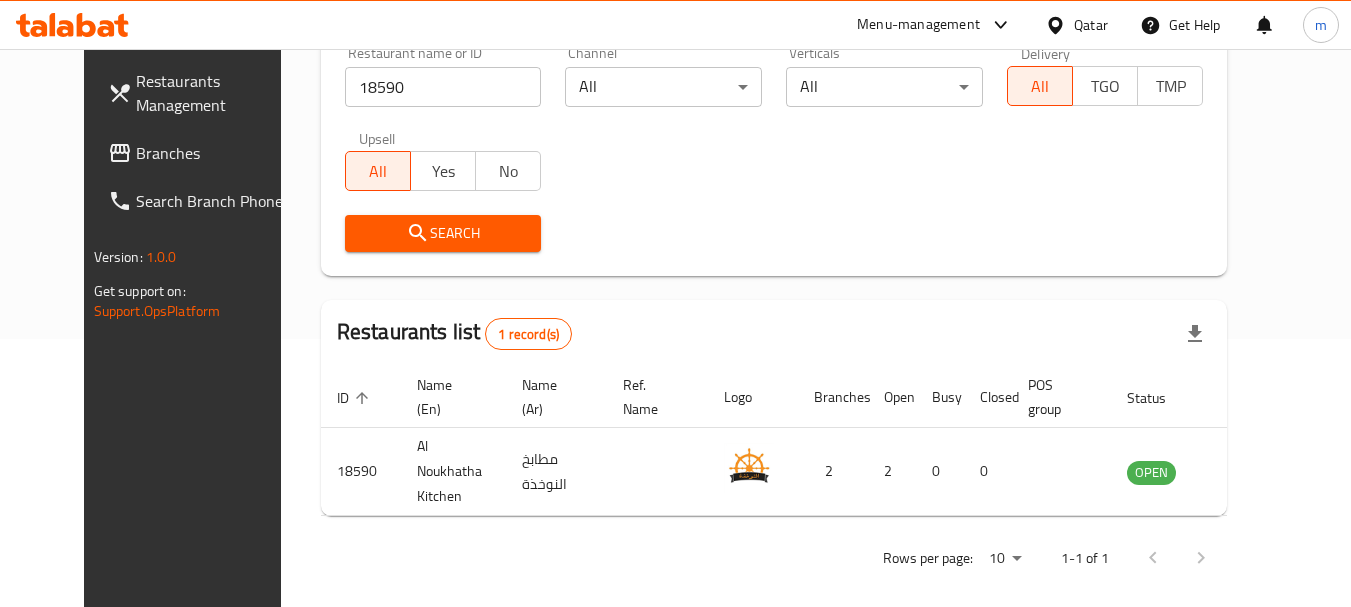 click 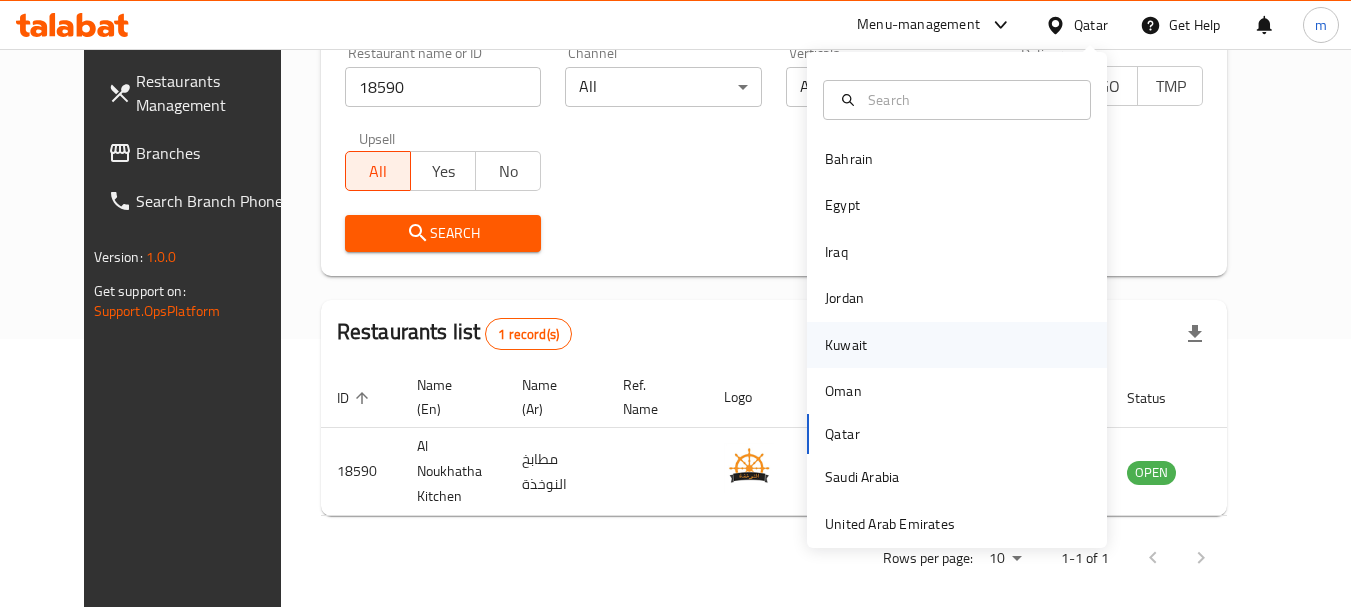 click on "Kuwait" at bounding box center [846, 345] 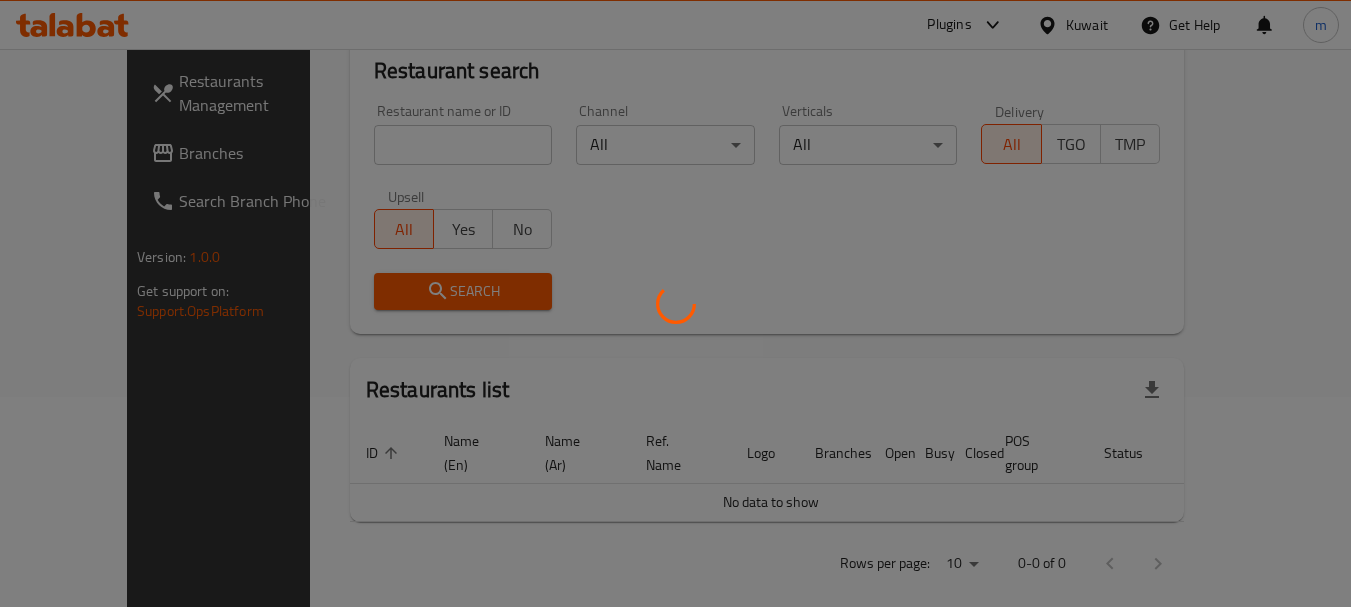 scroll, scrollTop: 268, scrollLeft: 0, axis: vertical 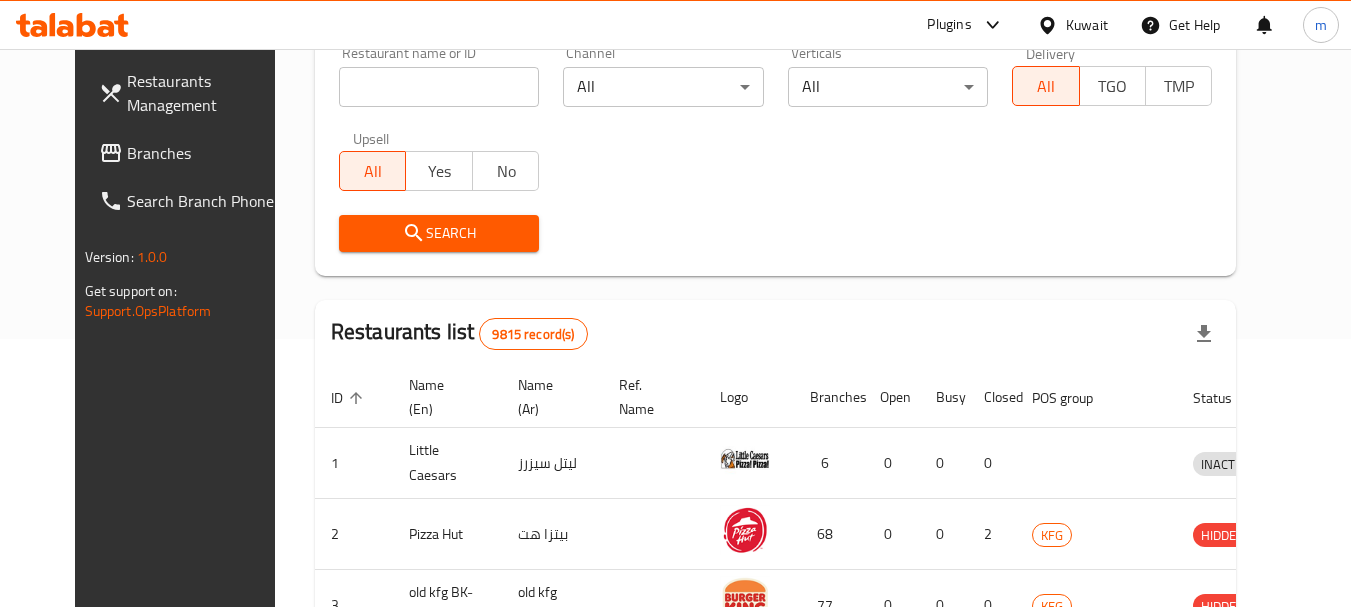 click on "Branches" at bounding box center [206, 153] 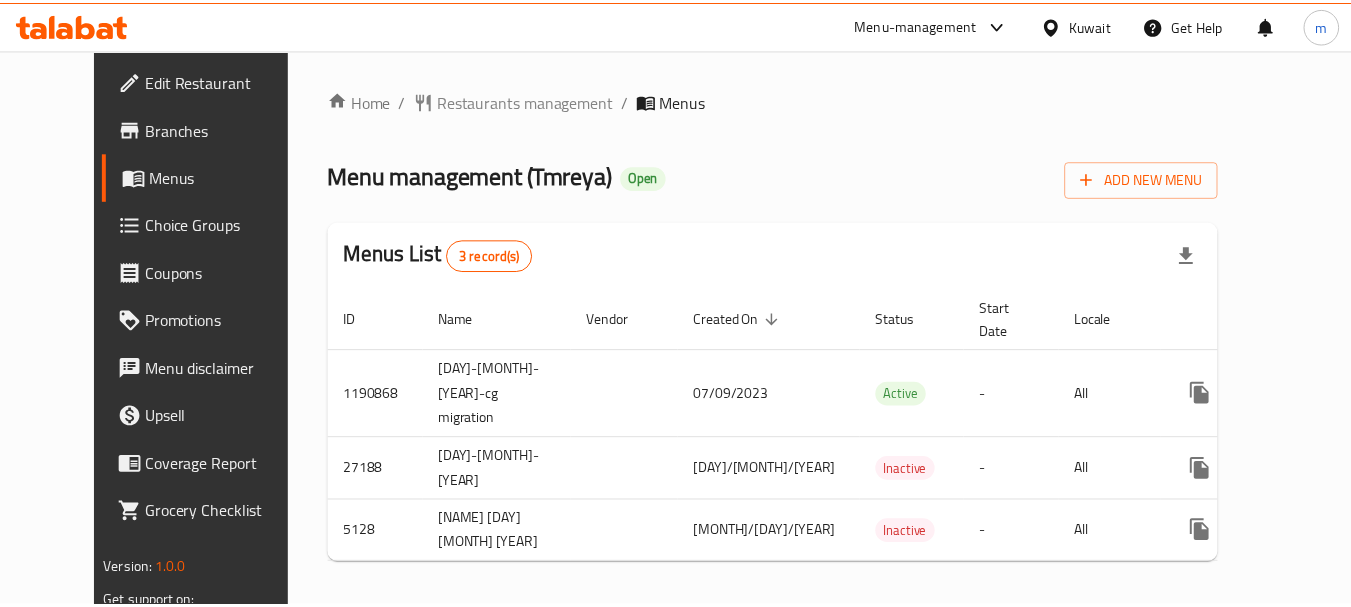 scroll, scrollTop: 0, scrollLeft: 0, axis: both 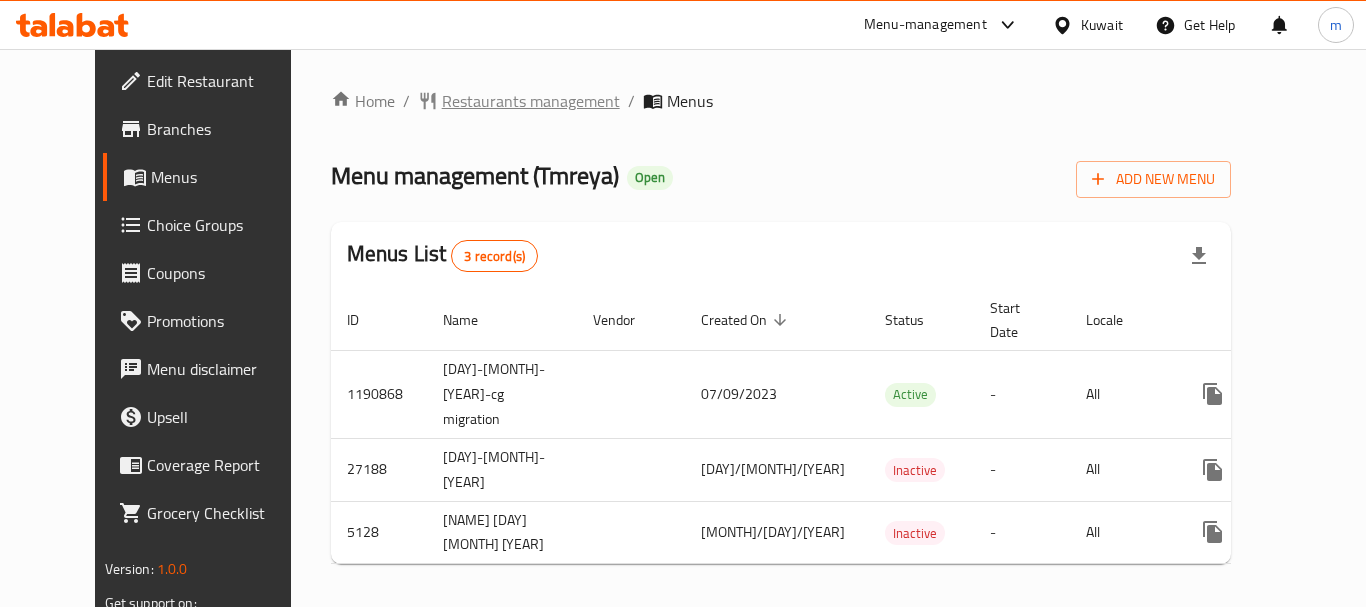 click on "Restaurants management" at bounding box center (531, 101) 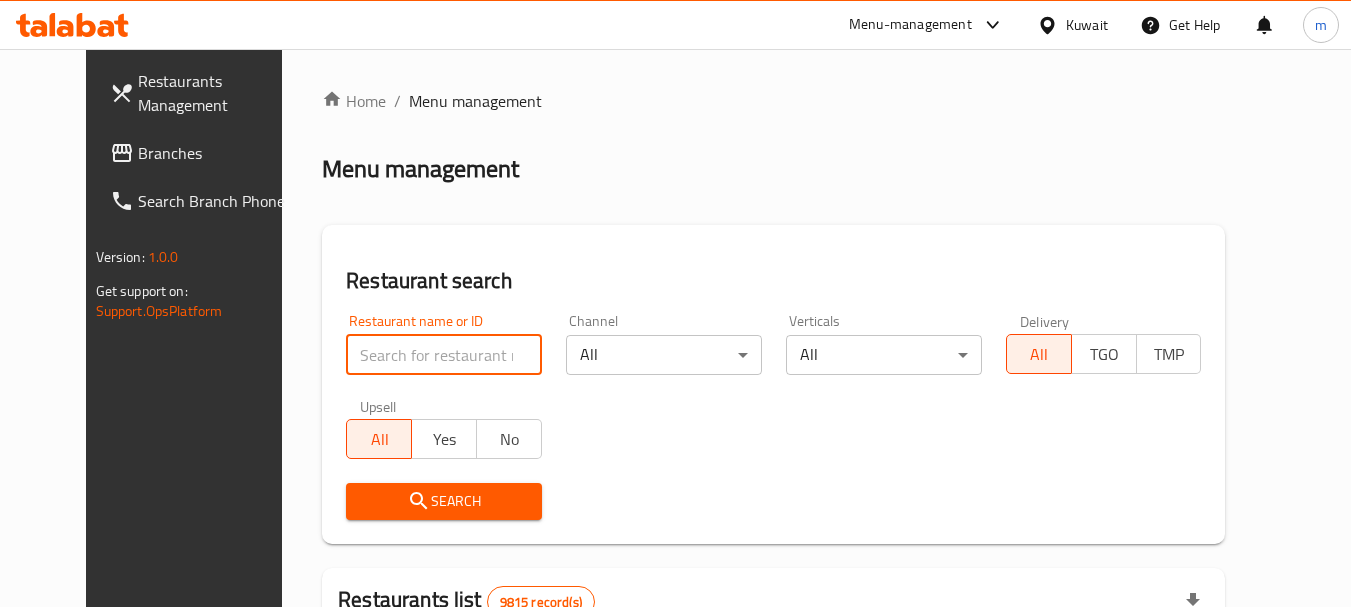 click at bounding box center (444, 355) 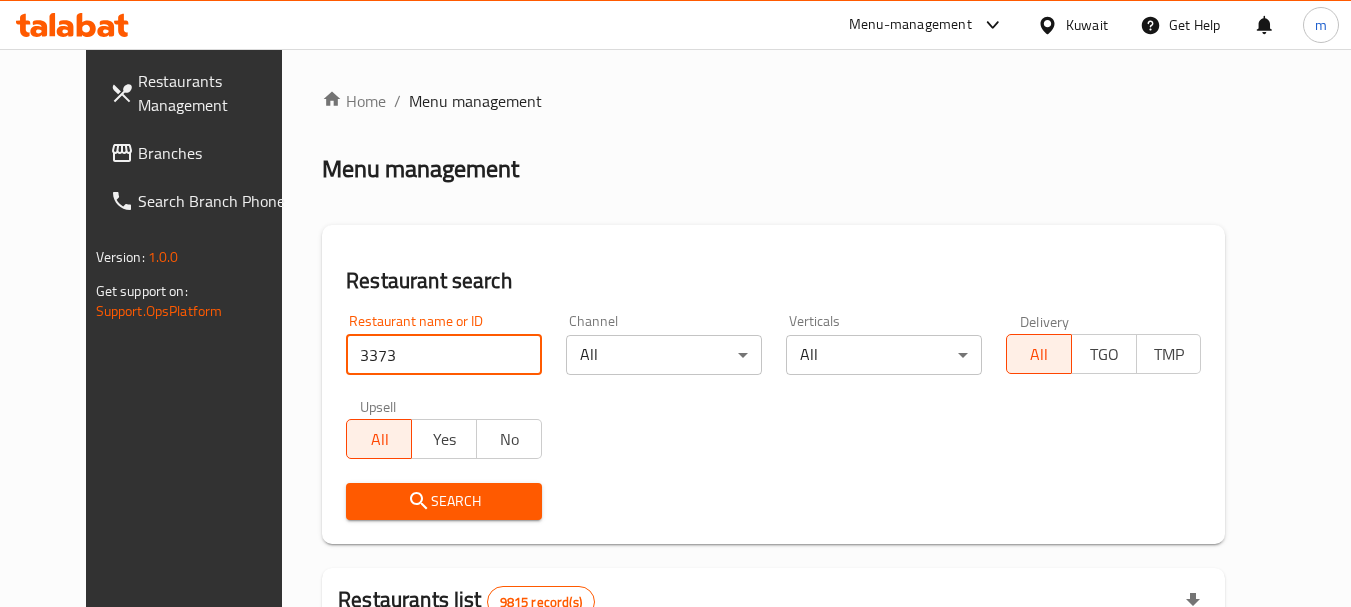 type on "3373" 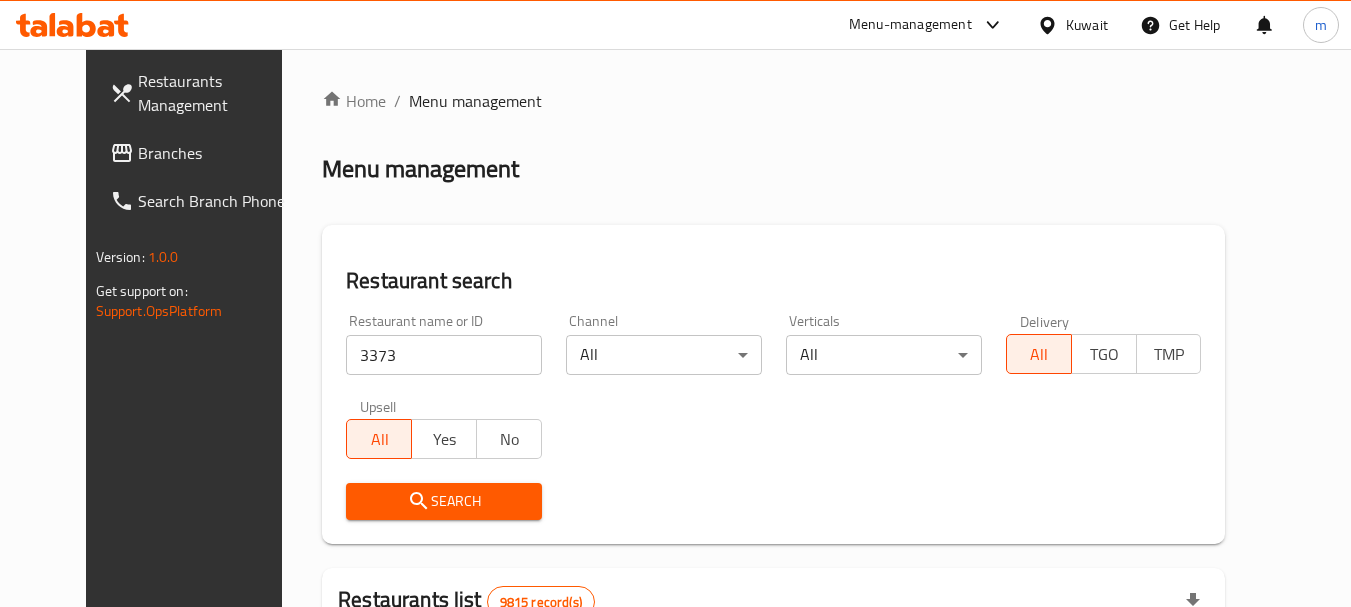 click on "Search" at bounding box center (444, 501) 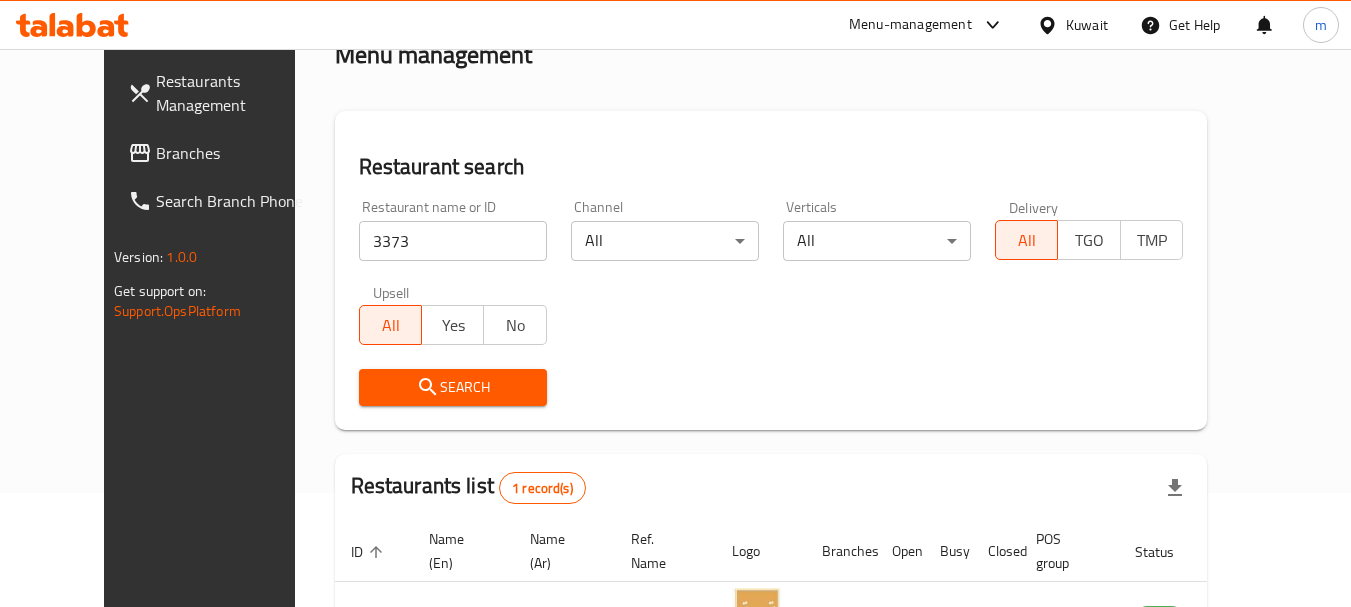 scroll, scrollTop: 268, scrollLeft: 0, axis: vertical 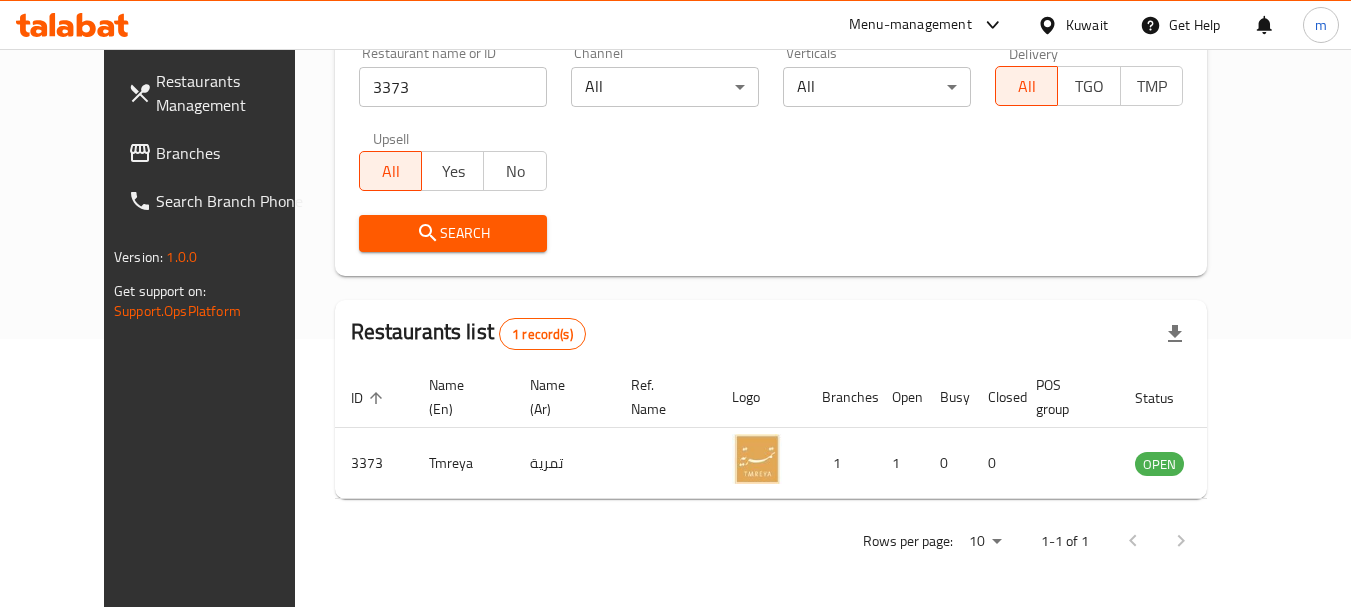 click 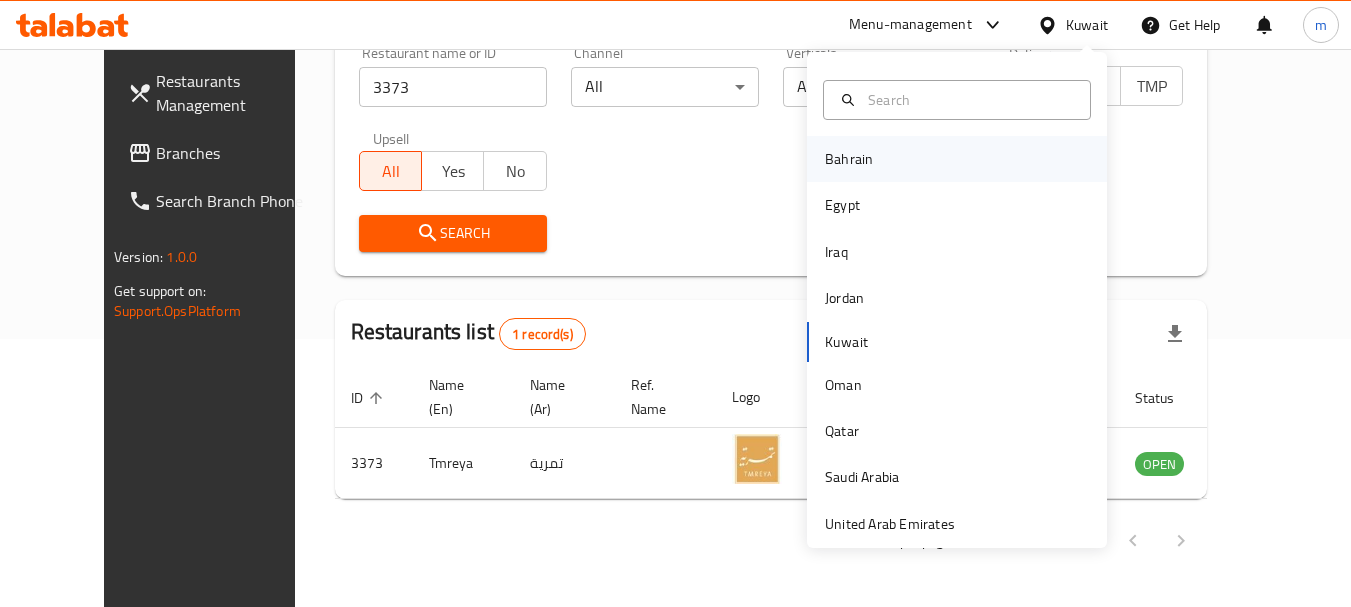click on "Bahrain" at bounding box center (957, 159) 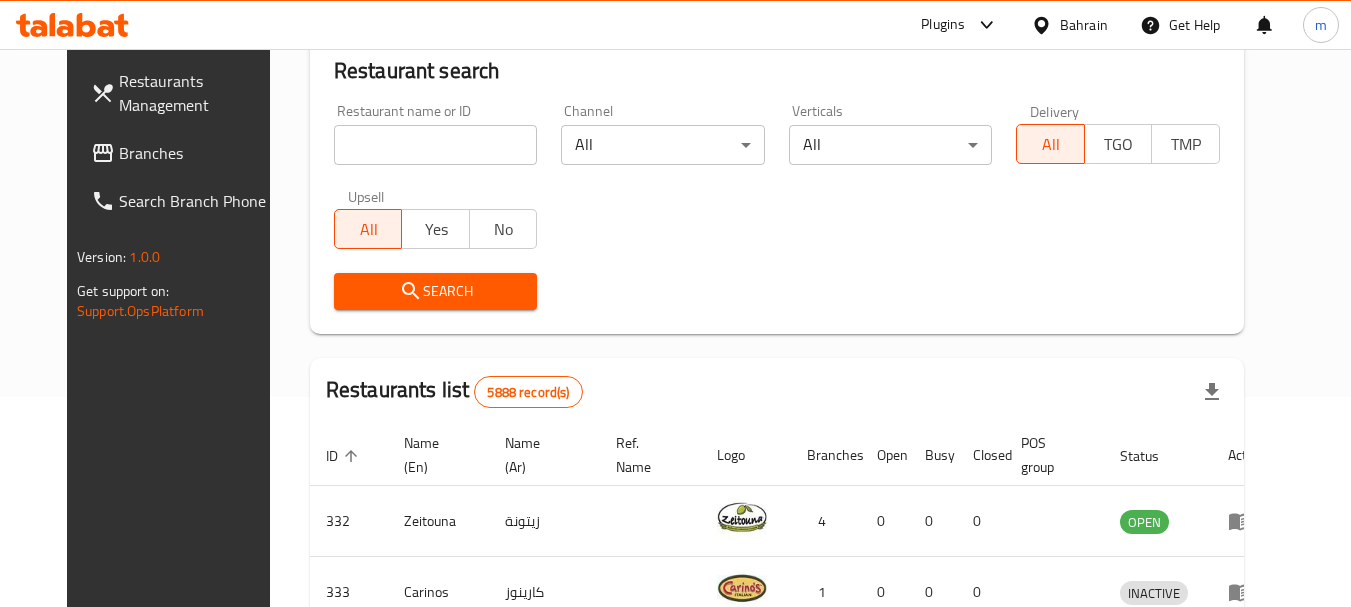 scroll, scrollTop: 268, scrollLeft: 0, axis: vertical 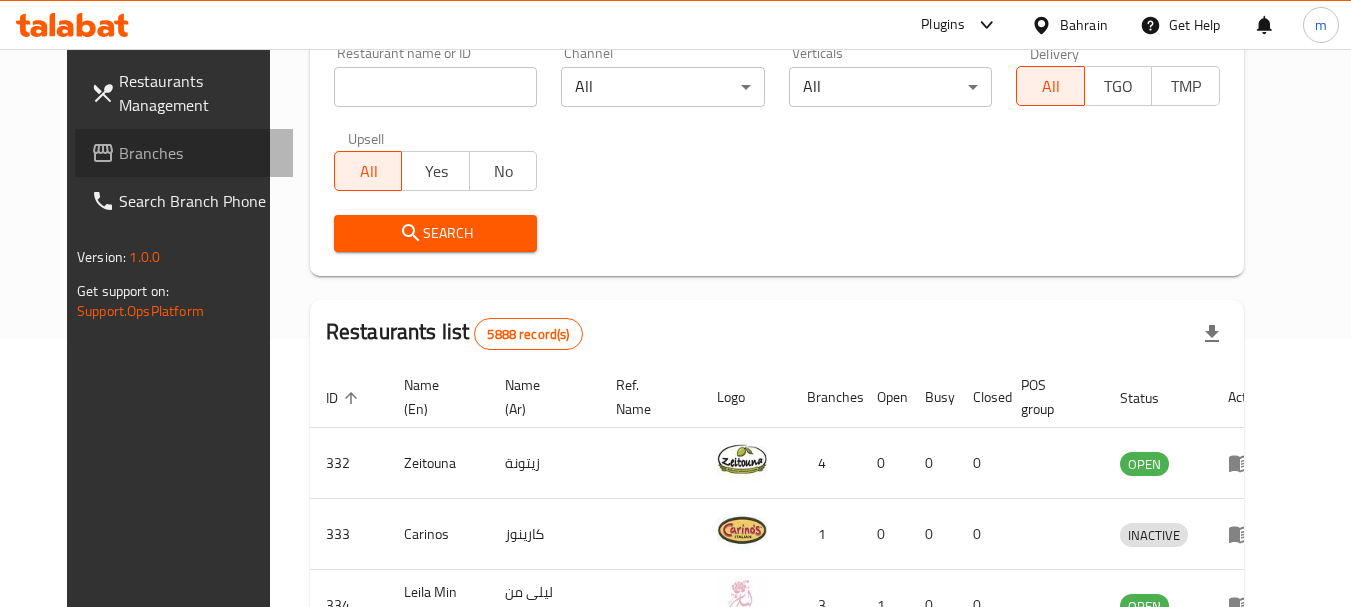 click on "Branches" at bounding box center [198, 153] 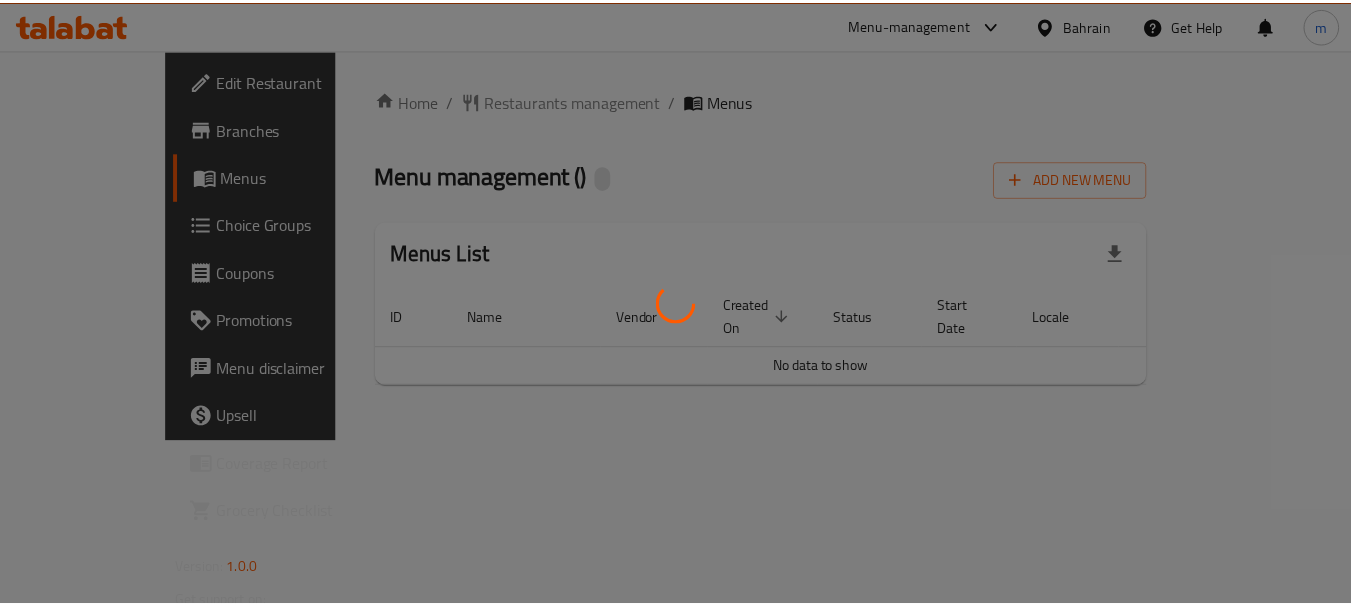 scroll, scrollTop: 0, scrollLeft: 0, axis: both 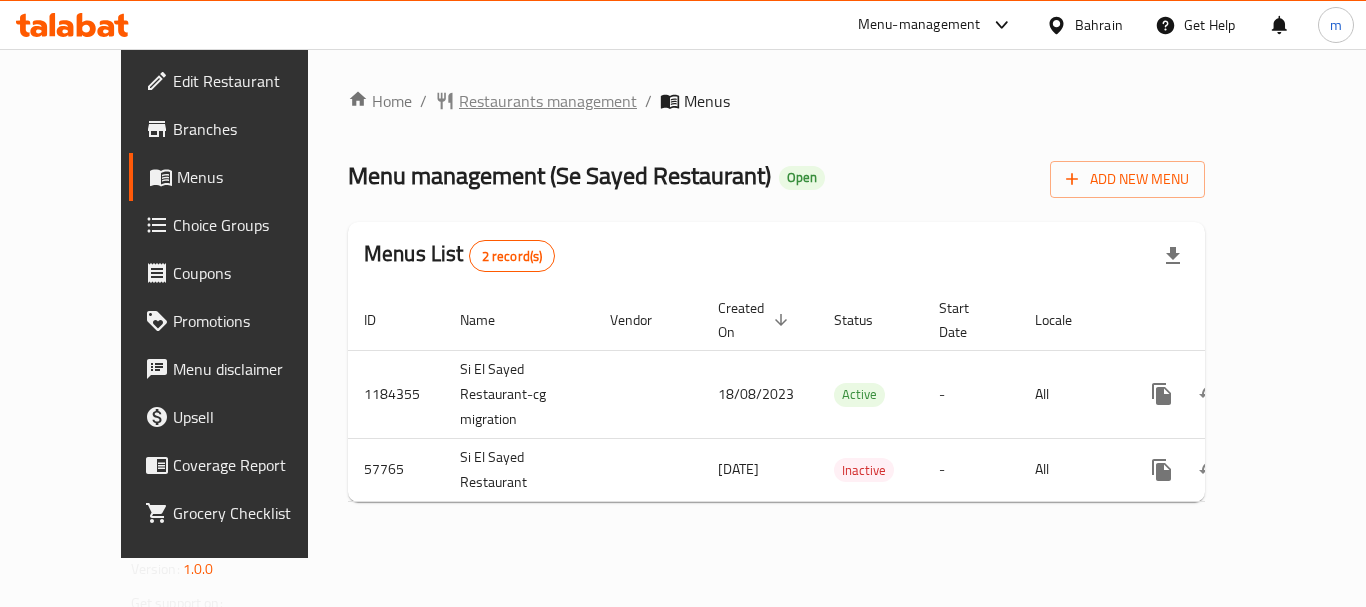 click on "Restaurants management" at bounding box center [548, 101] 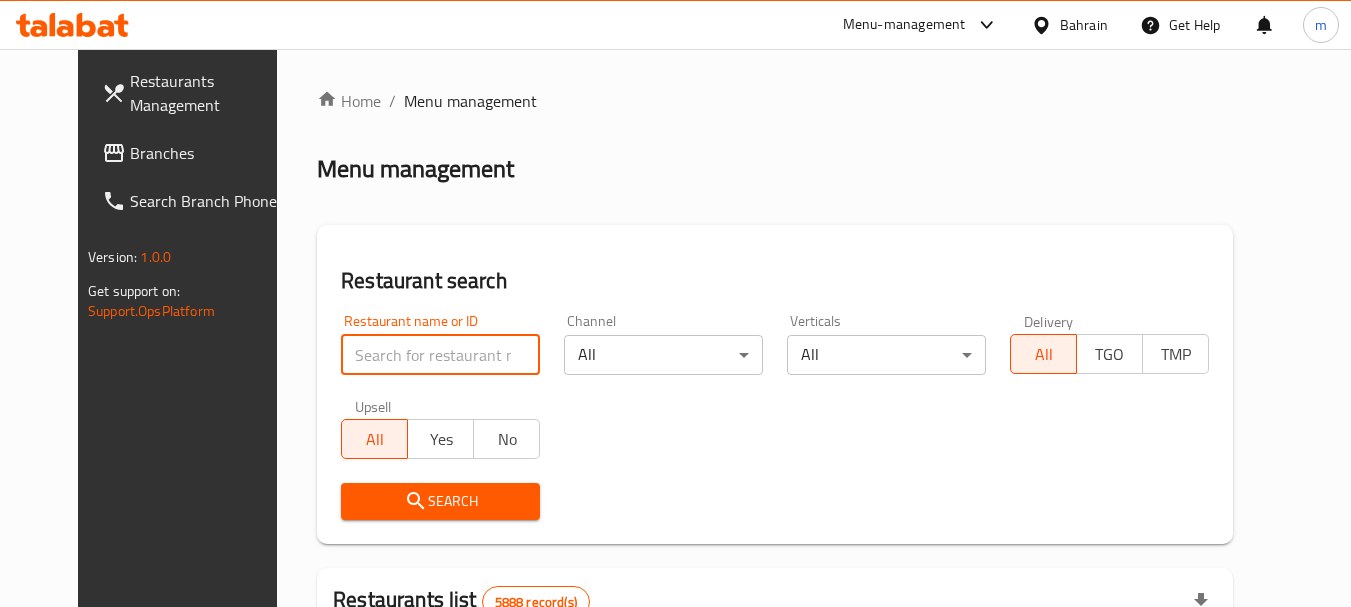 click at bounding box center (440, 355) 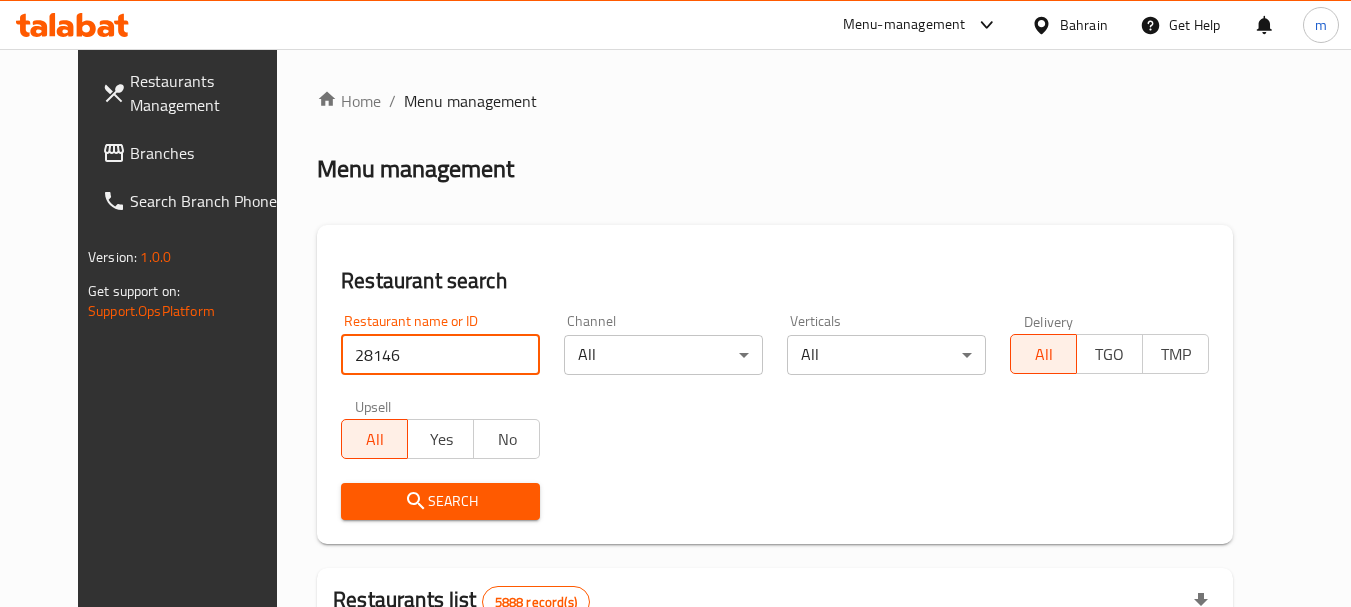 type on "28146" 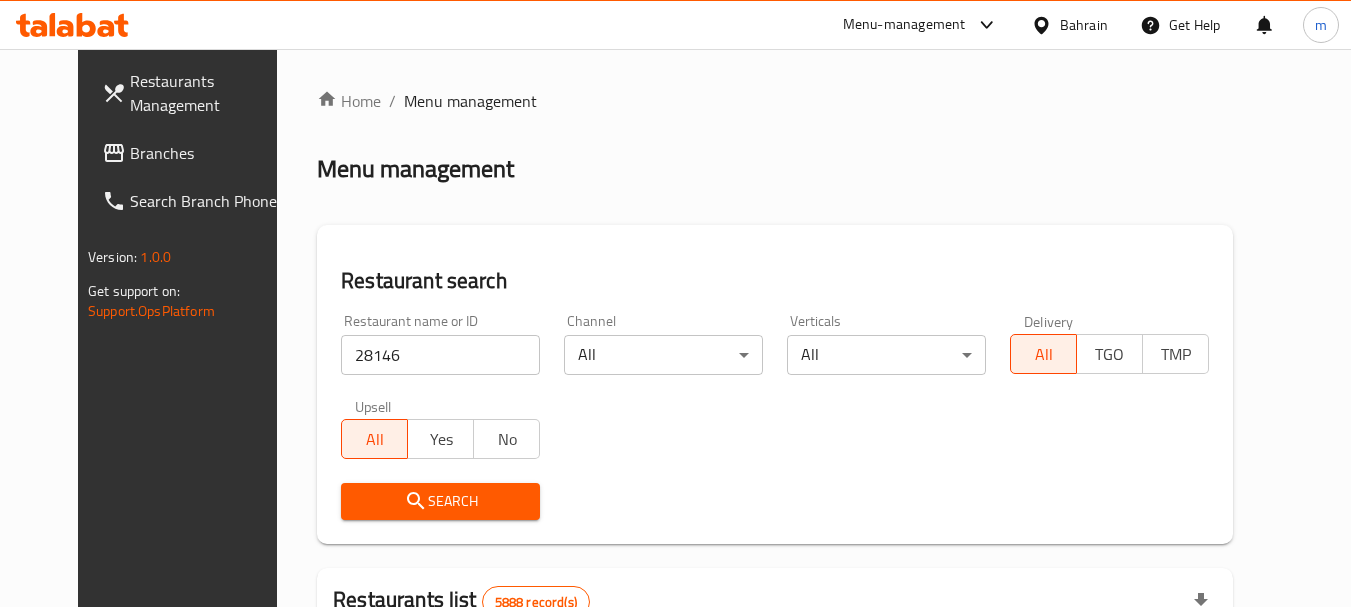 click on "Search" at bounding box center (440, 501) 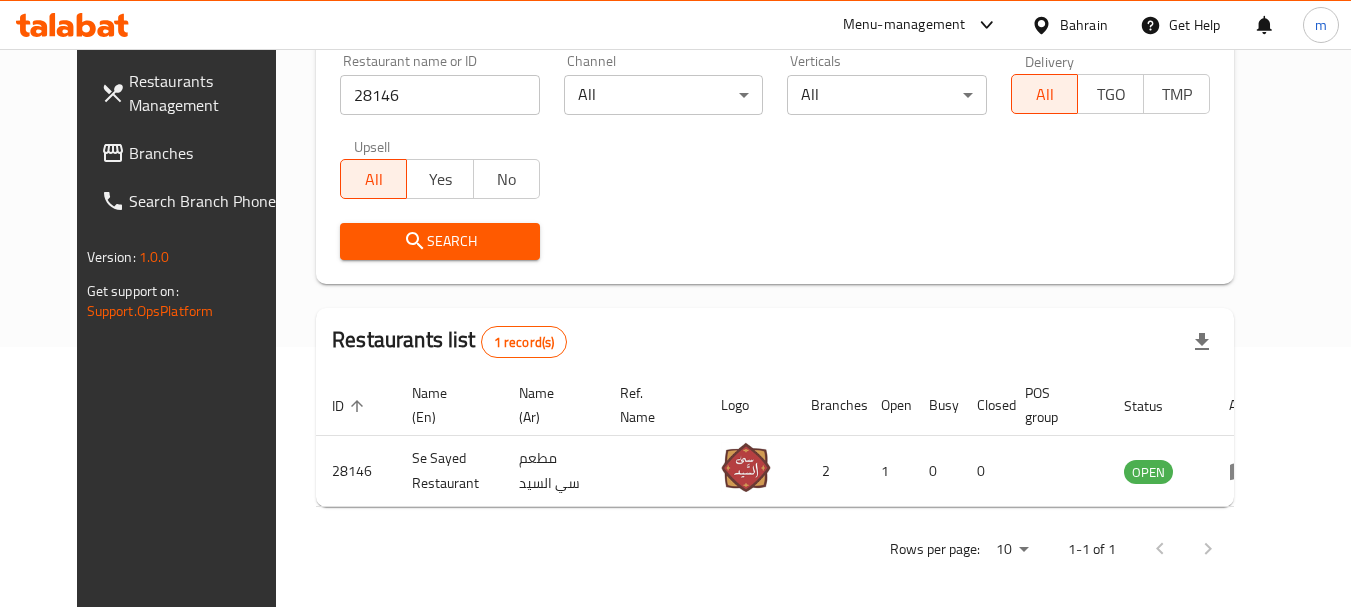 scroll, scrollTop: 268, scrollLeft: 0, axis: vertical 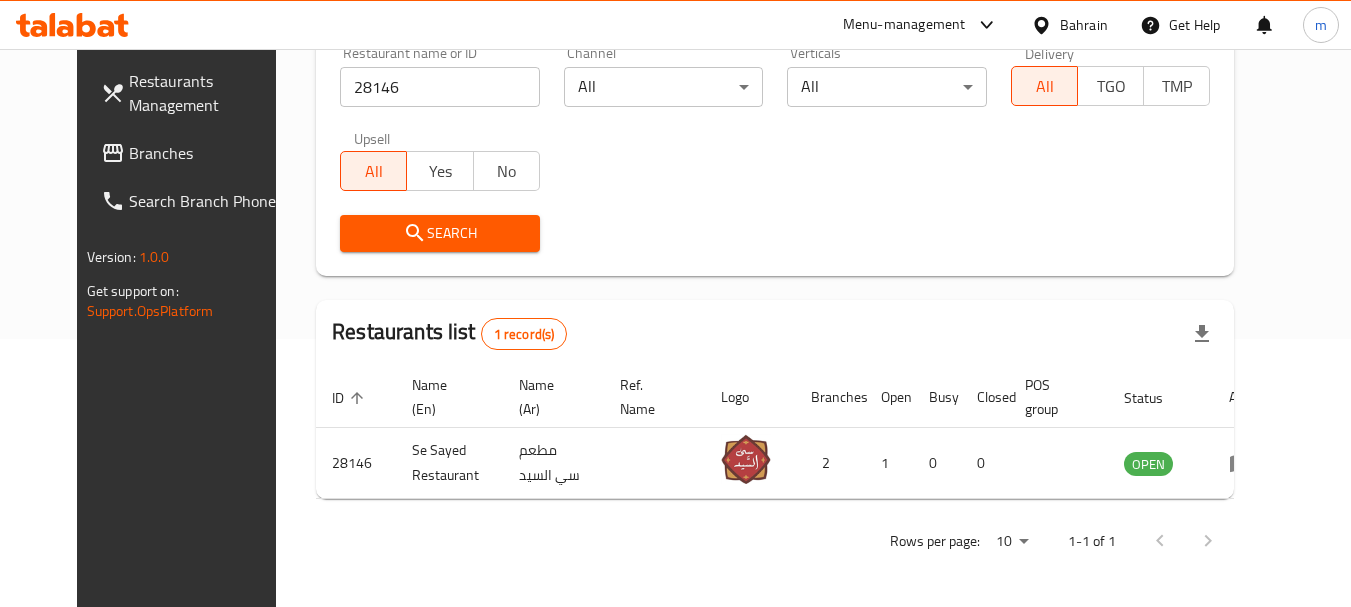 click 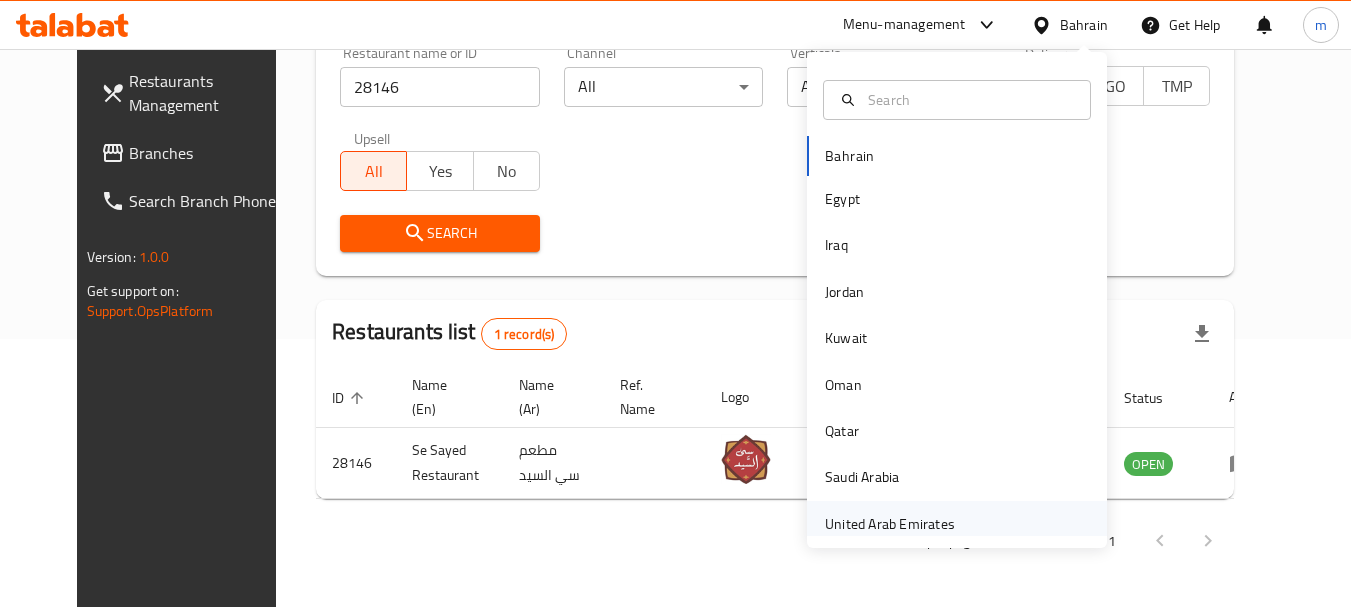 click on "United Arab Emirates" at bounding box center (890, 524) 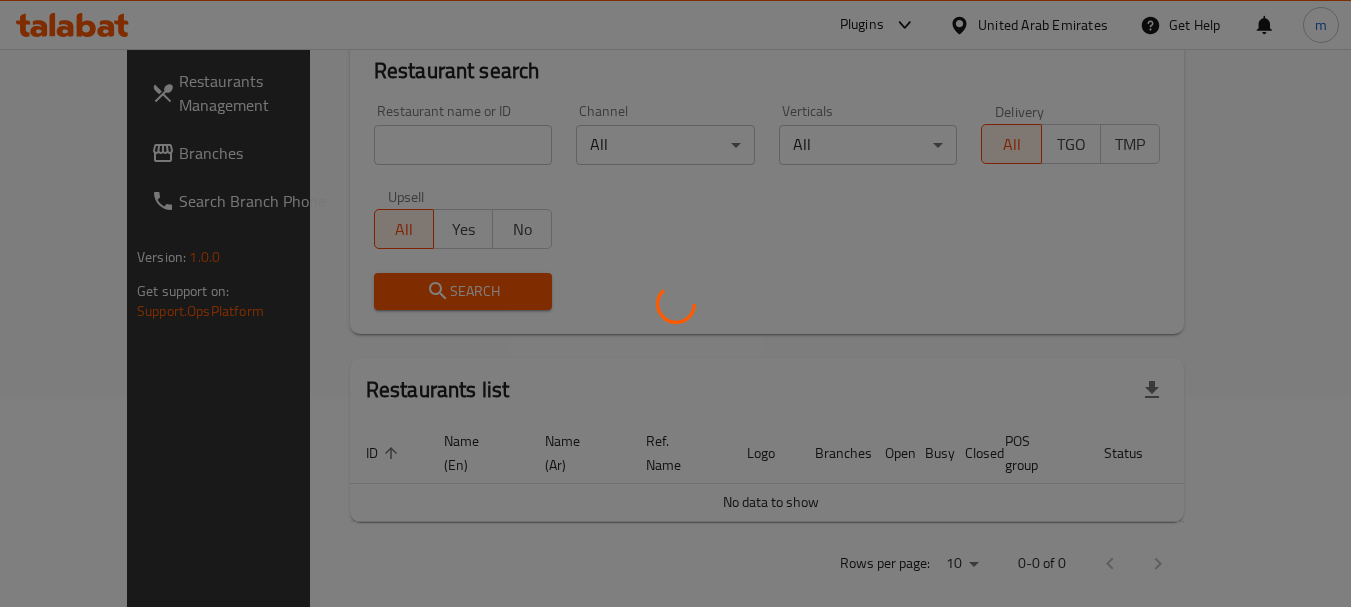 scroll, scrollTop: 268, scrollLeft: 0, axis: vertical 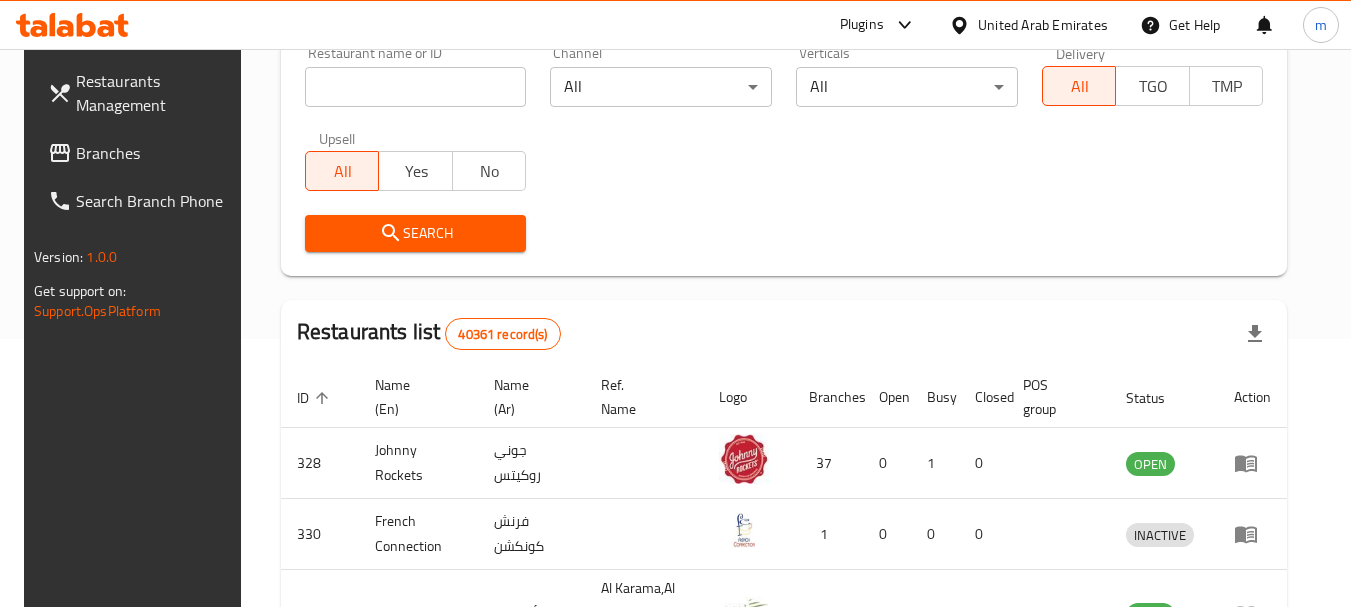 click on "Branches" at bounding box center [155, 153] 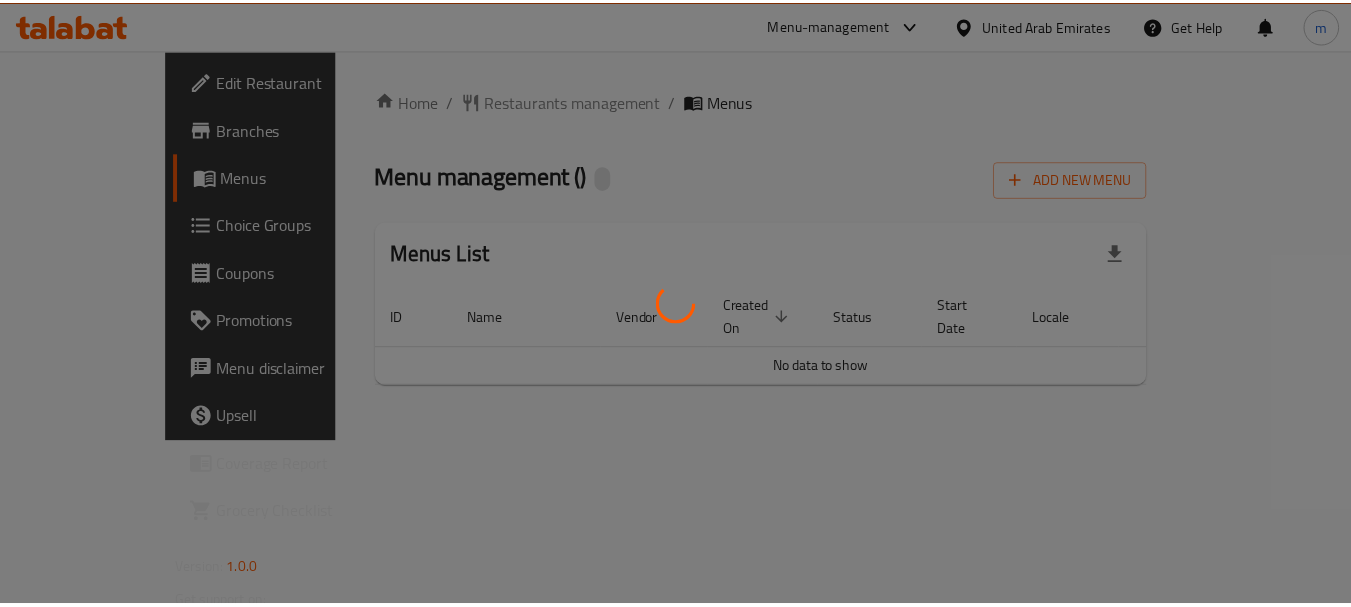 scroll, scrollTop: 0, scrollLeft: 0, axis: both 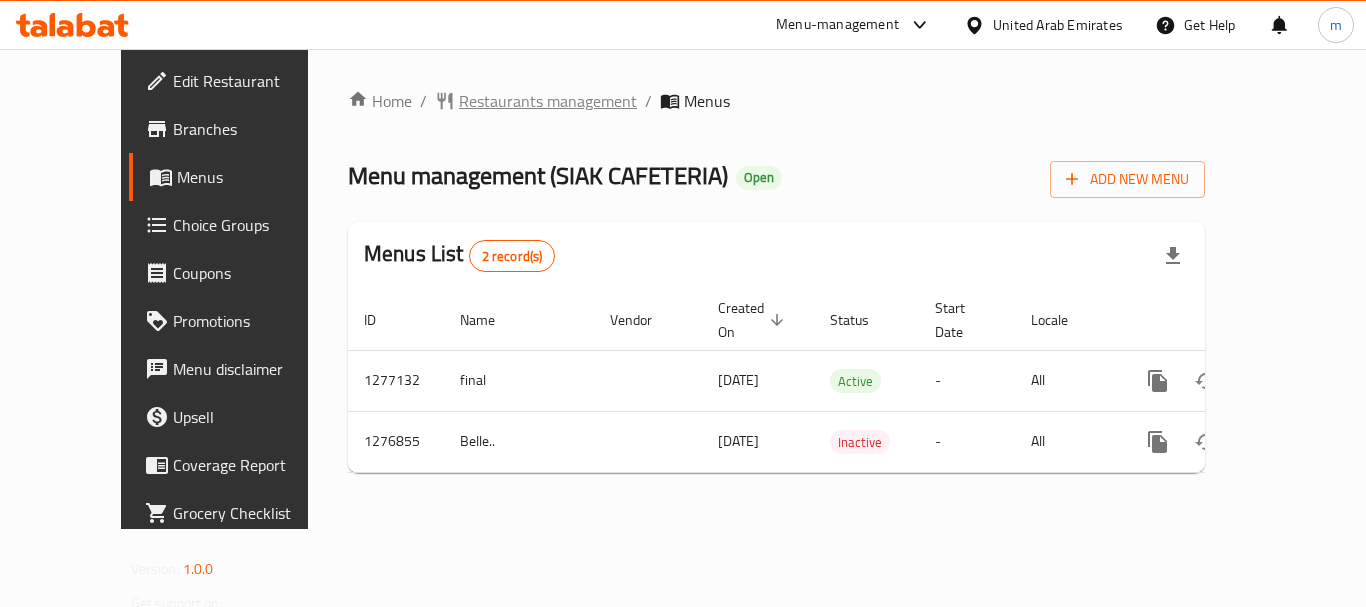click on "Restaurants management" at bounding box center (548, 101) 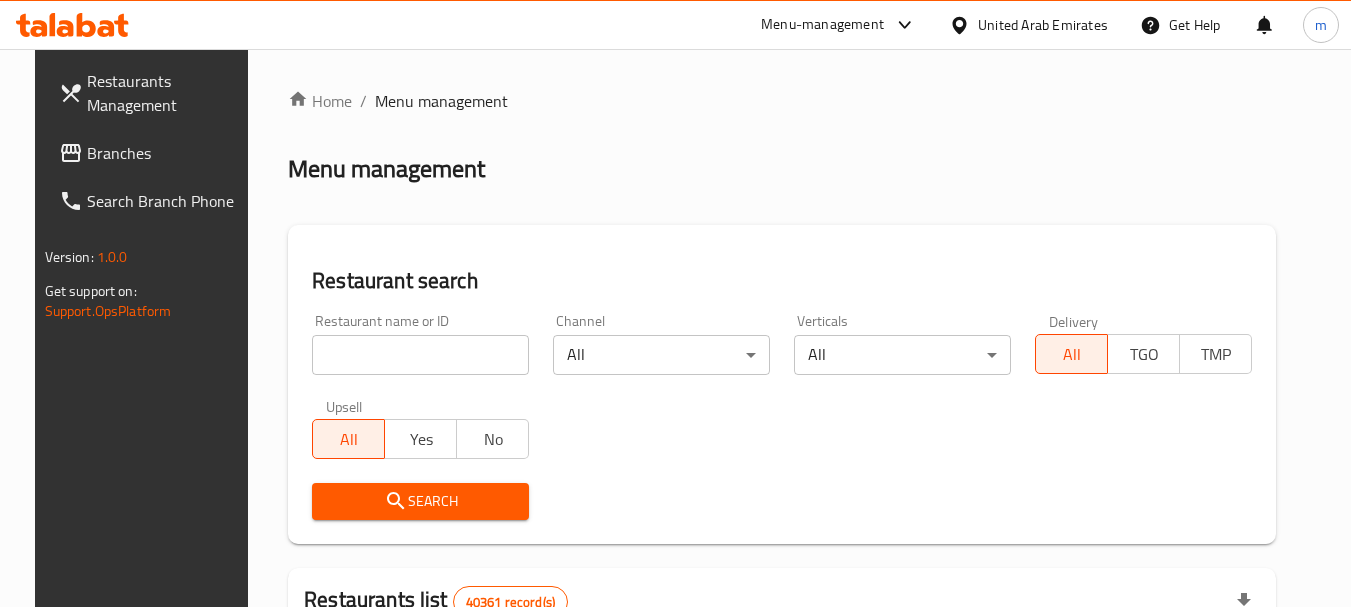 click at bounding box center (420, 355) 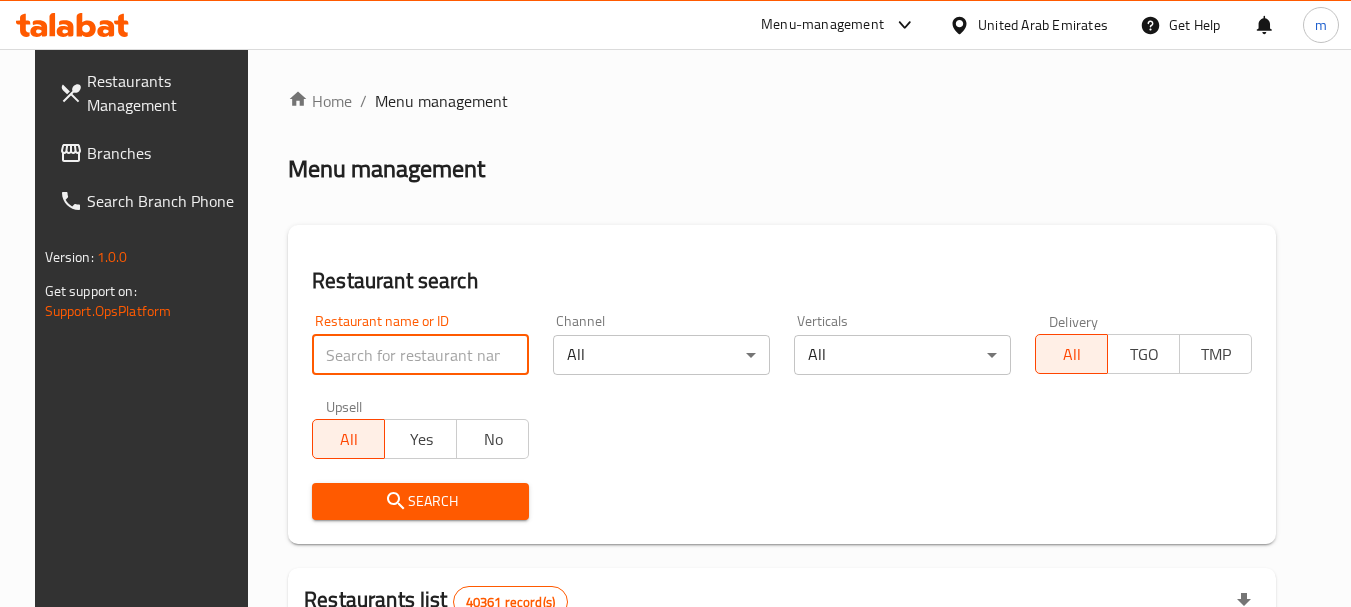 paste on "692169" 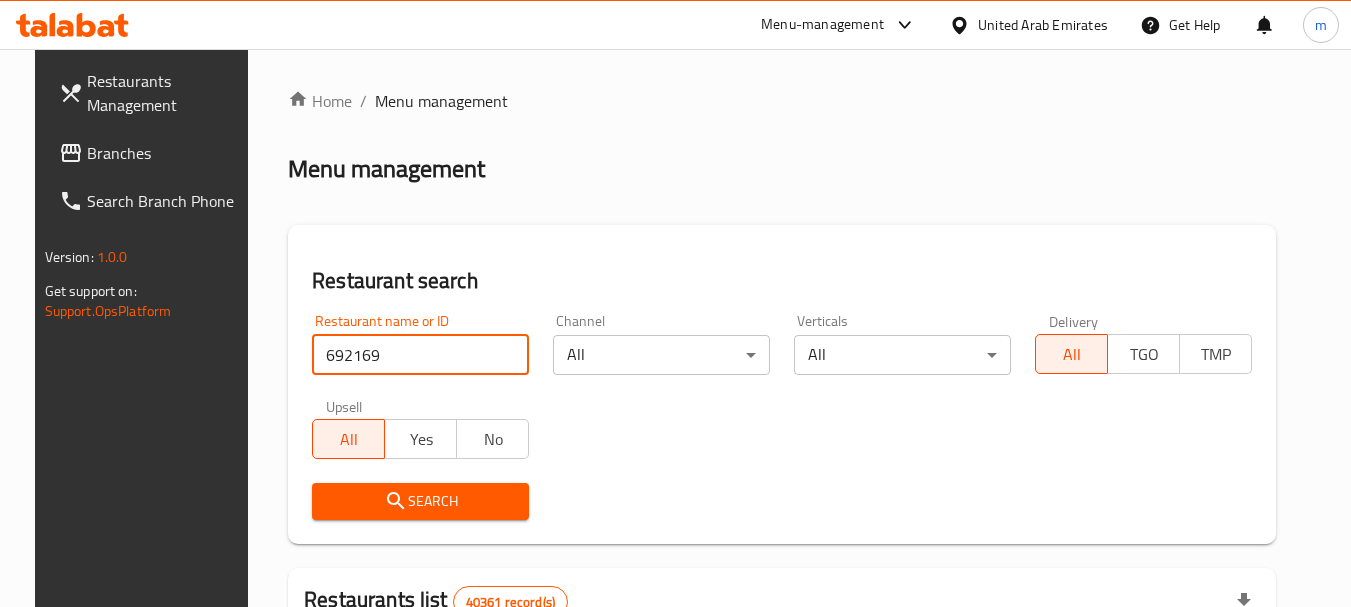 type on "692169" 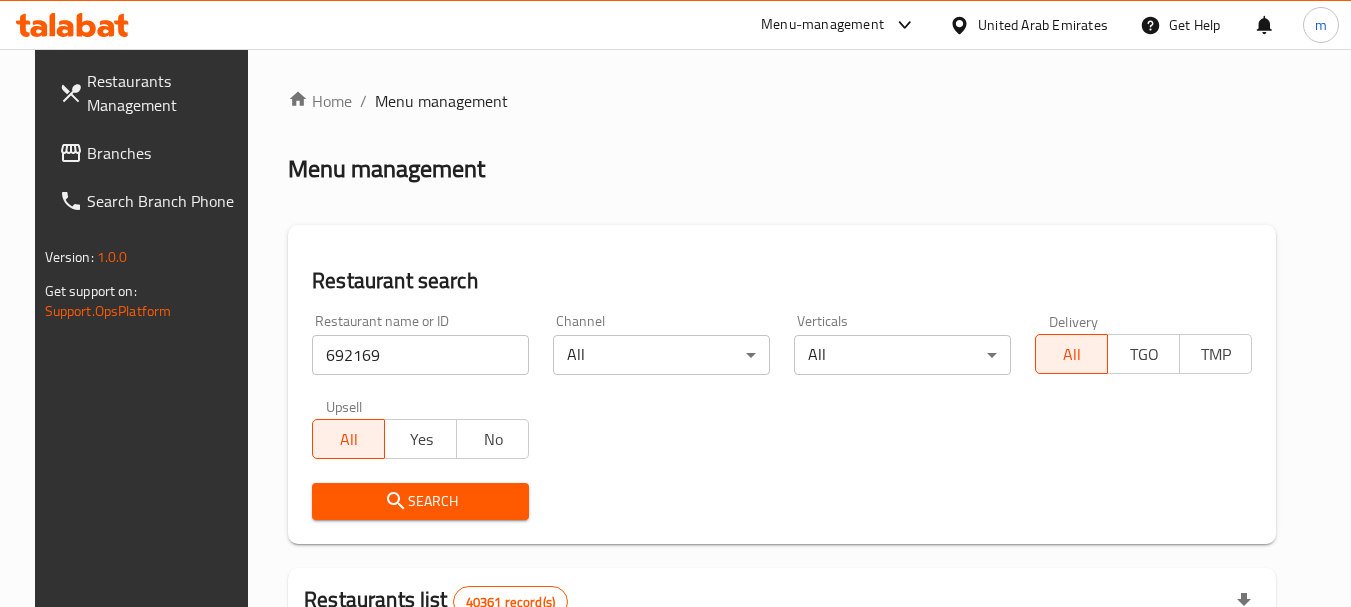 click on "Search" at bounding box center [420, 501] 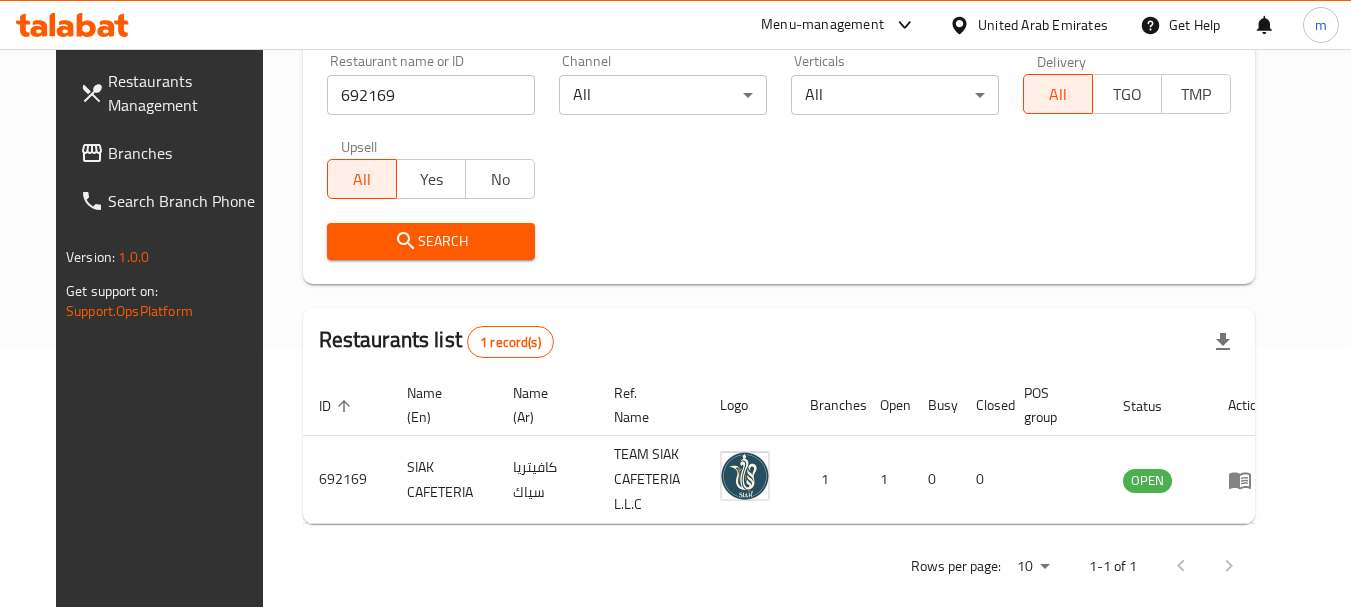 scroll, scrollTop: 268, scrollLeft: 0, axis: vertical 